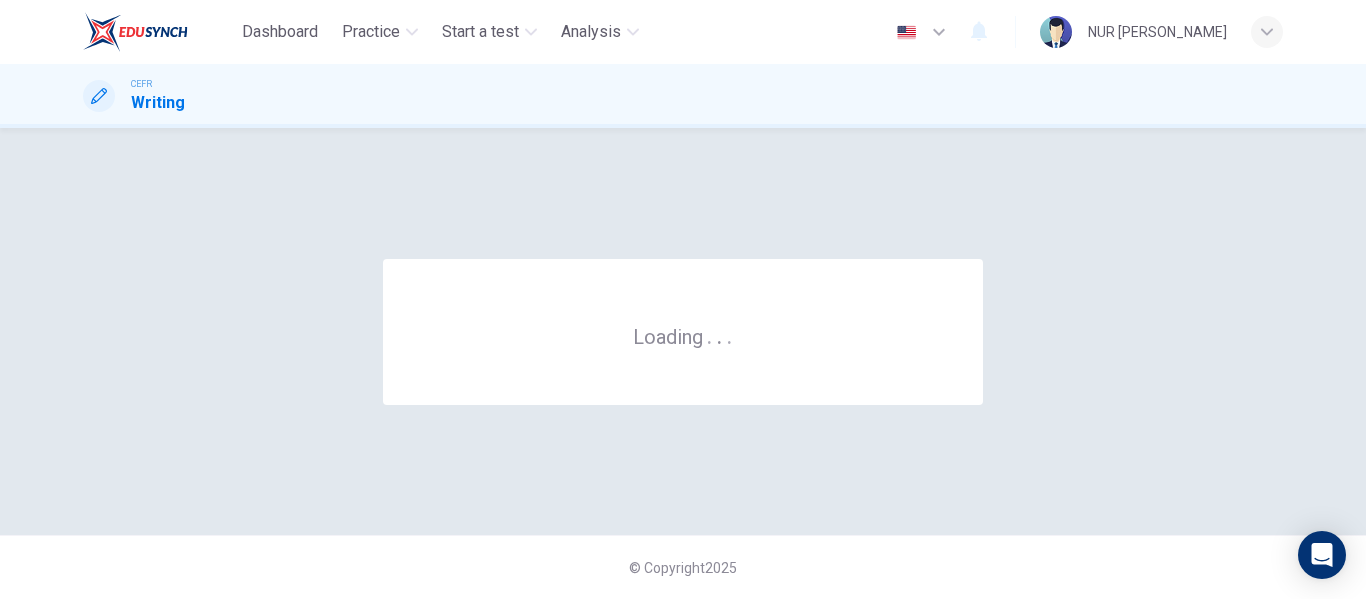 scroll, scrollTop: 0, scrollLeft: 0, axis: both 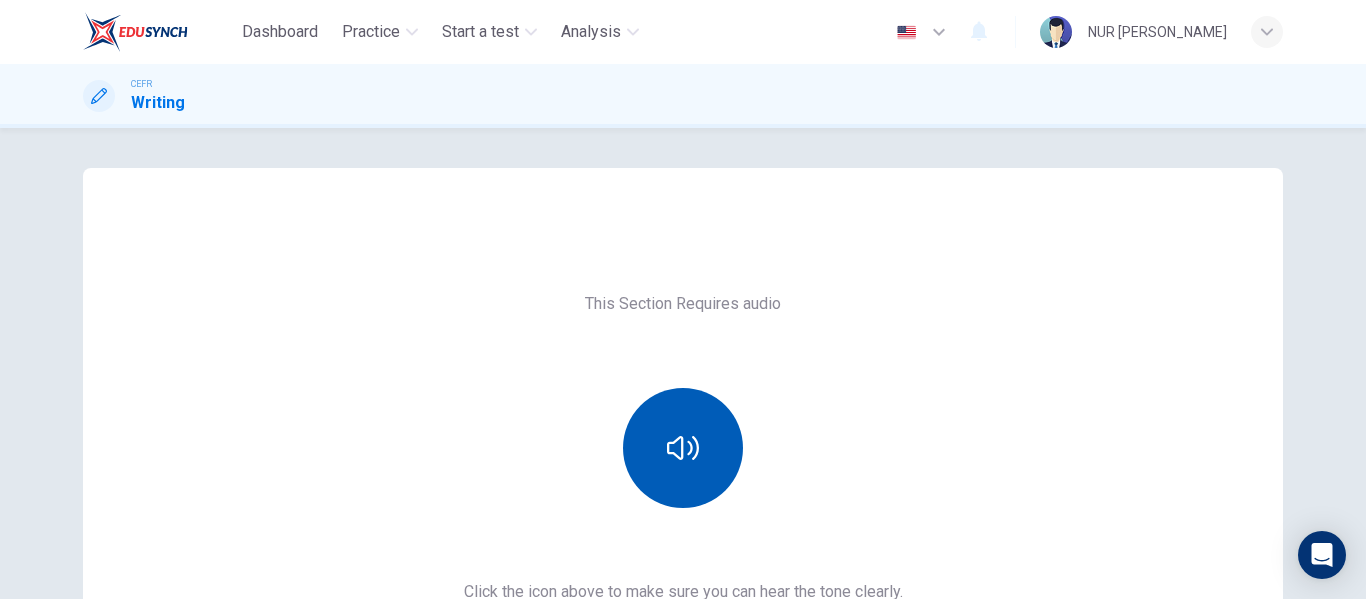 click at bounding box center [683, 448] 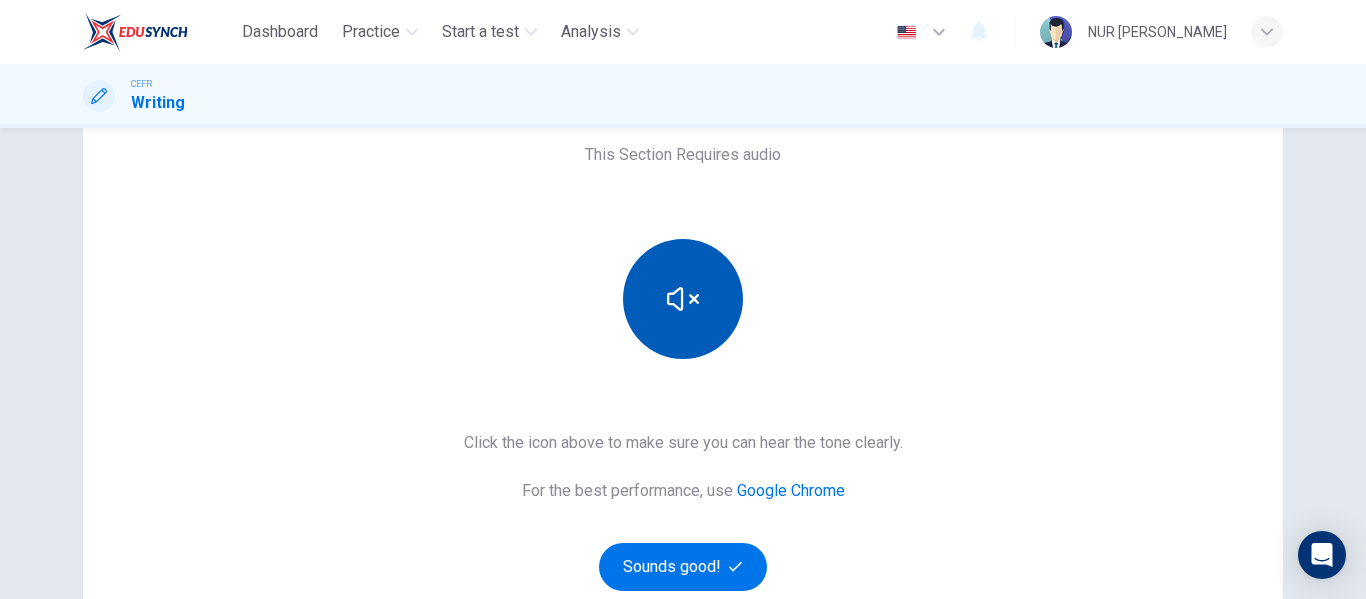 scroll, scrollTop: 168, scrollLeft: 0, axis: vertical 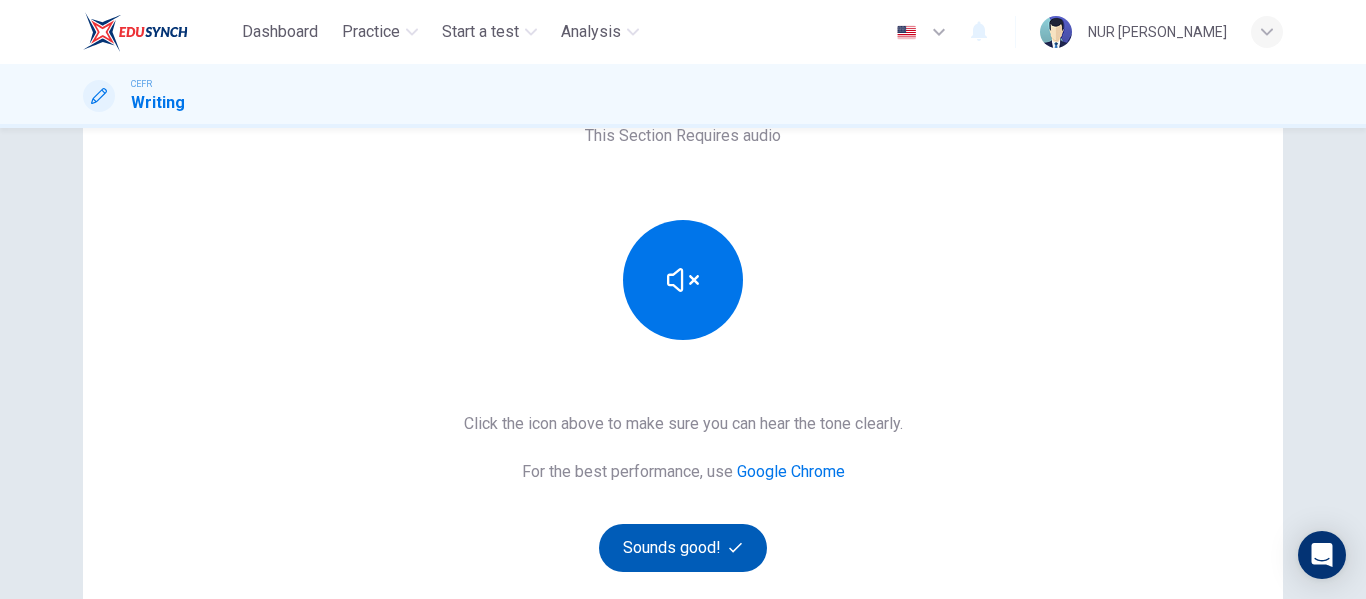 click on "Sounds good!" at bounding box center (683, 548) 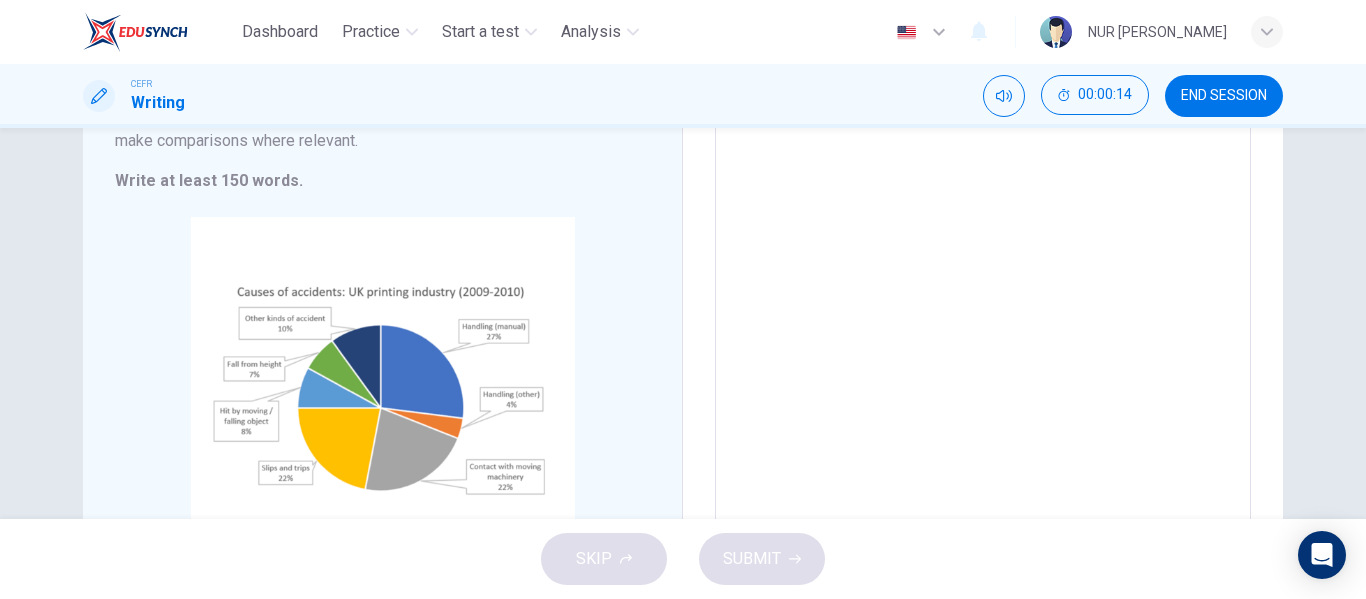 scroll, scrollTop: 264, scrollLeft: 0, axis: vertical 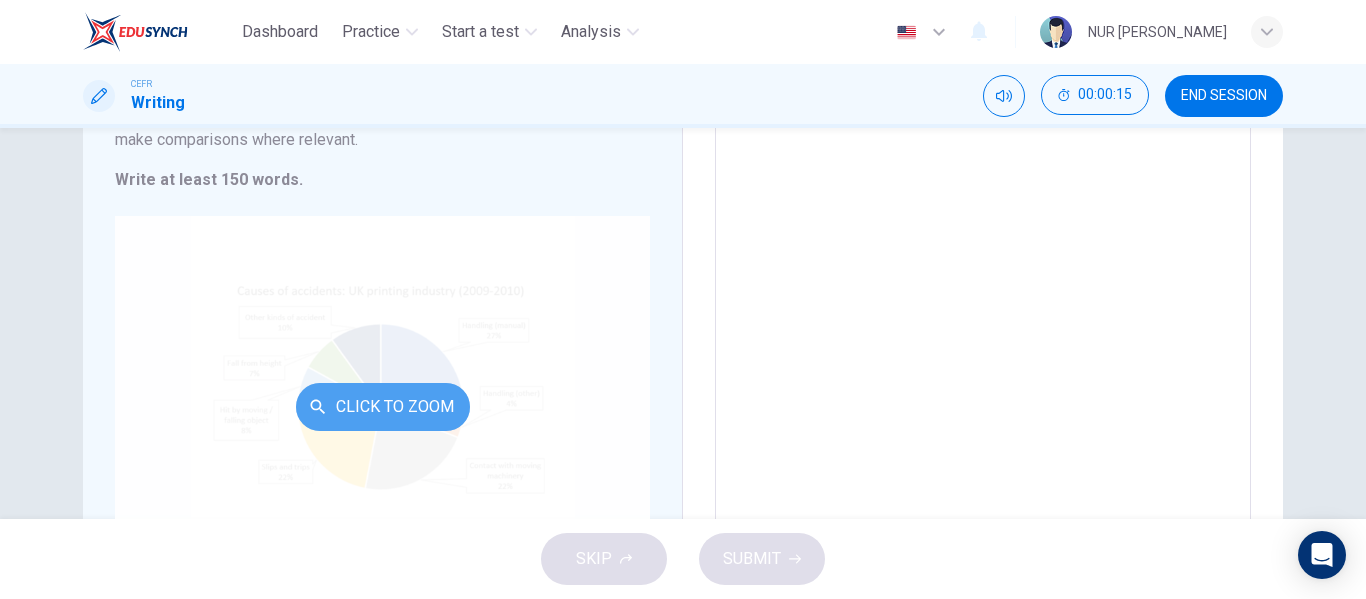click on "Click to Zoom" at bounding box center (383, 407) 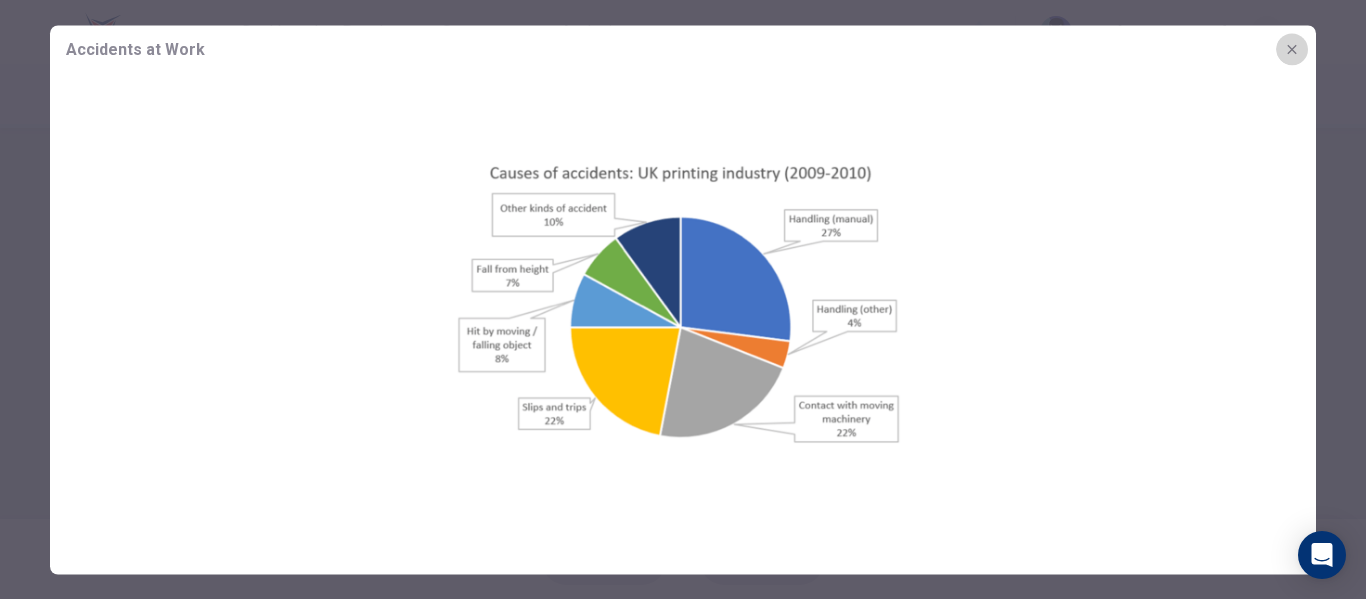 click 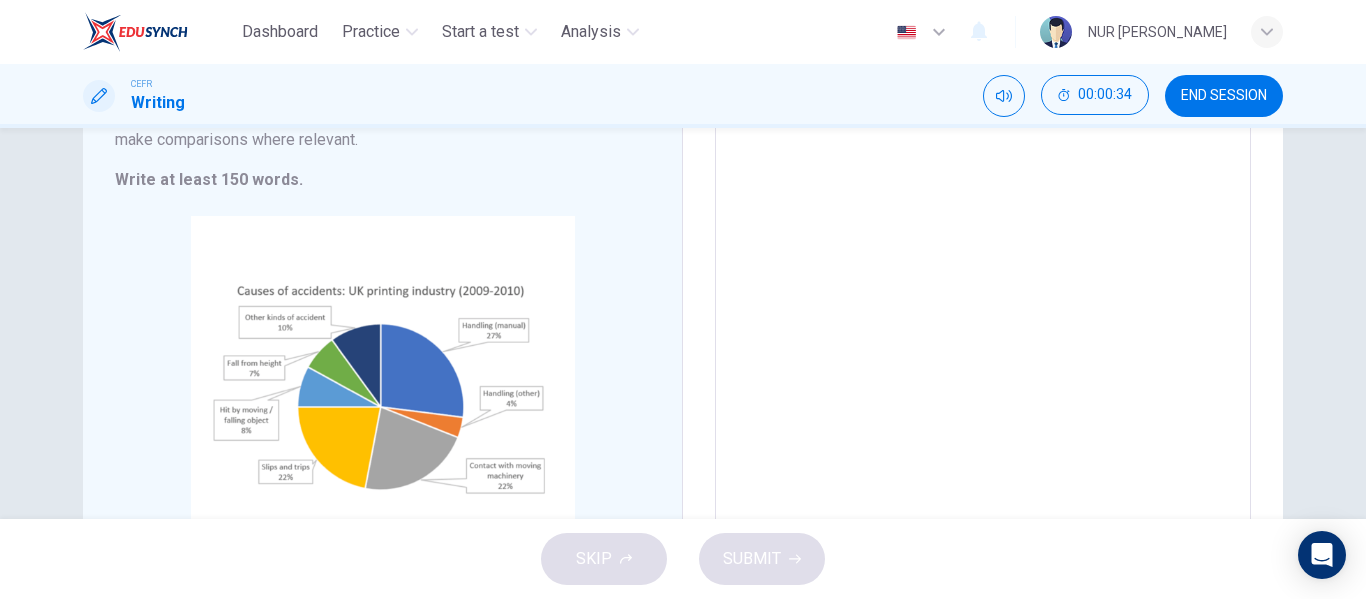 click at bounding box center [983, 270] 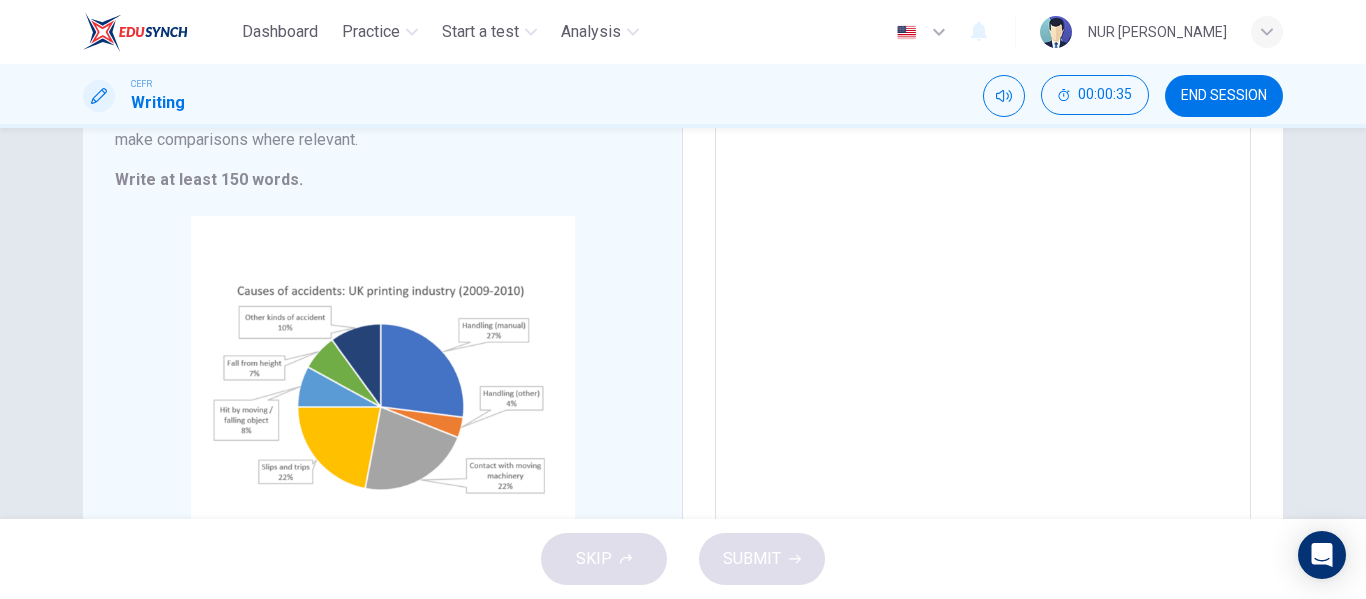 scroll, scrollTop: 0, scrollLeft: 0, axis: both 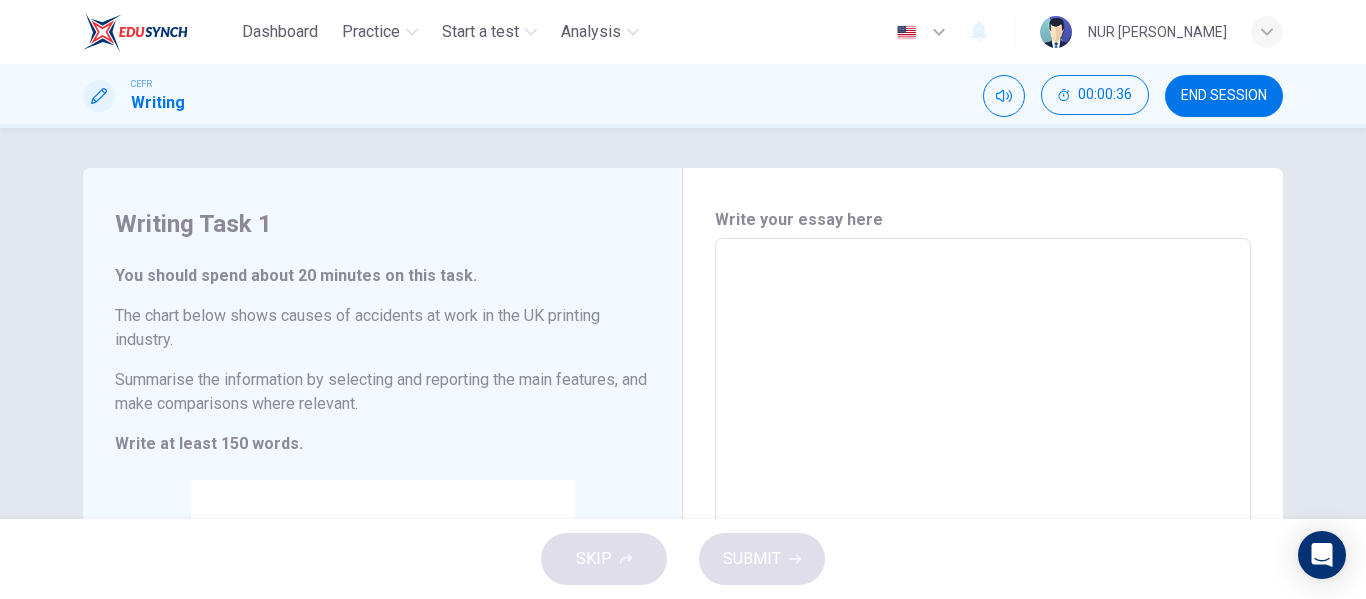 click at bounding box center [983, 534] 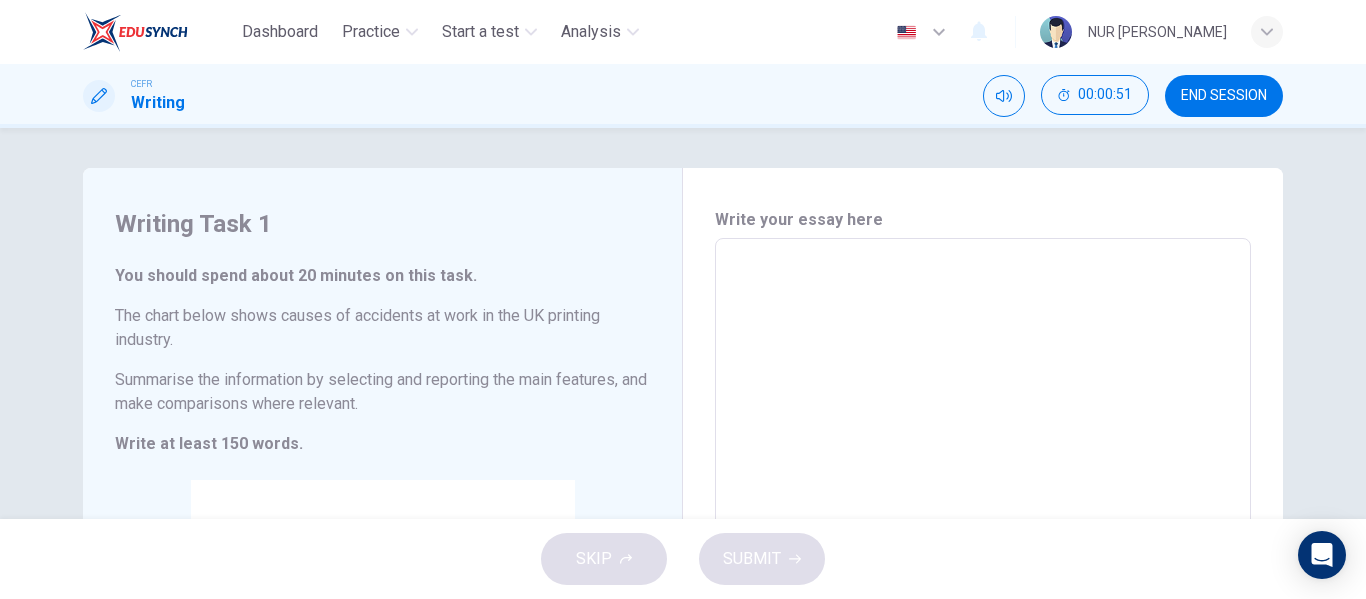 type on "T" 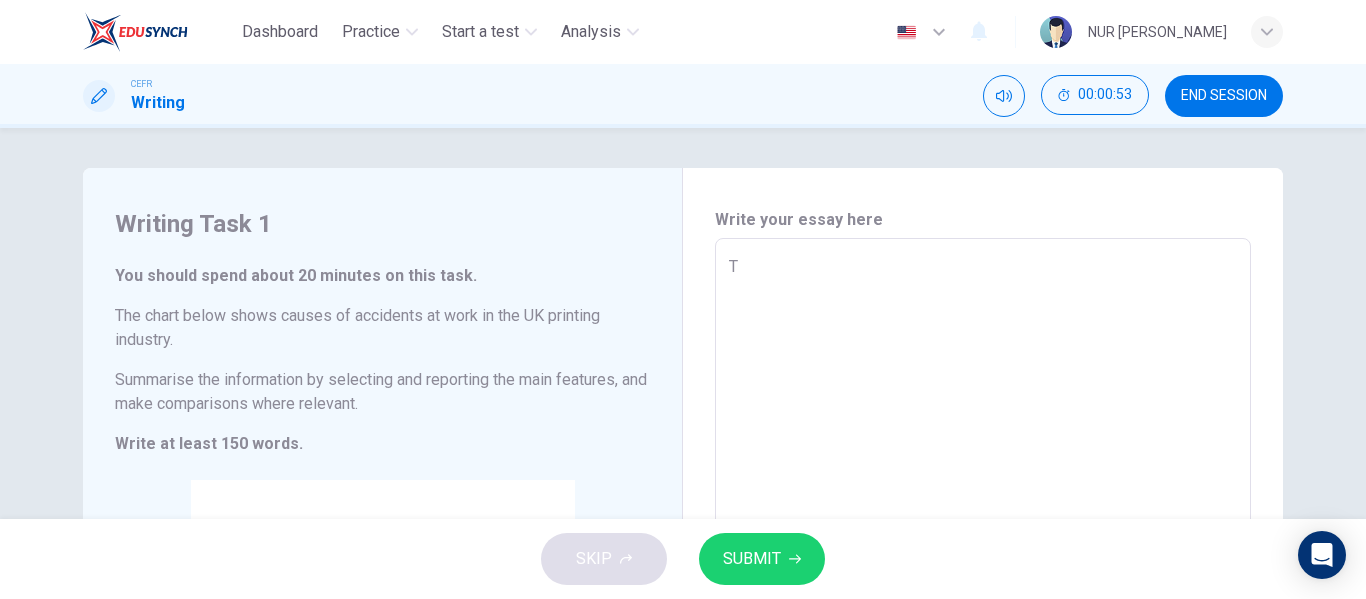 type on "Th" 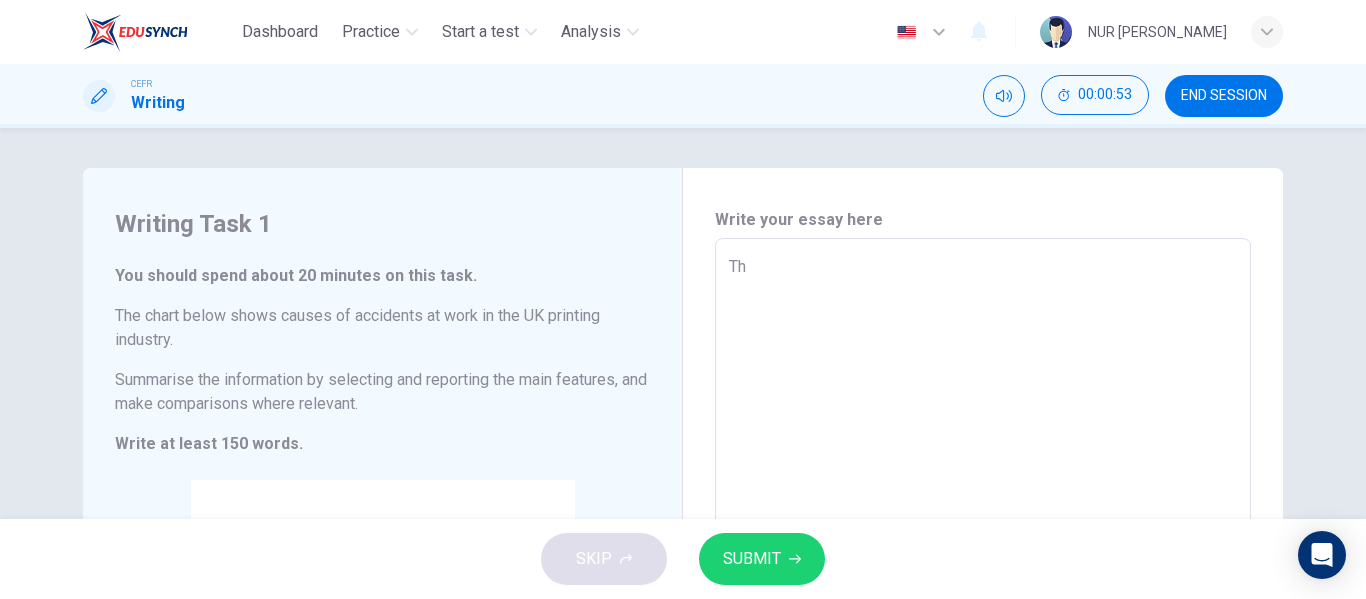 type on "The" 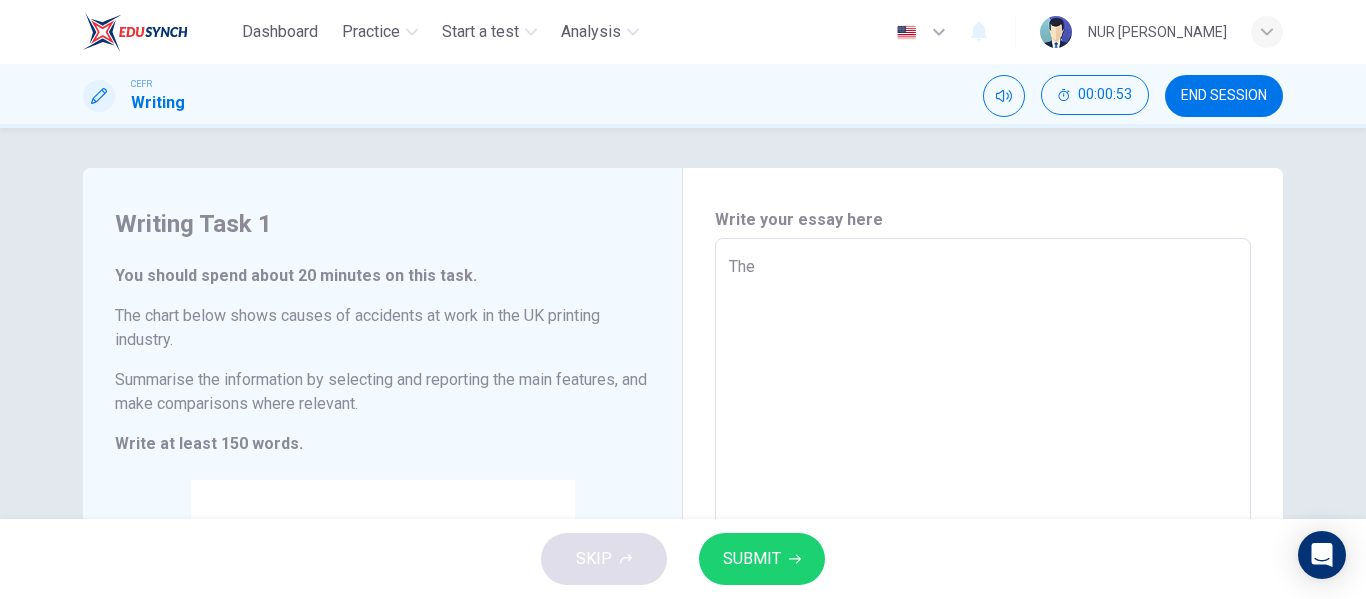 type on "x" 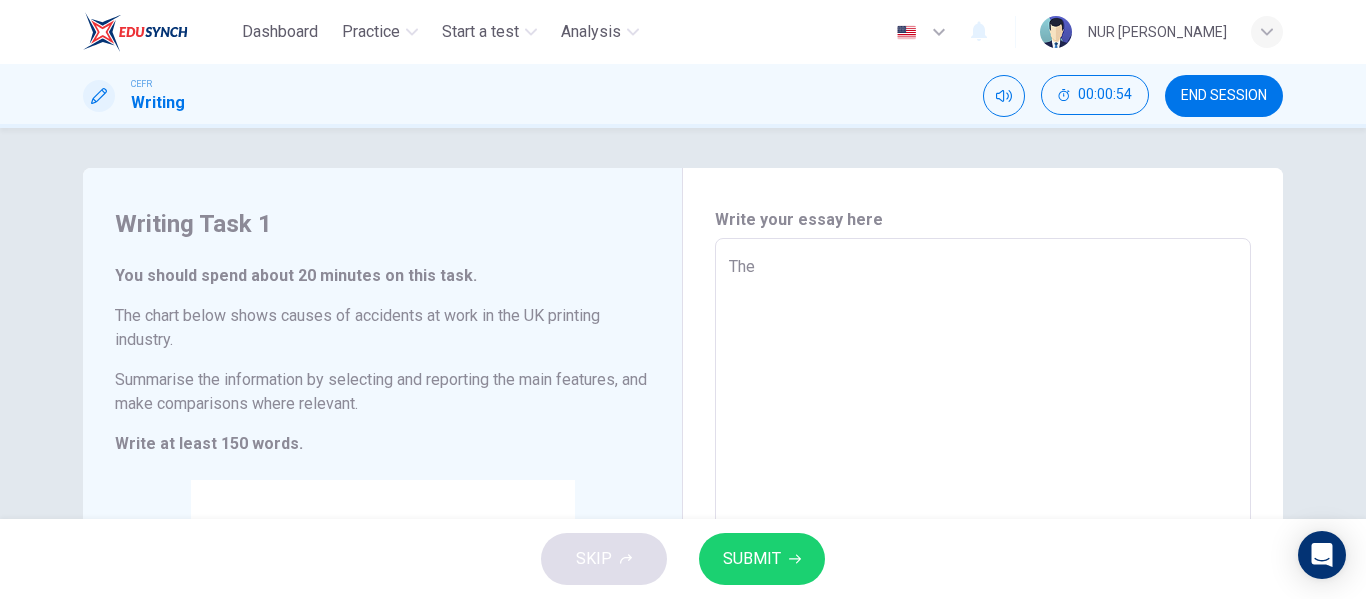 type on "The c" 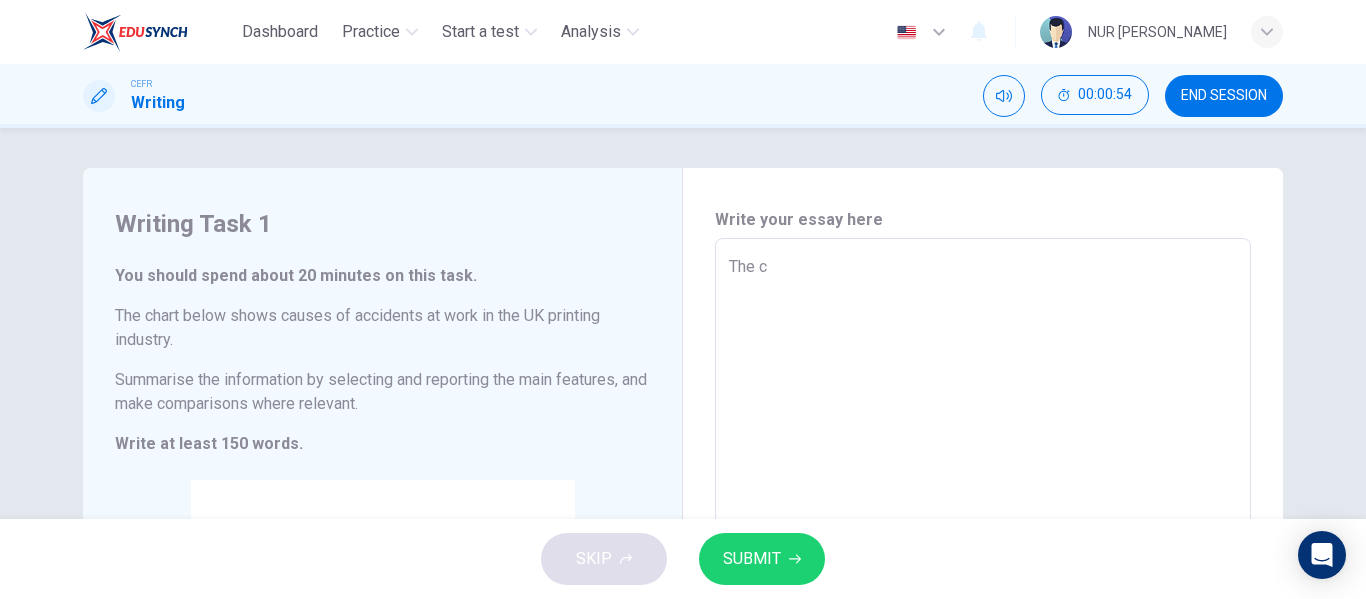 type on "x" 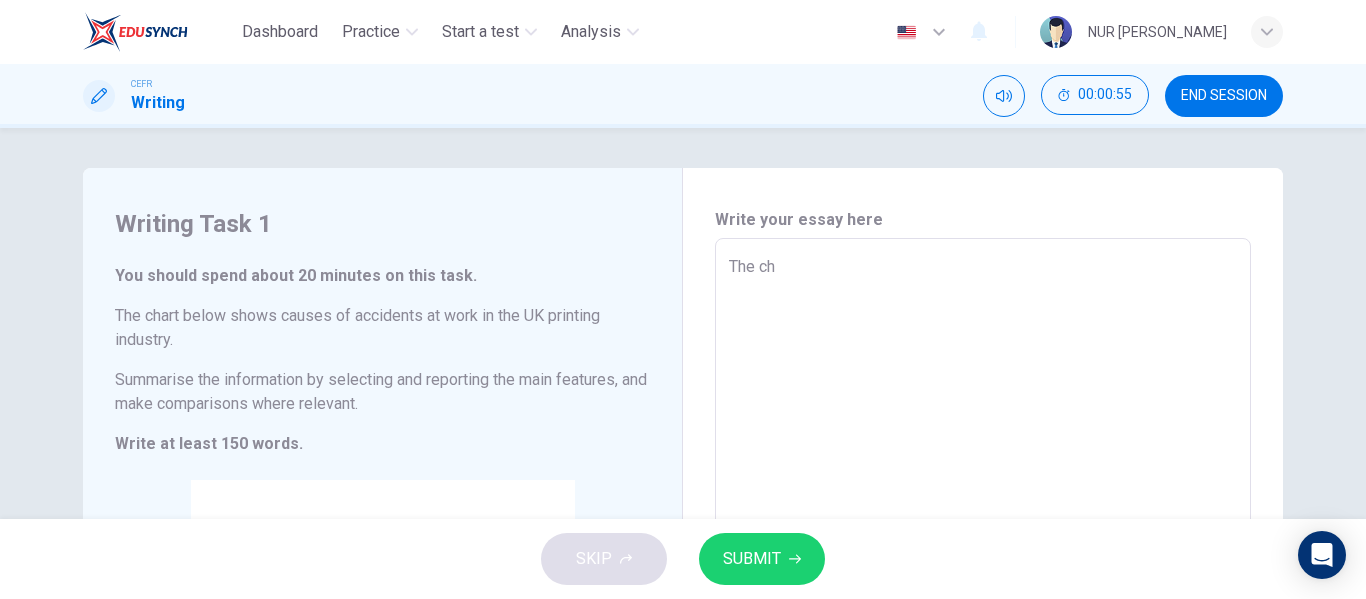 type on "The cha" 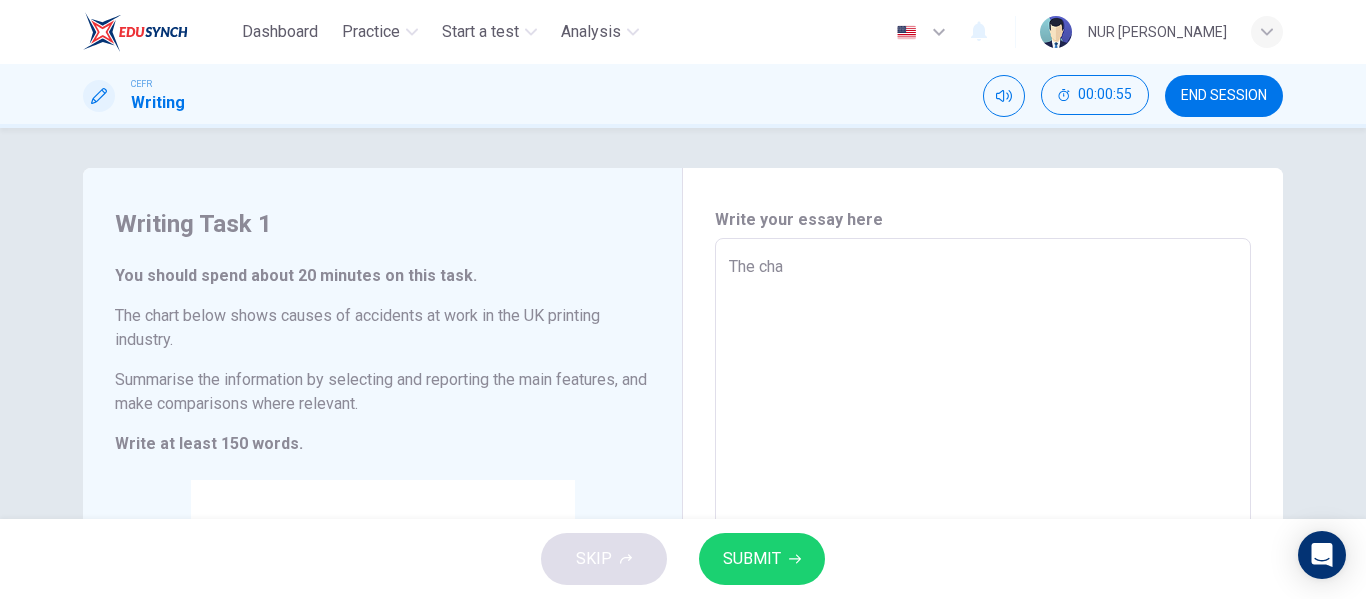 type on "x" 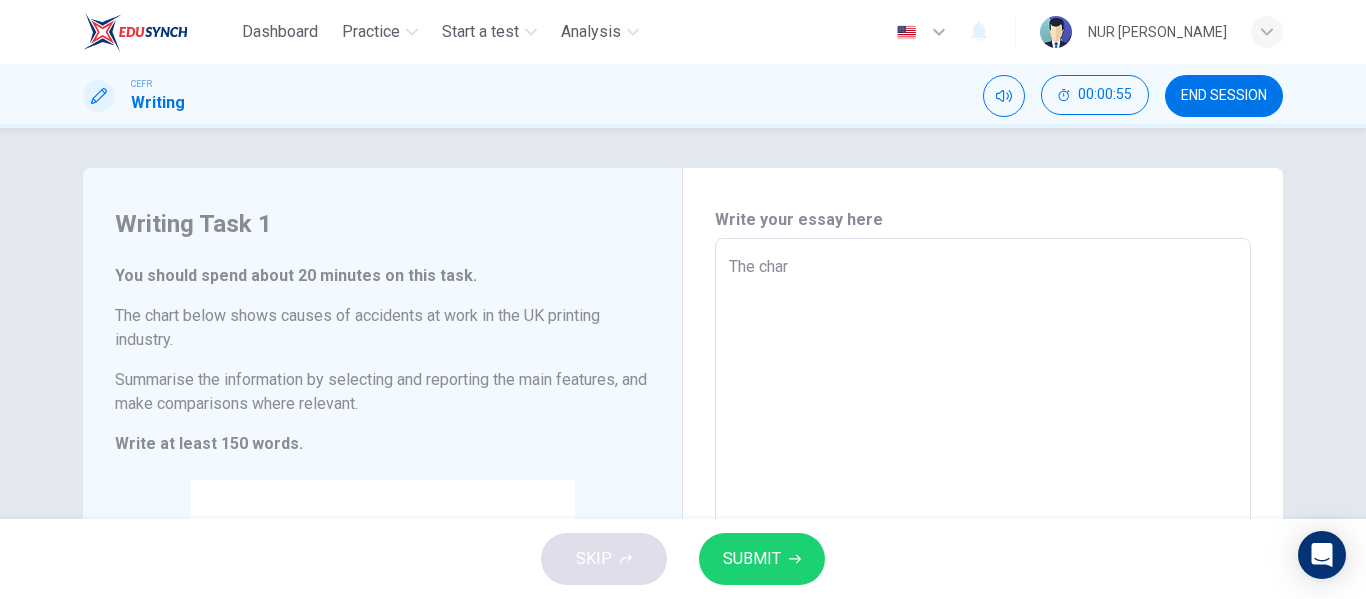 type on "x" 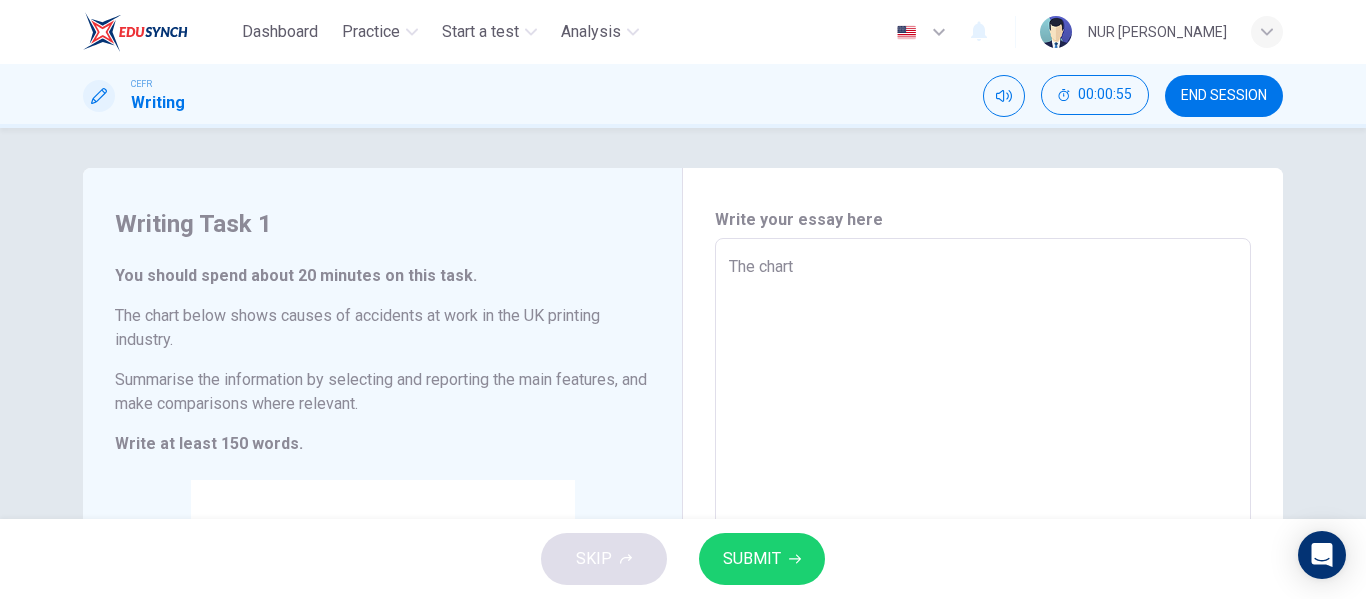 type on "The chart" 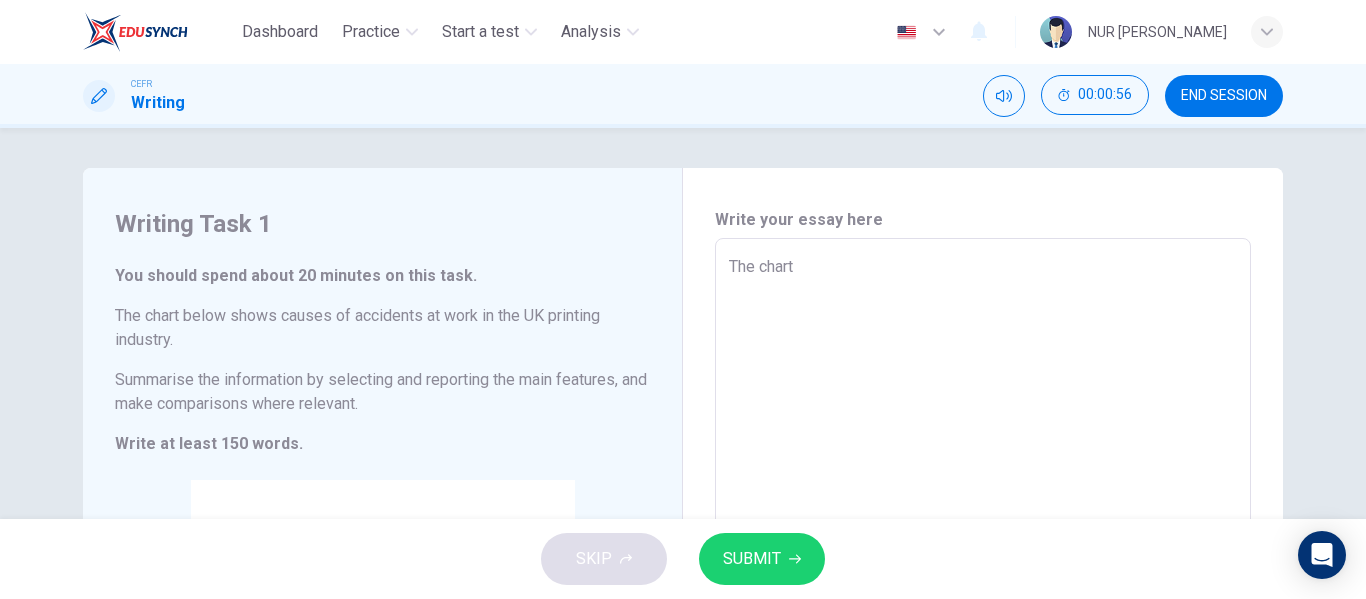 type on "The chart i" 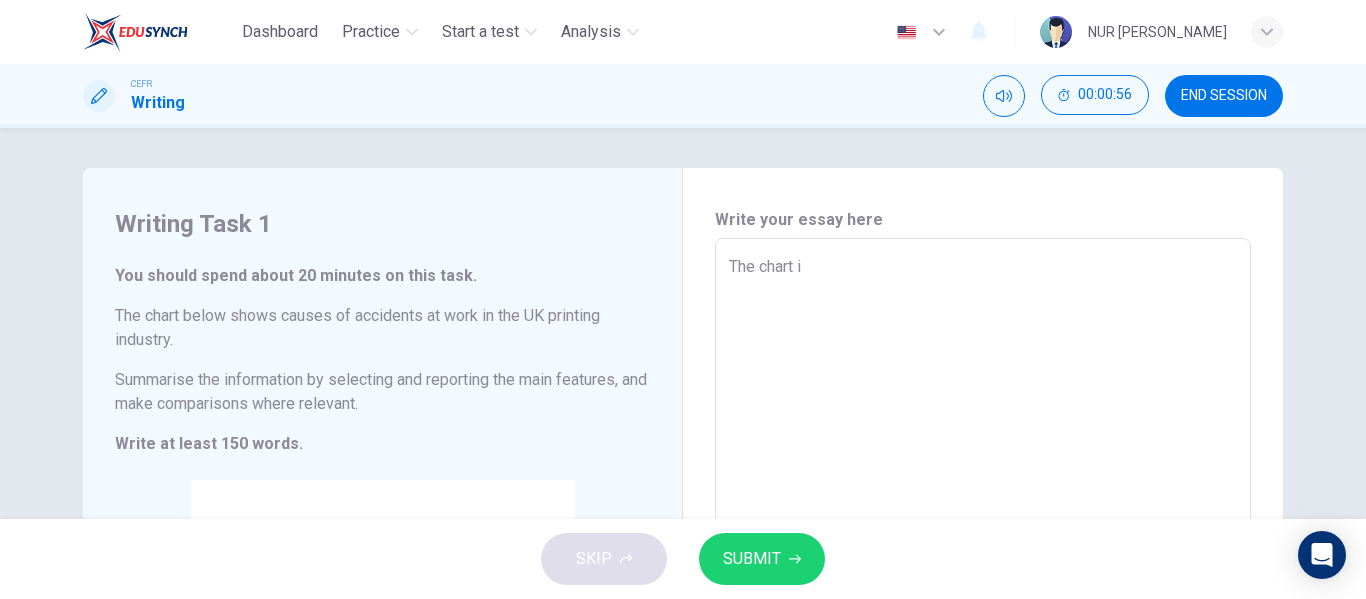type on "x" 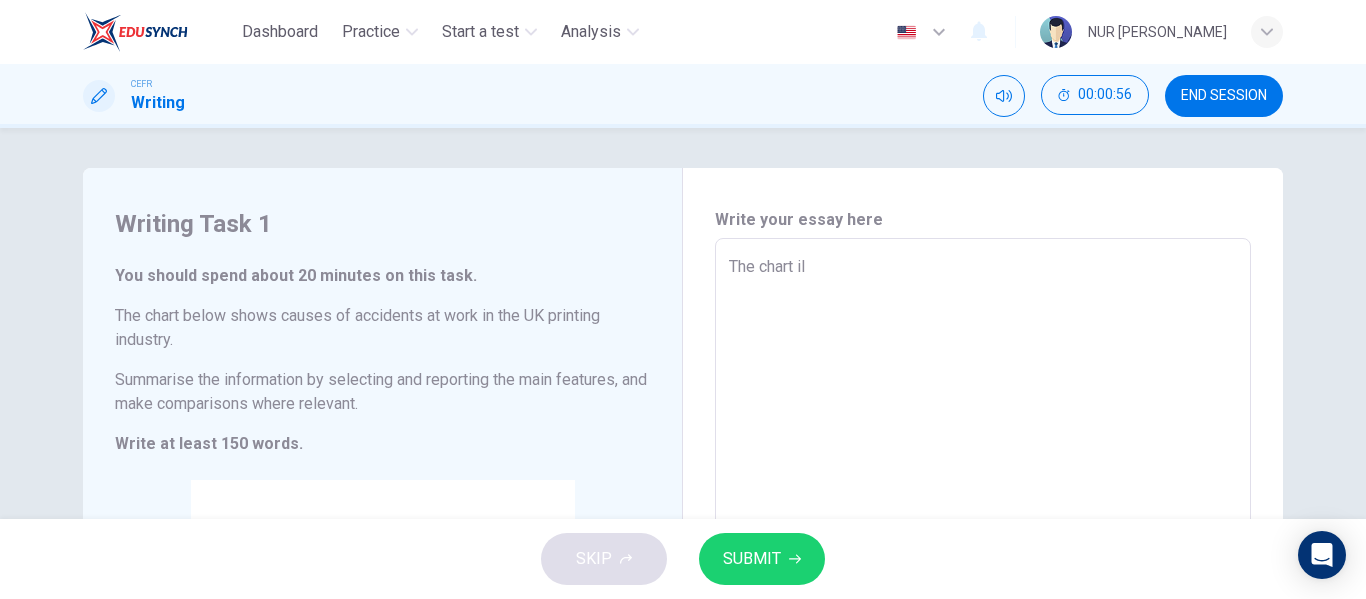 type on "The chart ill" 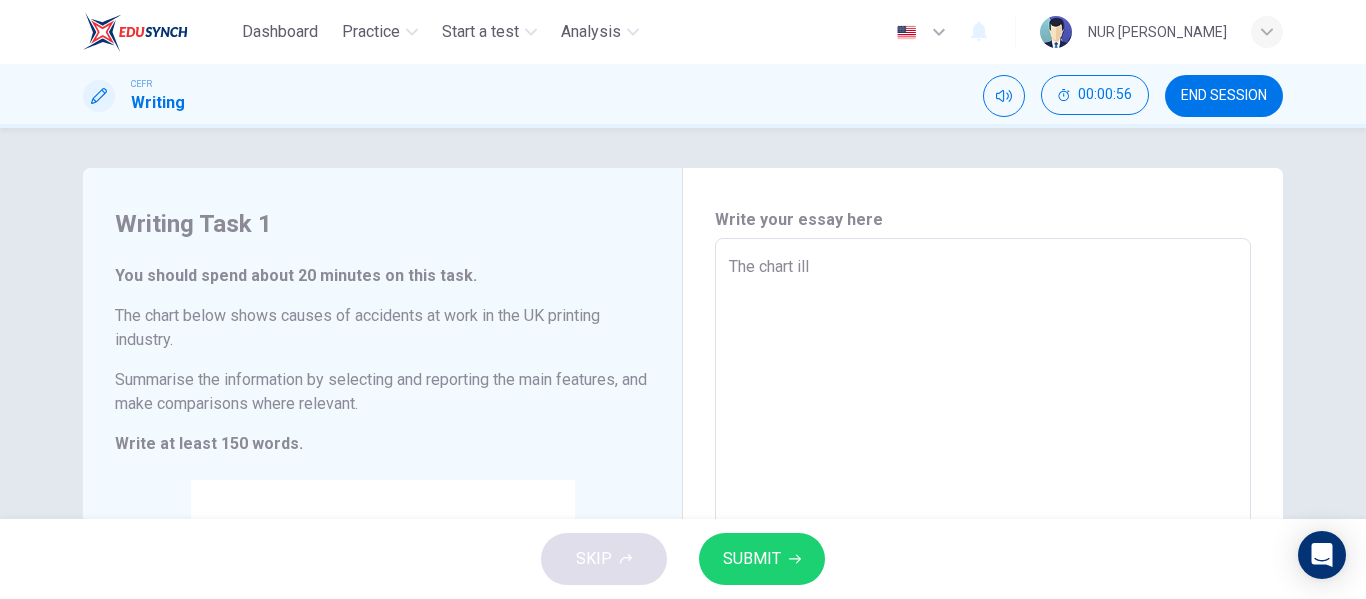 type on "x" 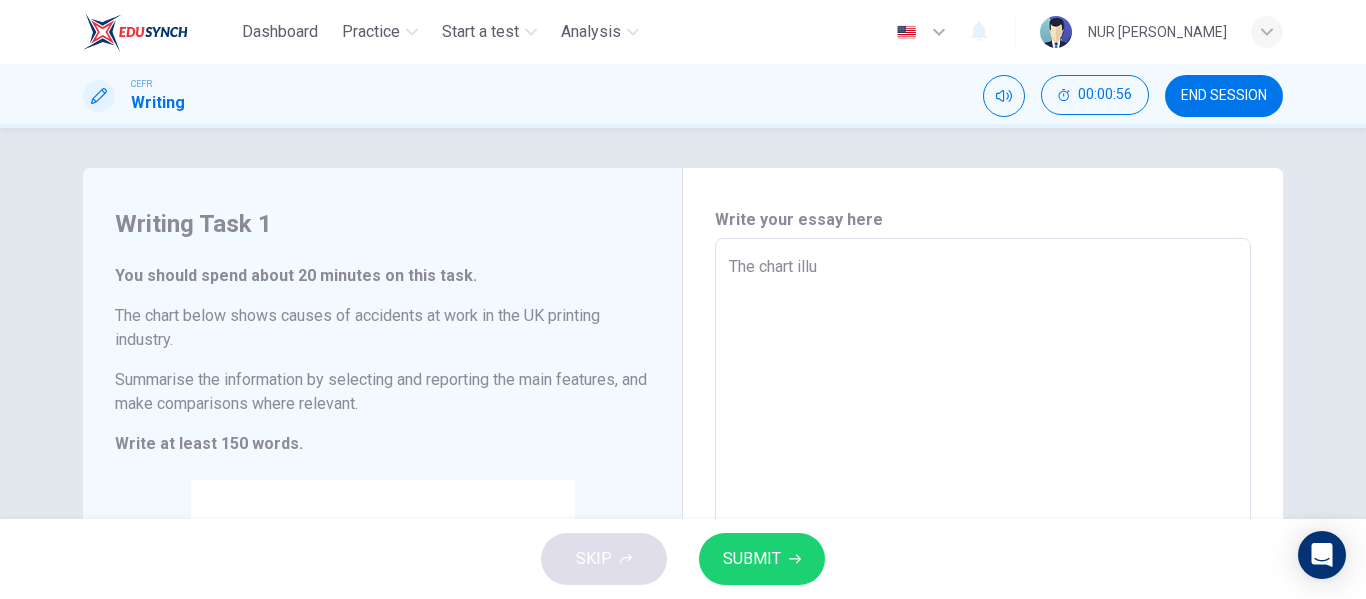 type on "x" 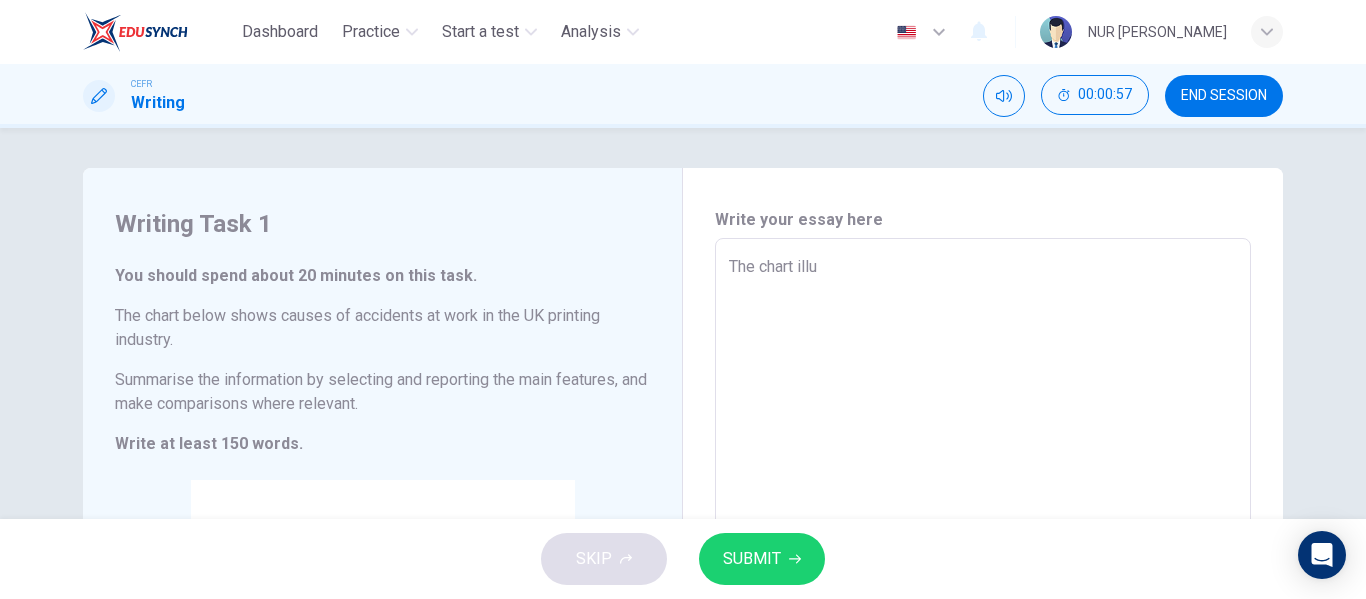 type on "The chart illus" 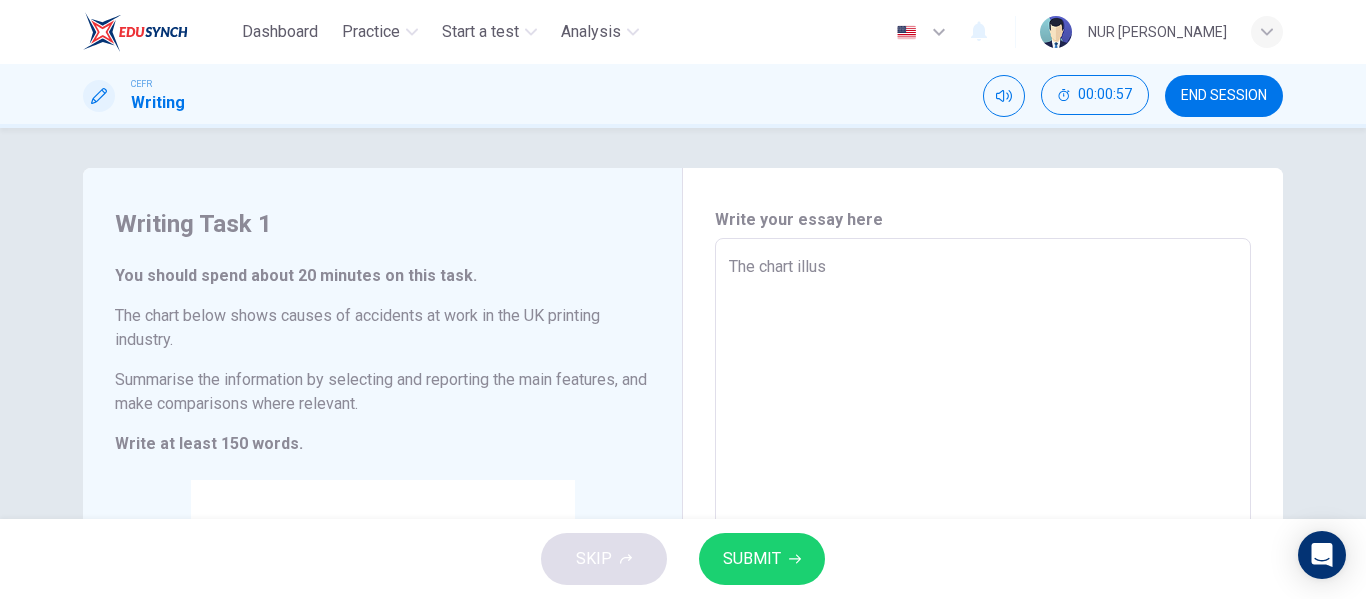 type on "x" 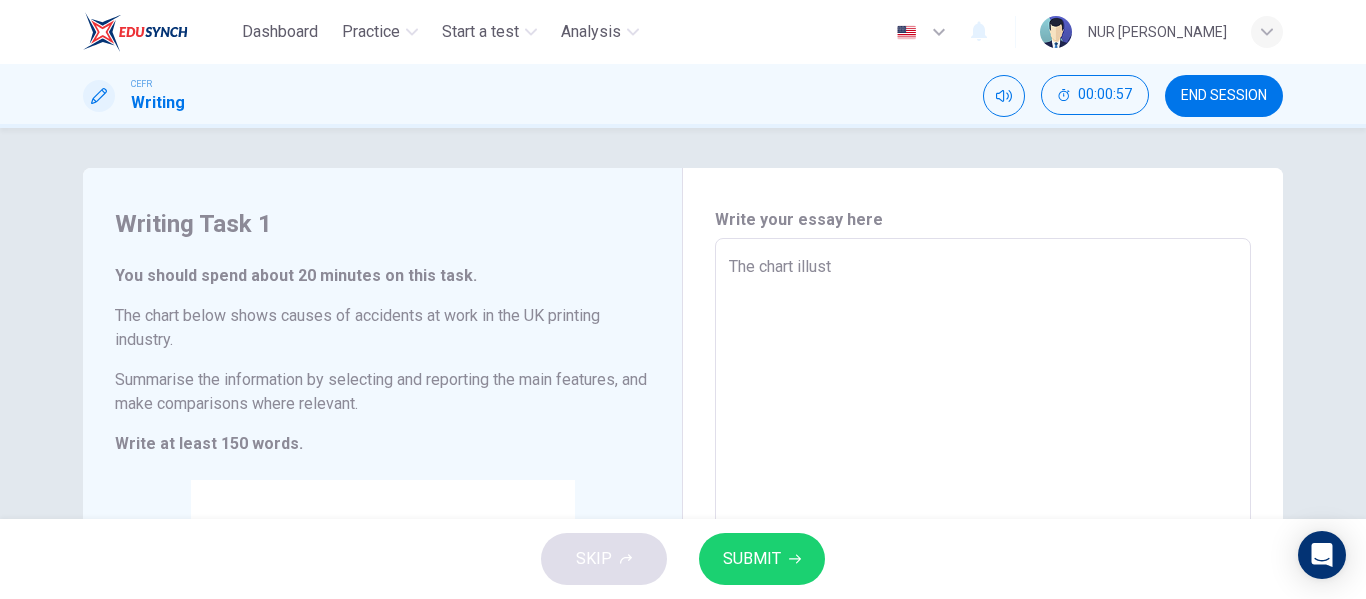 type on "The chart illustr" 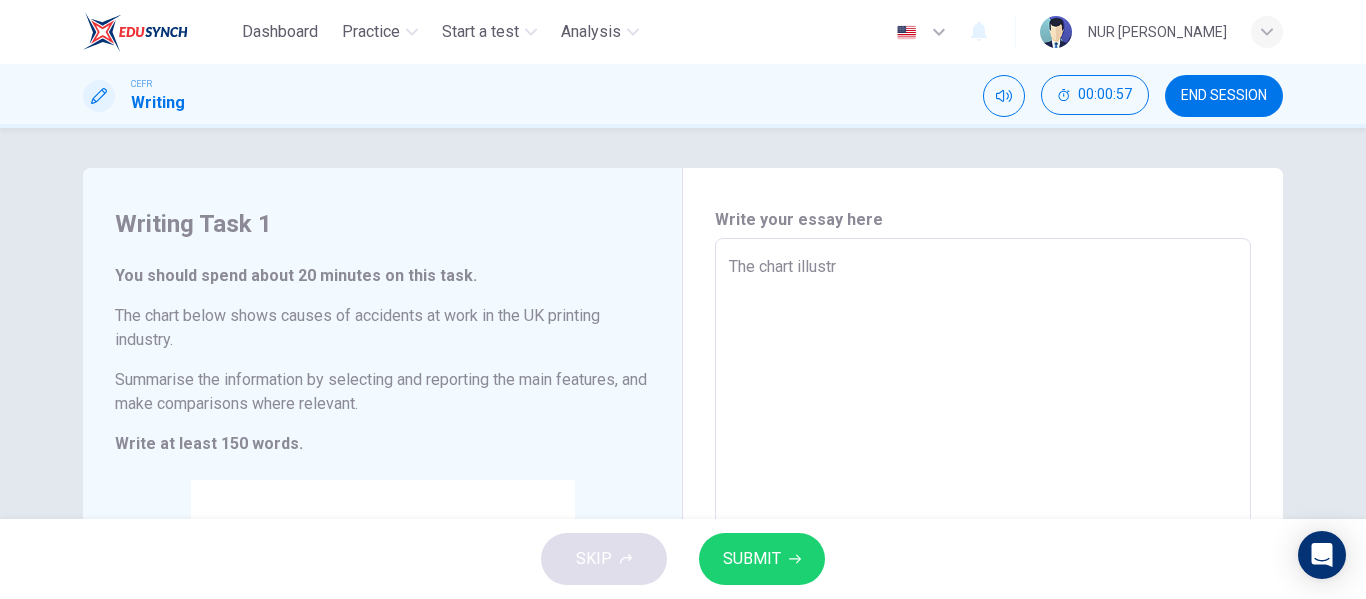 type on "The chart illustra" 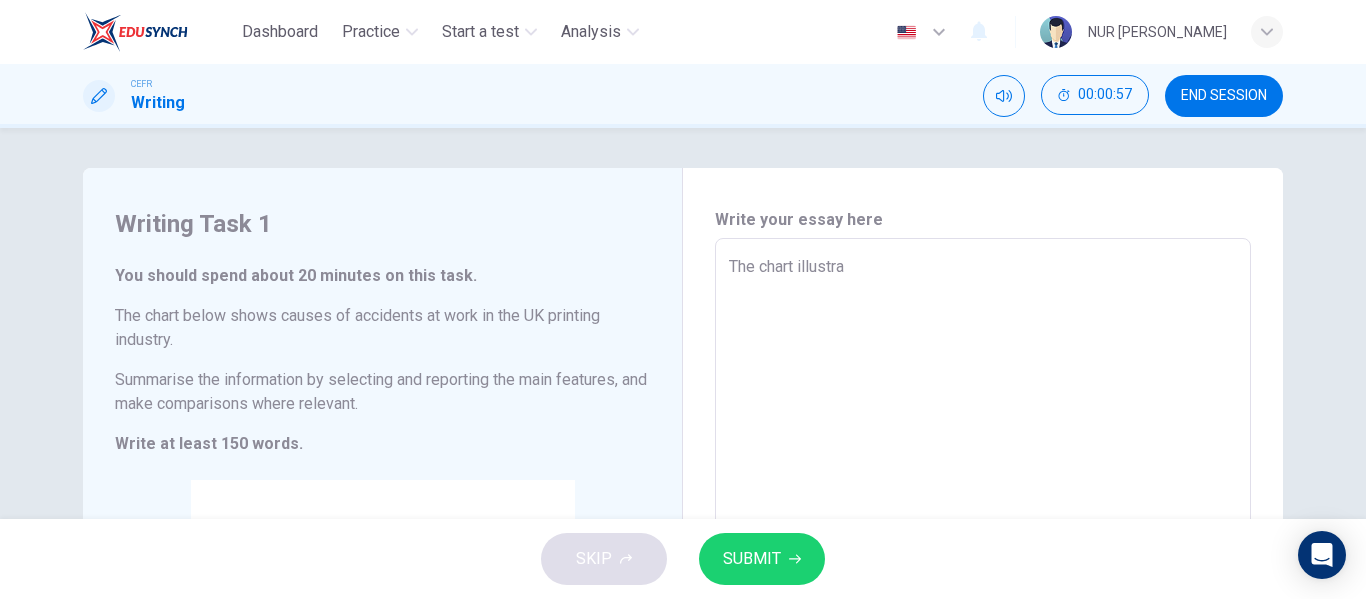 type on "x" 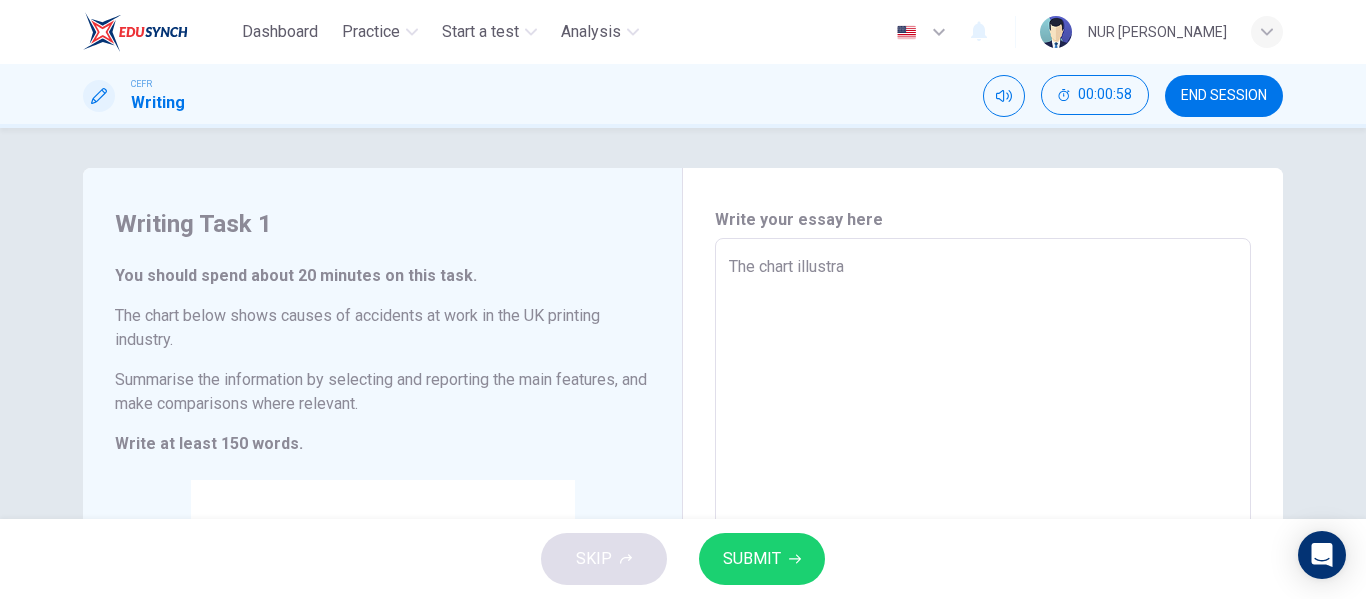 type on "The chart illustrat" 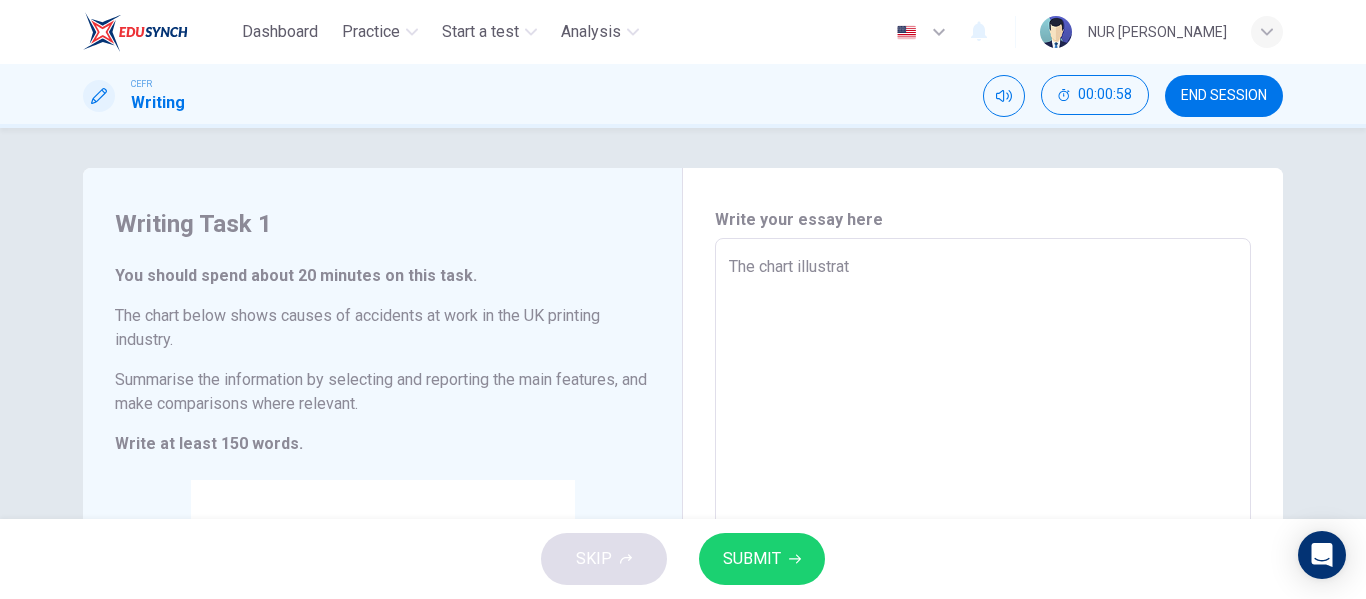 type on "x" 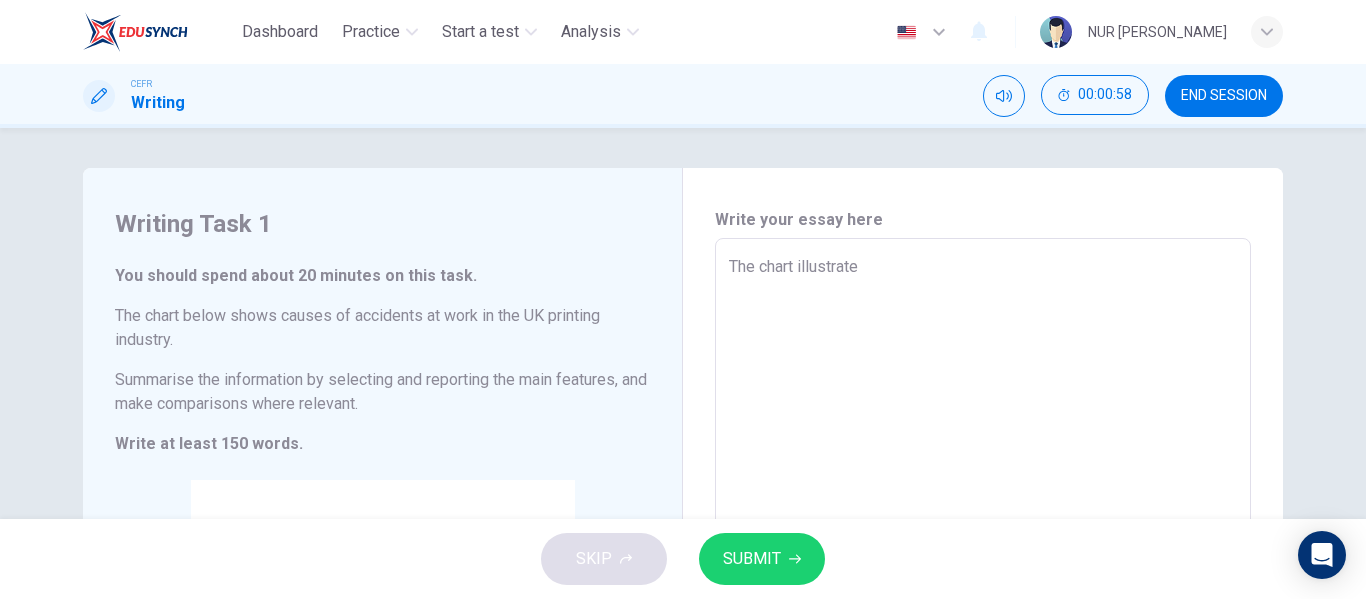 type on "The chart illustrates" 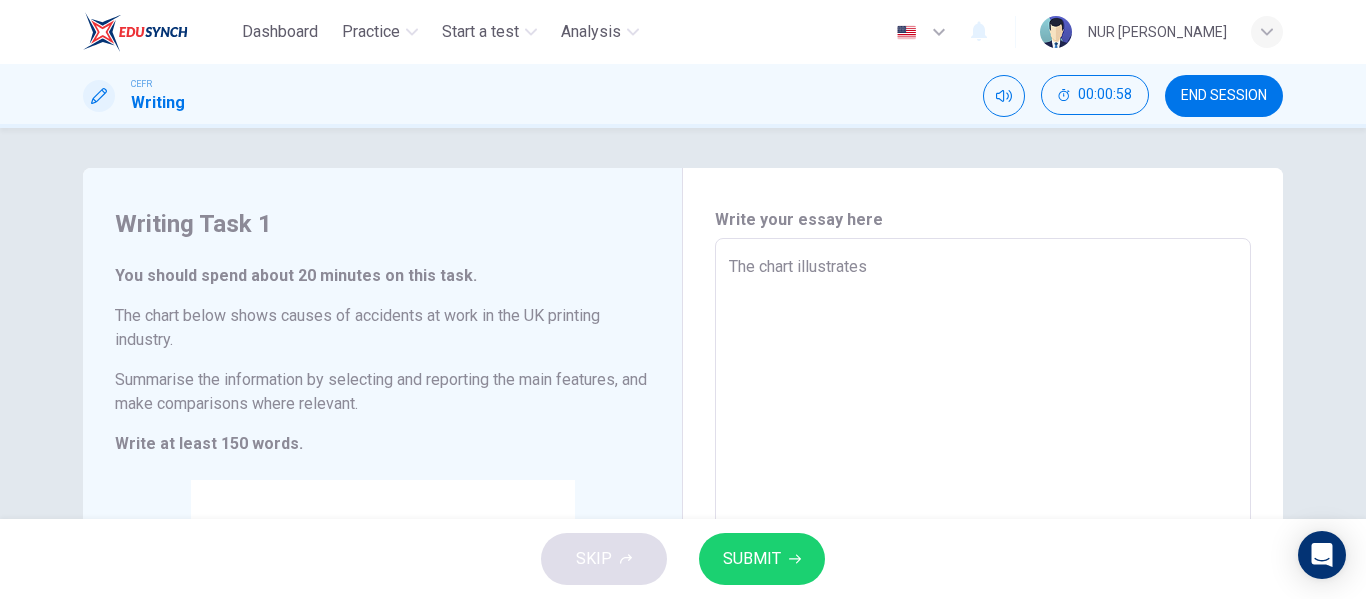 type on "x" 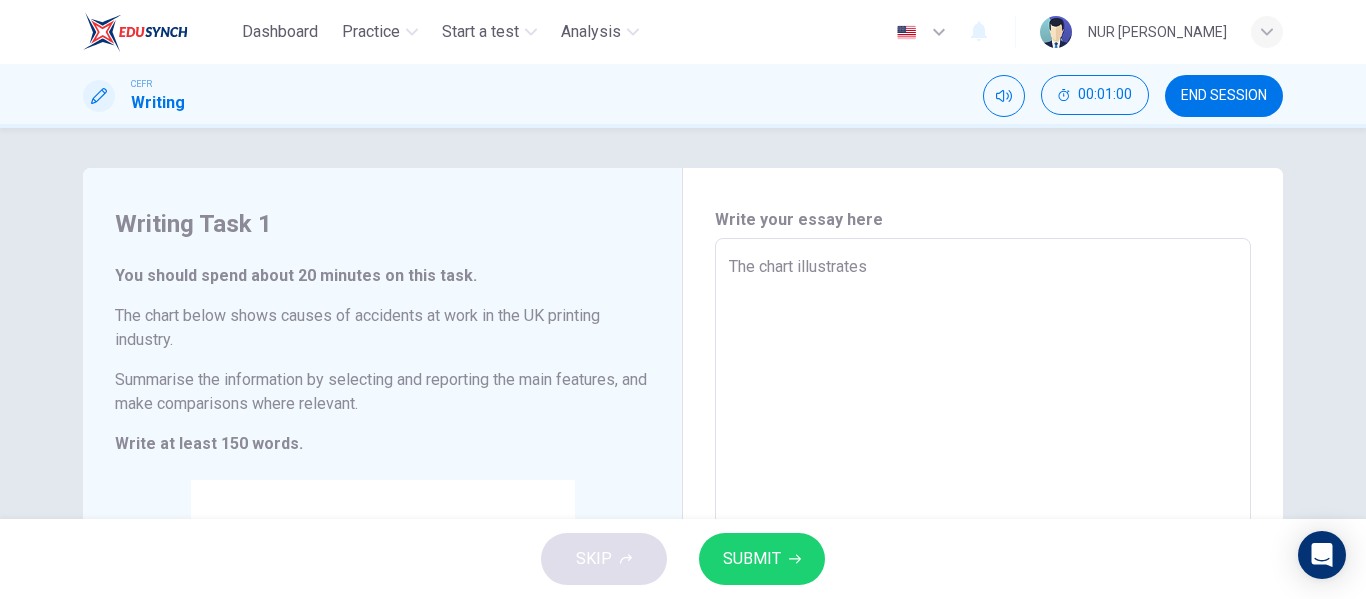 type on "The chart illustrates" 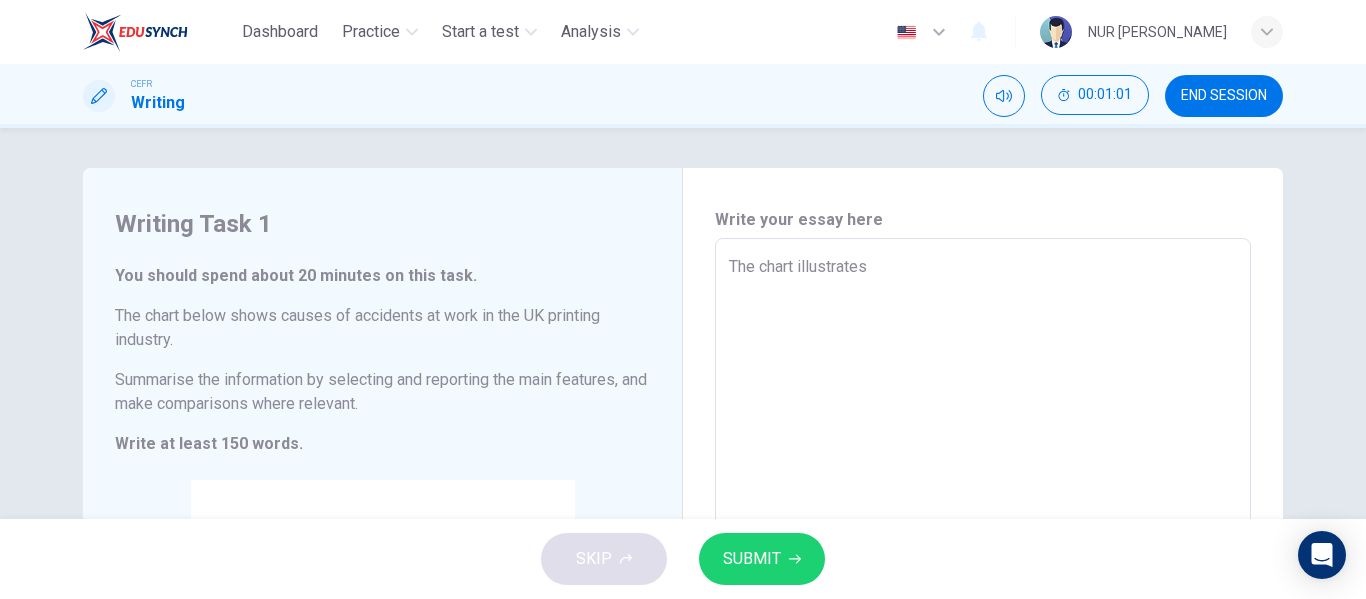 type on "The chart illustrates t" 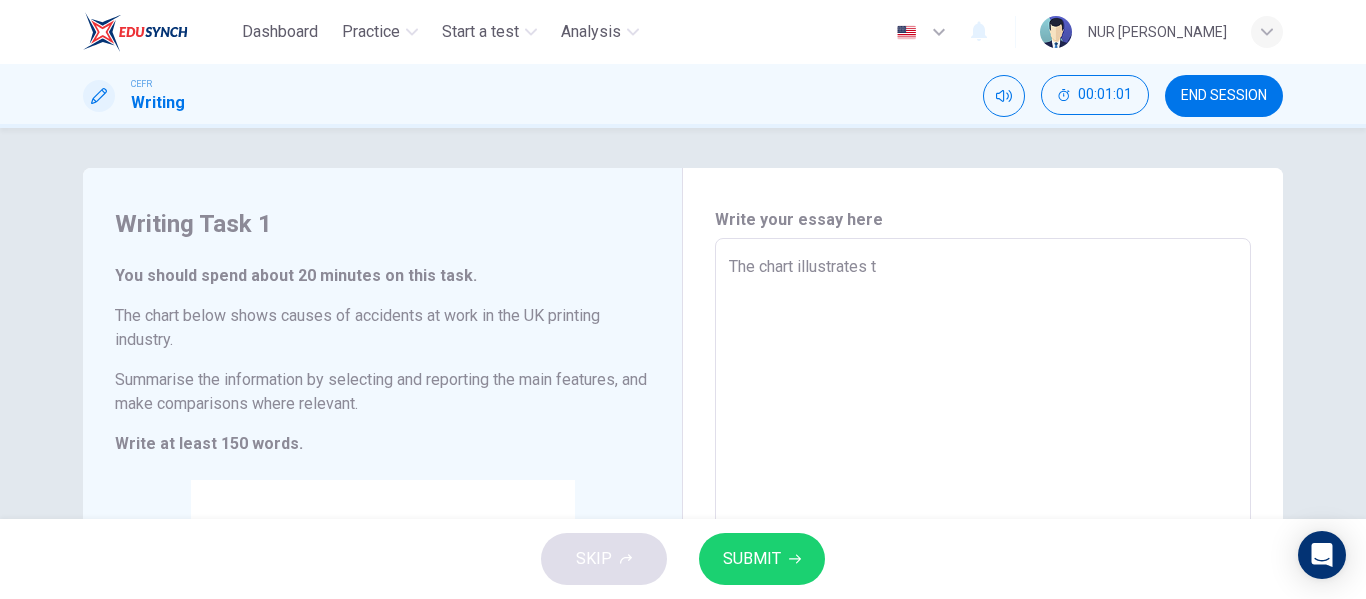 type on "The chart illustrates th" 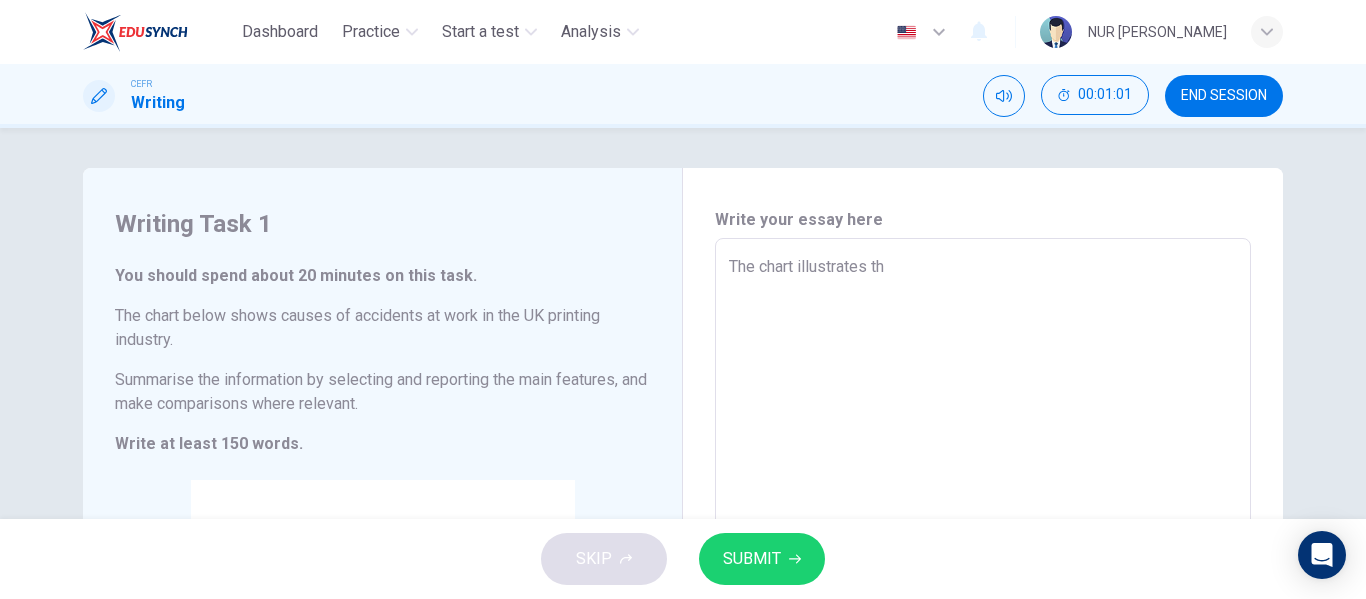 type on "x" 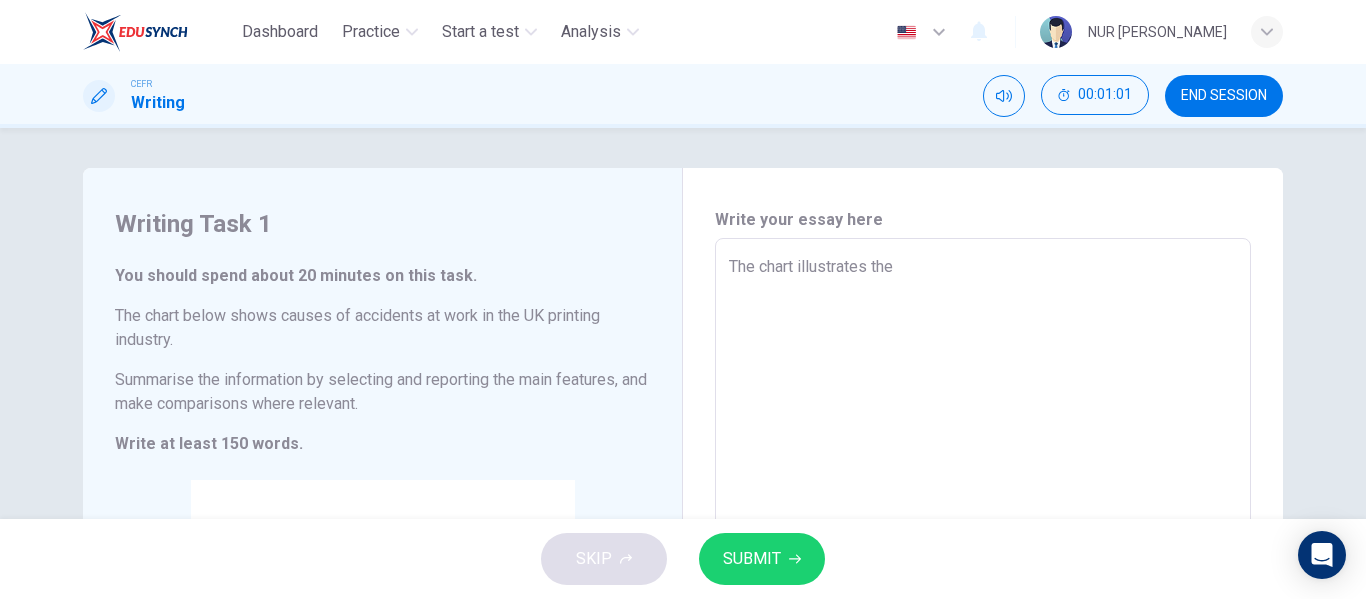 type on "The chart illustrates the" 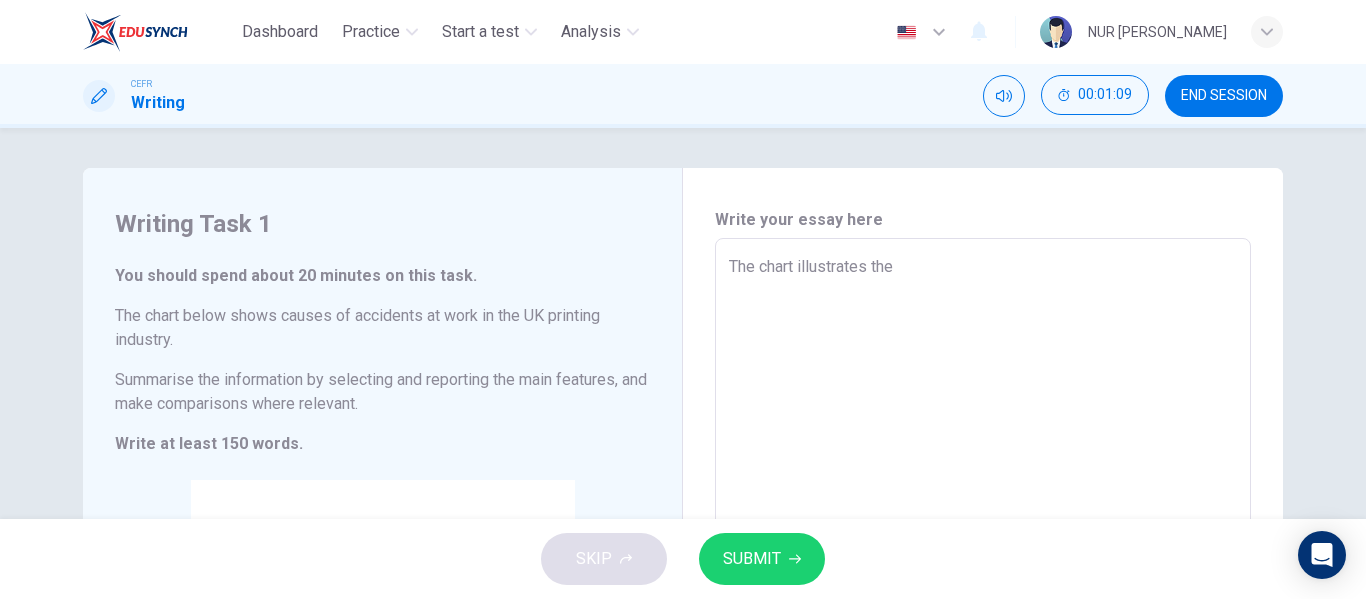 type on "The chart illustrates the f" 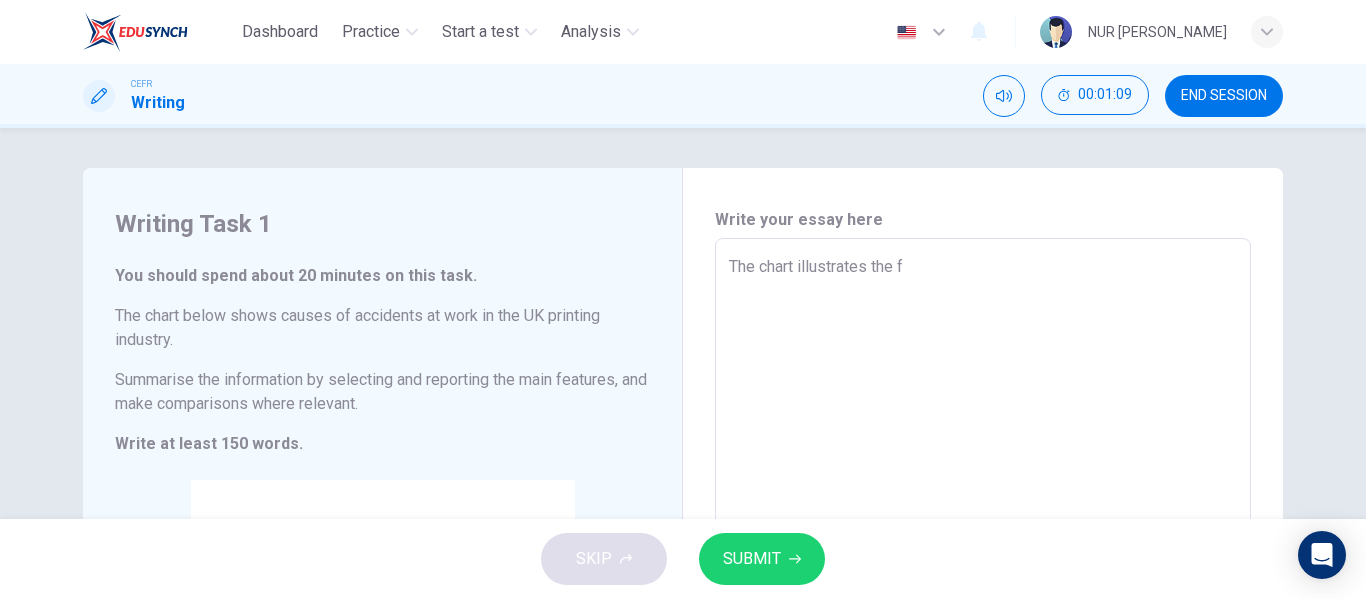 type on "The chart illustrates the fa" 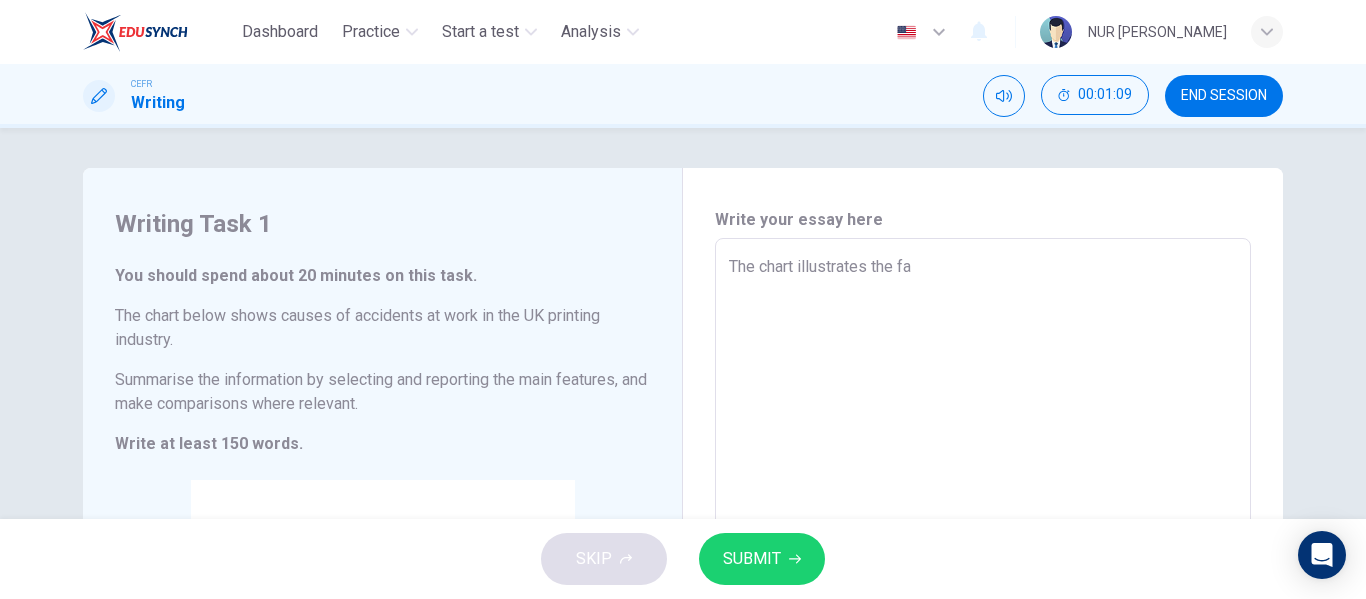 type on "x" 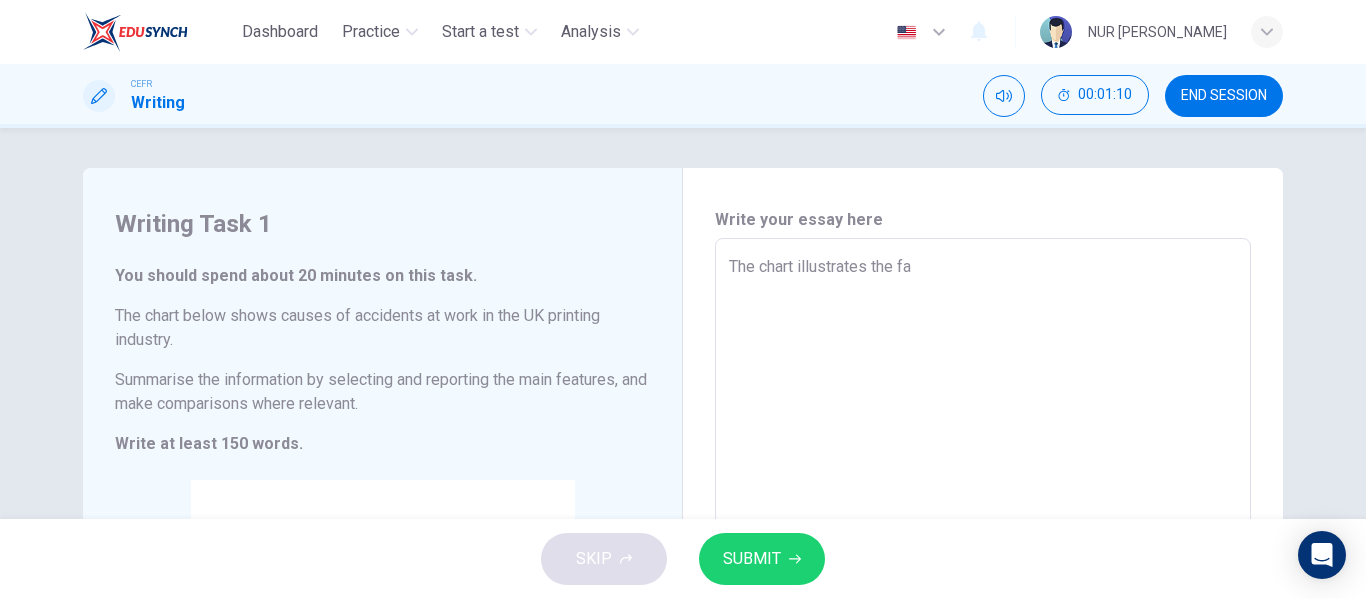 type on "The chart illustrates the fac" 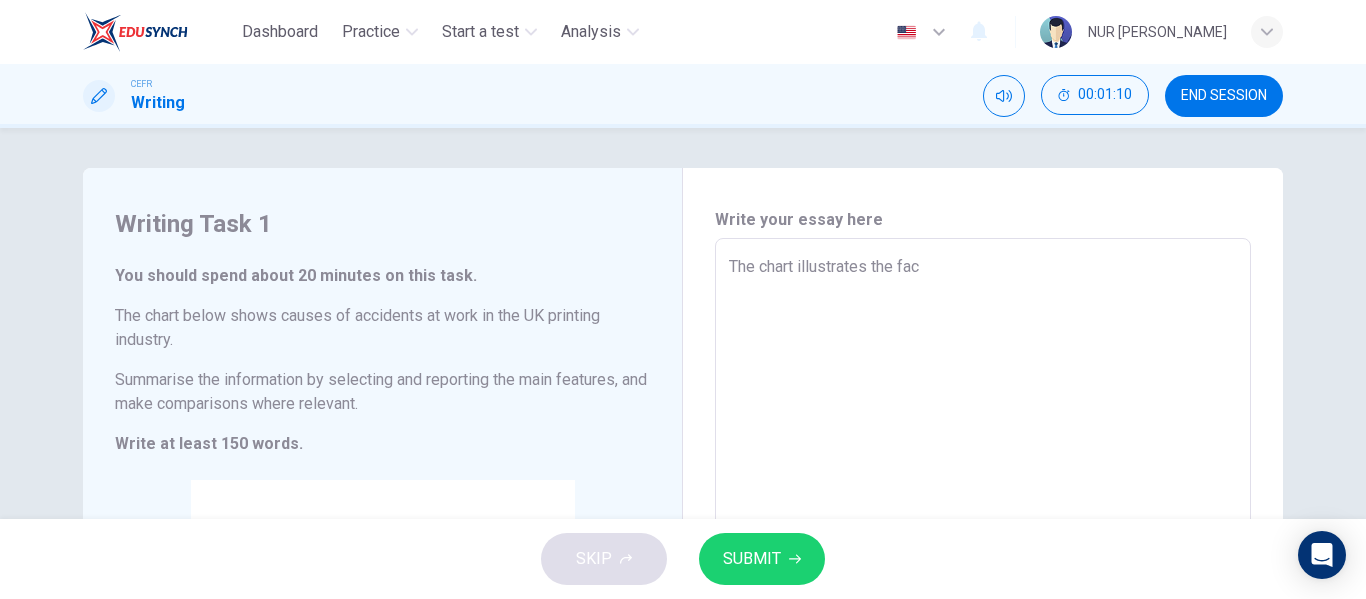 type on "The chart illustrates the fact" 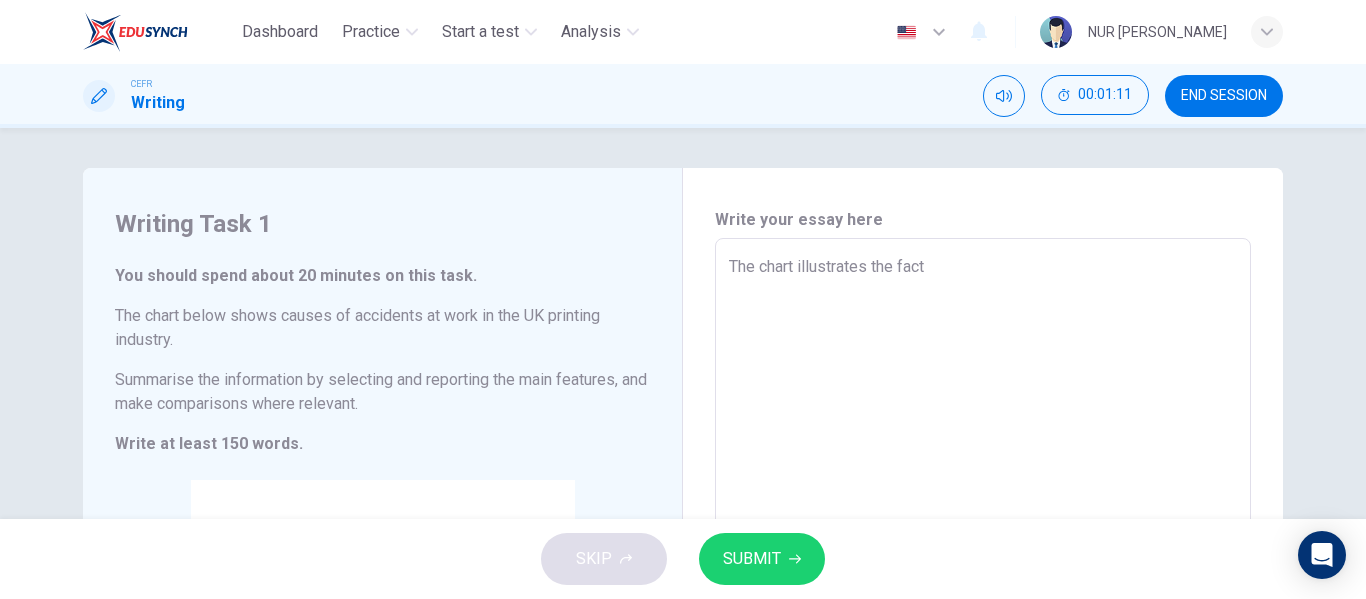 type on "The chart illustrates the facto" 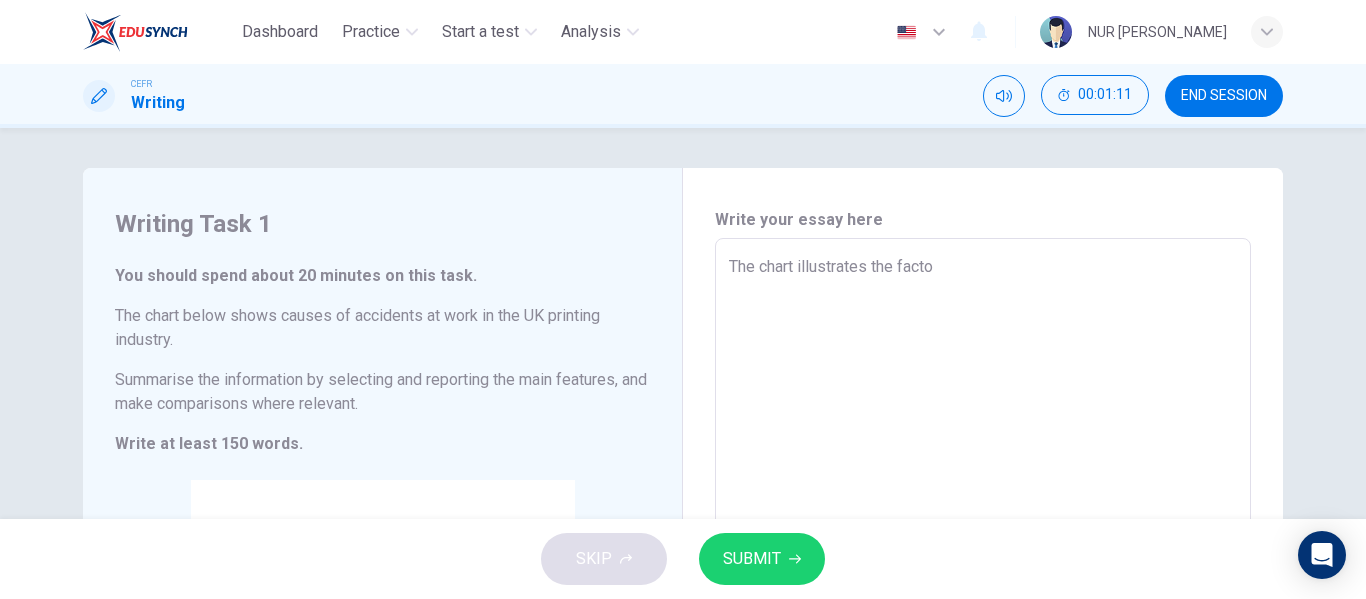 type on "x" 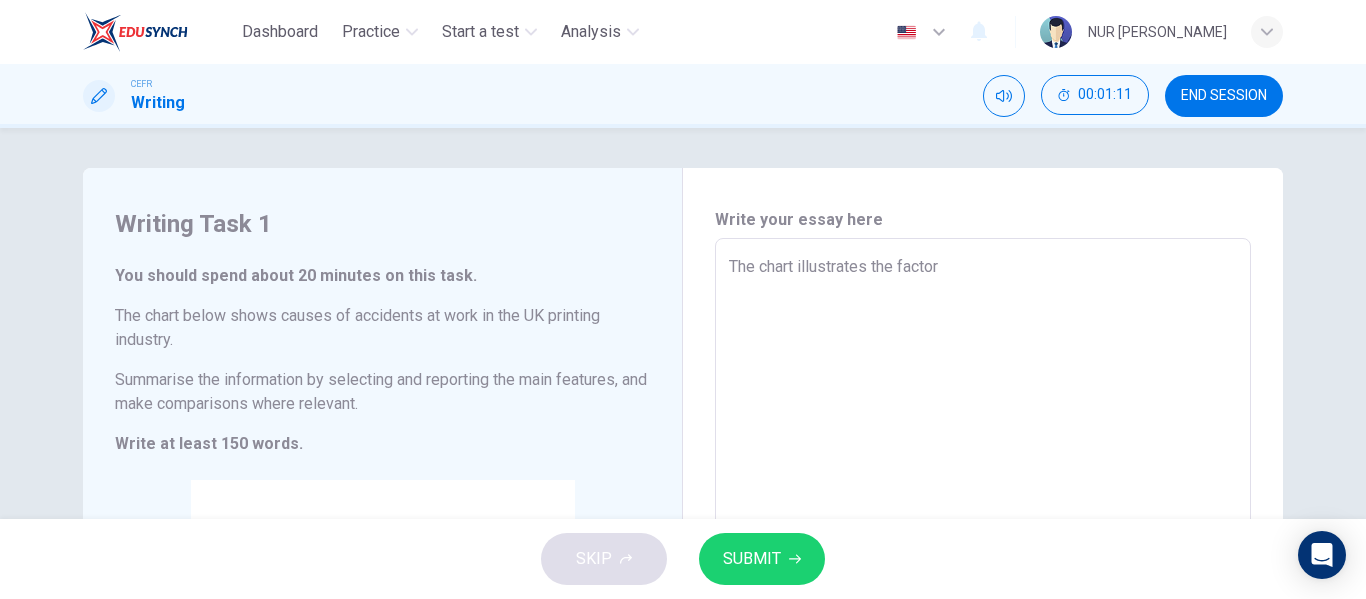 type on "The chart illustrates the factors" 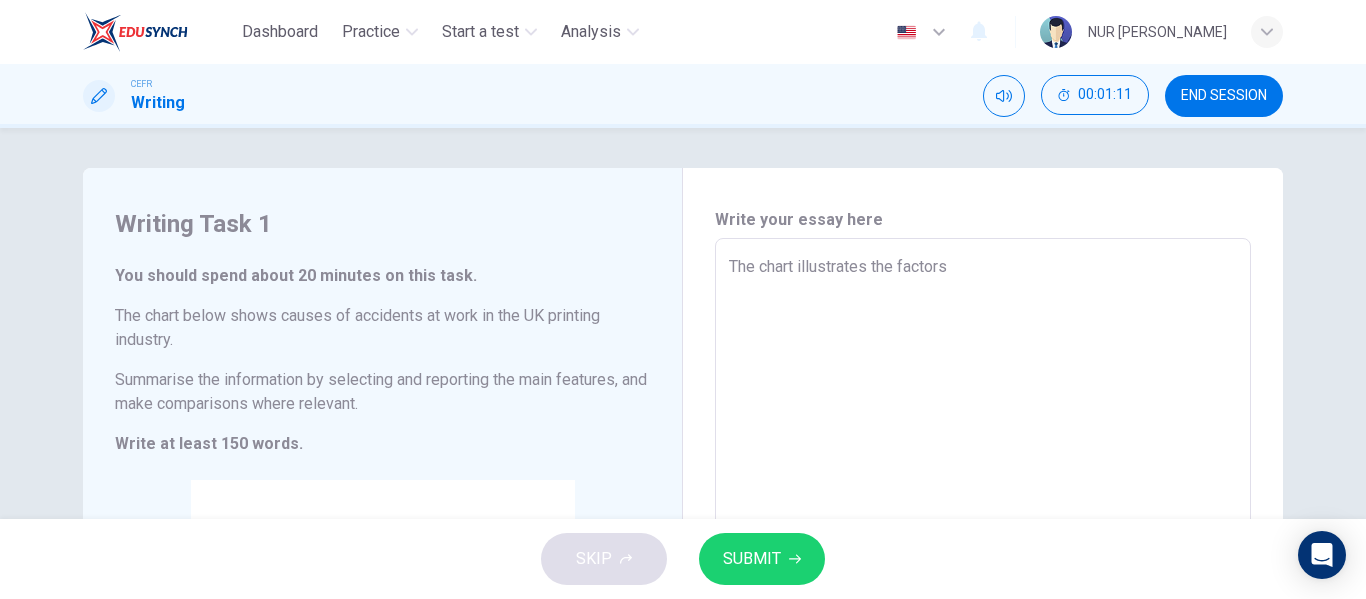 type on "x" 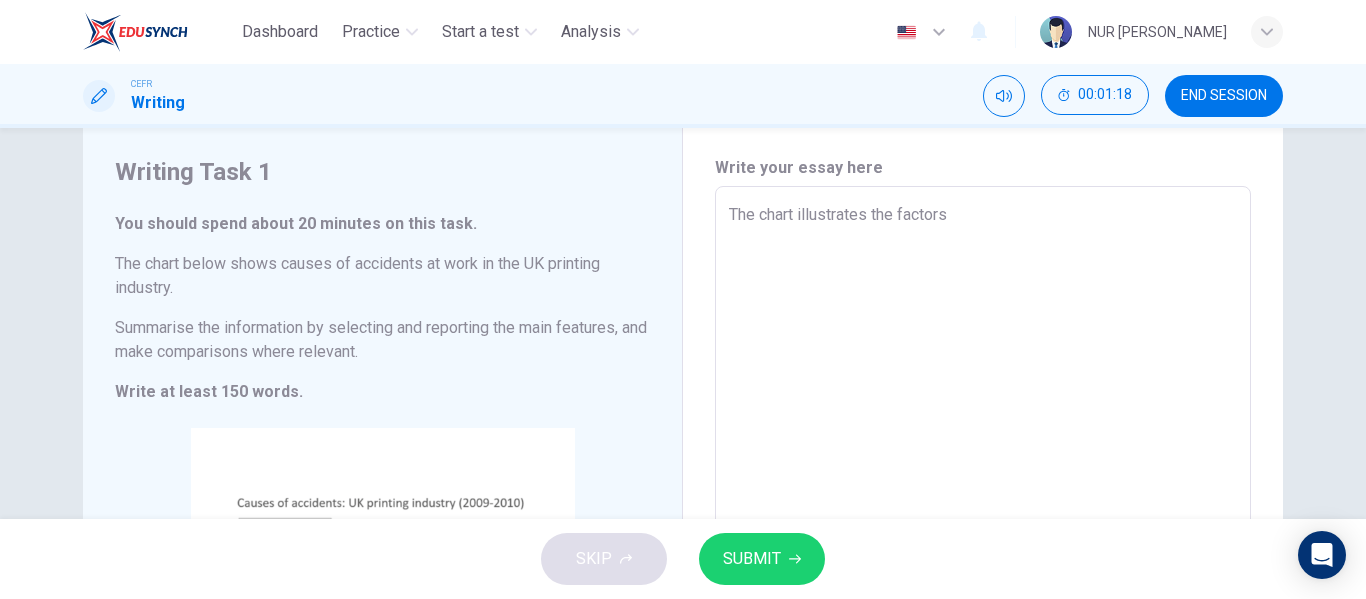 scroll, scrollTop: 53, scrollLeft: 0, axis: vertical 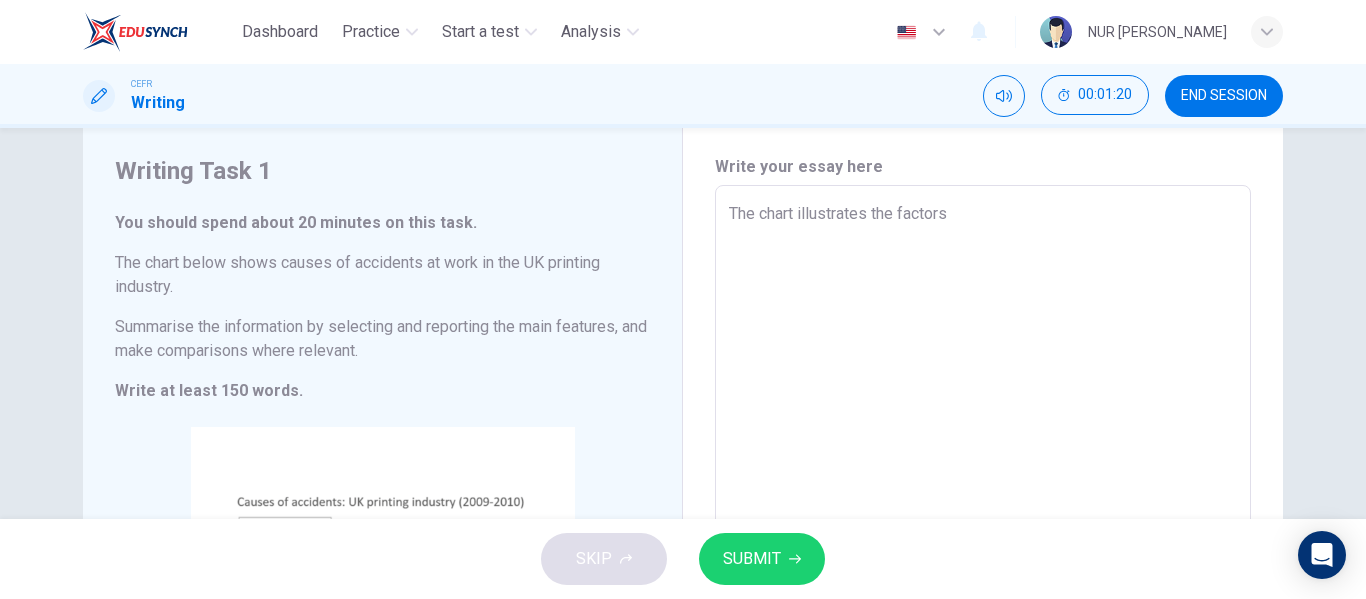 type on "The chart illustrates the factors" 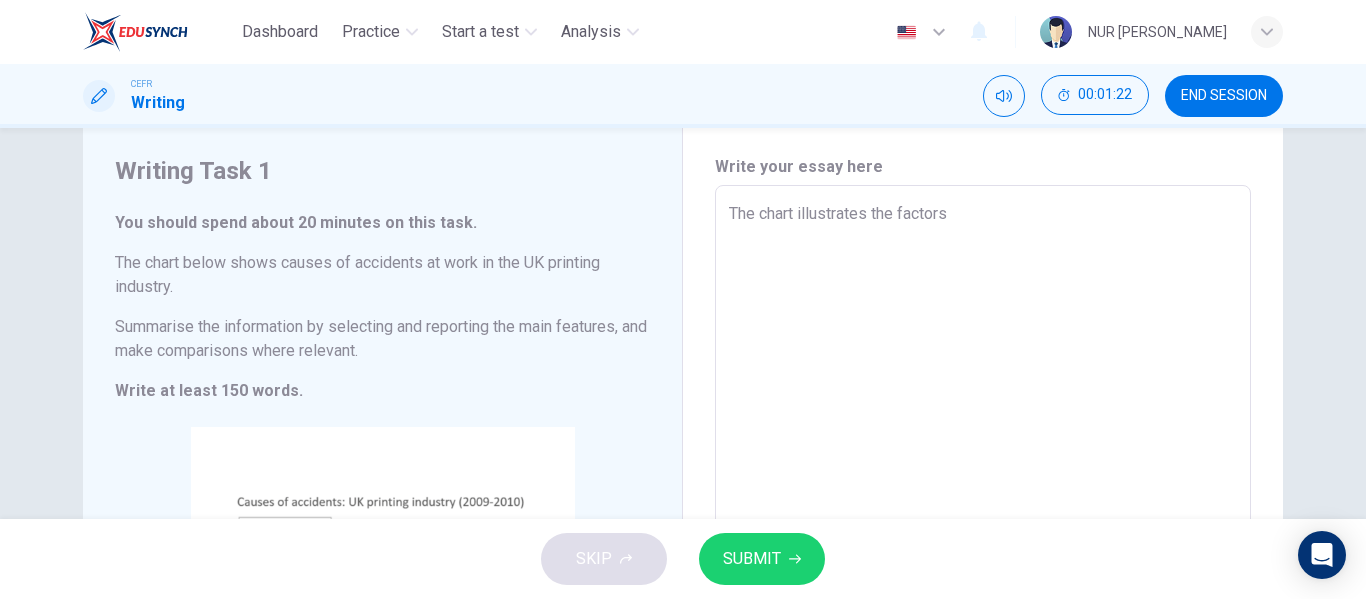 type on "The chart illustrates the factors f" 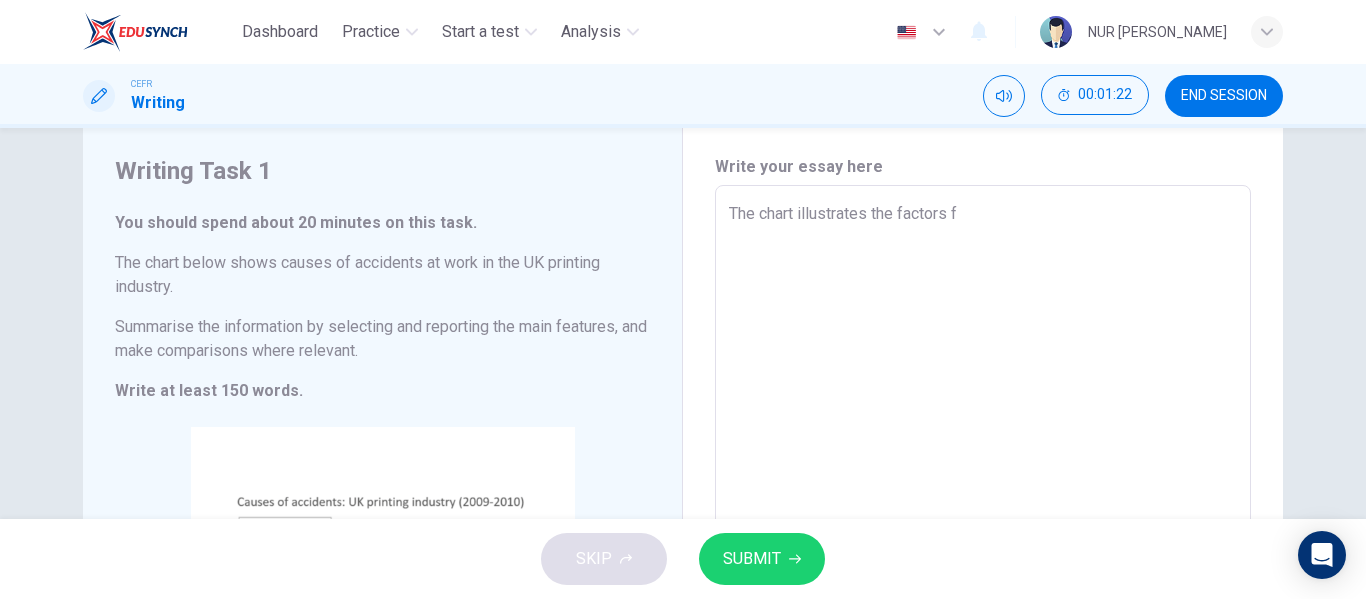 type on "The chart illustrates the factors f" 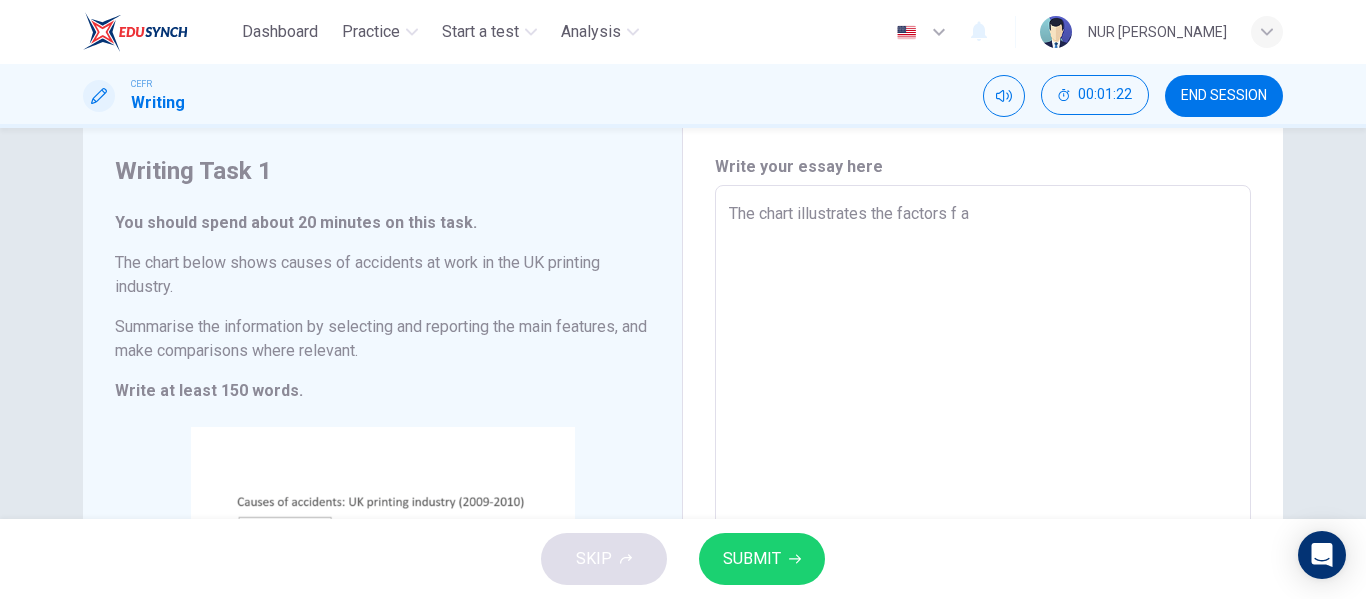 type on "The chart illustrates the factors f ac" 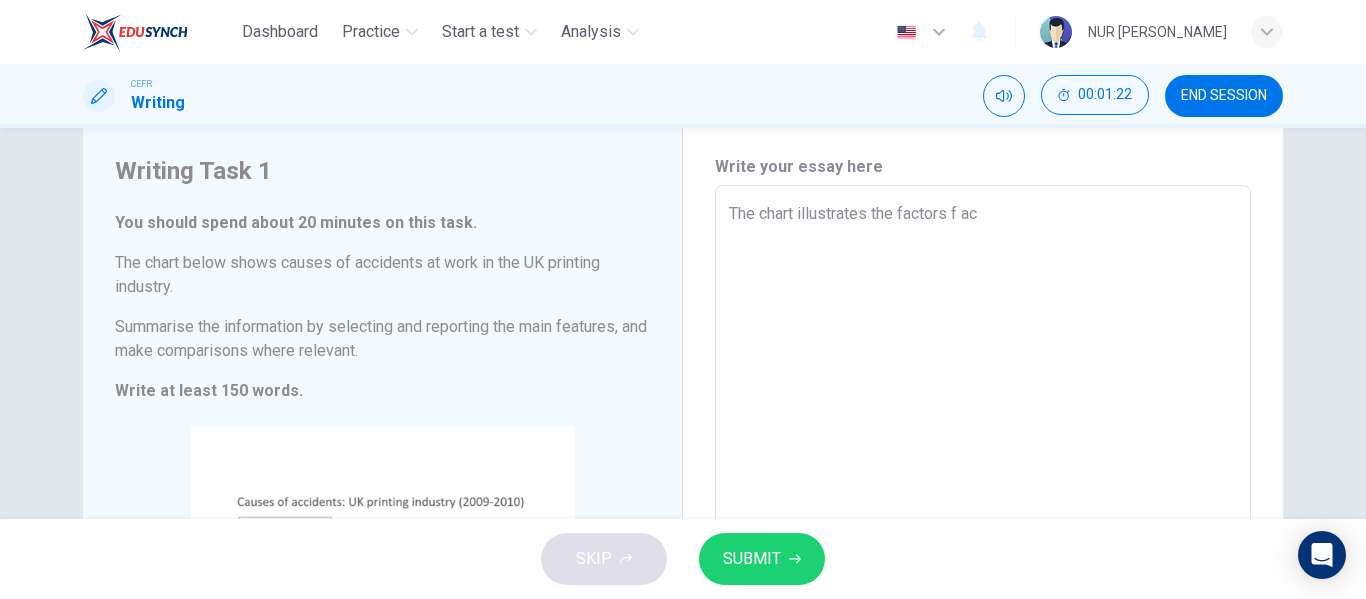 type on "x" 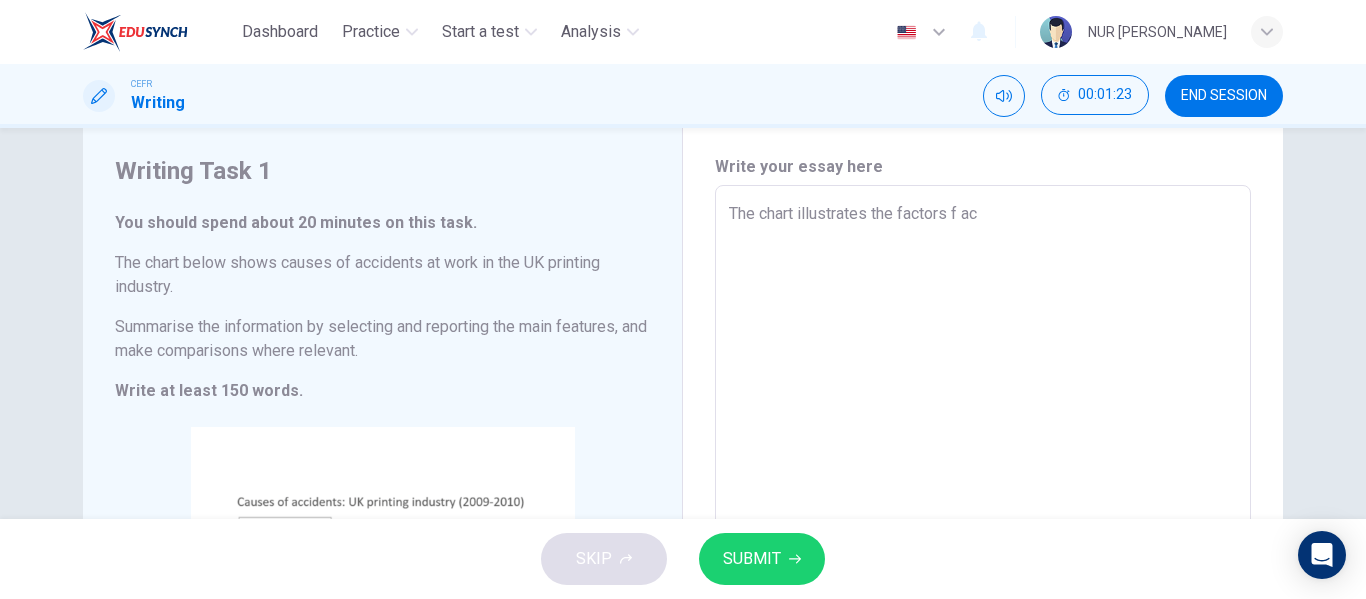 type on "The chart illustrates the factors f a" 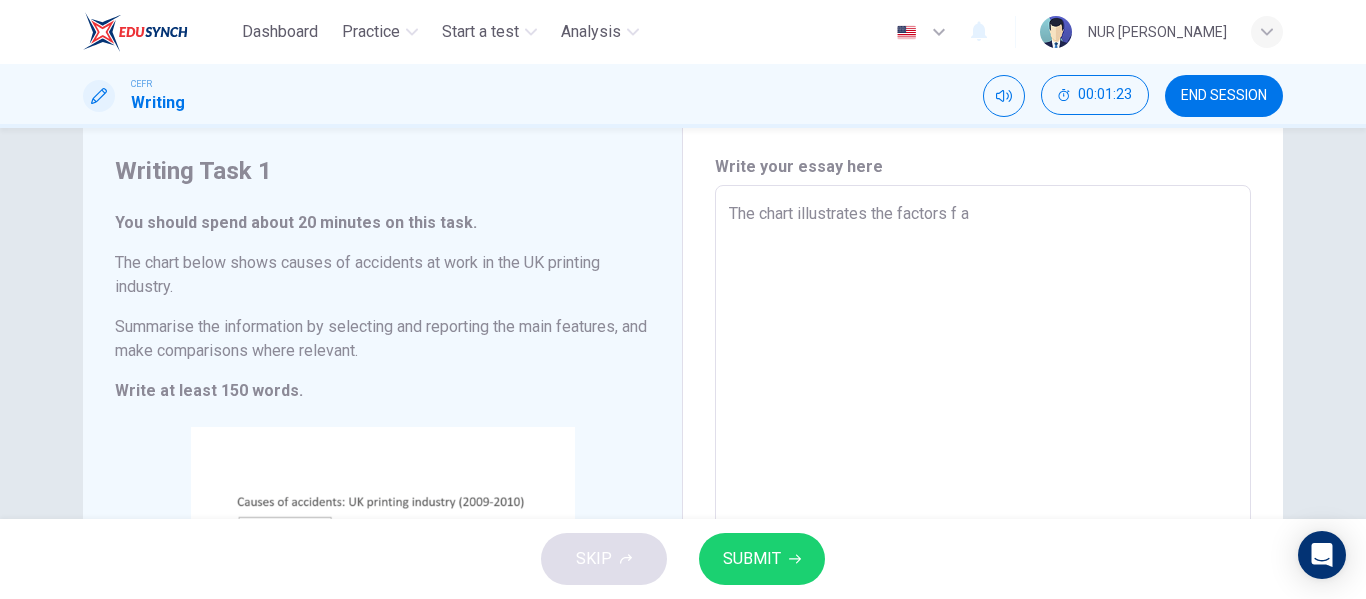 type on "The chart illustrates the factors f" 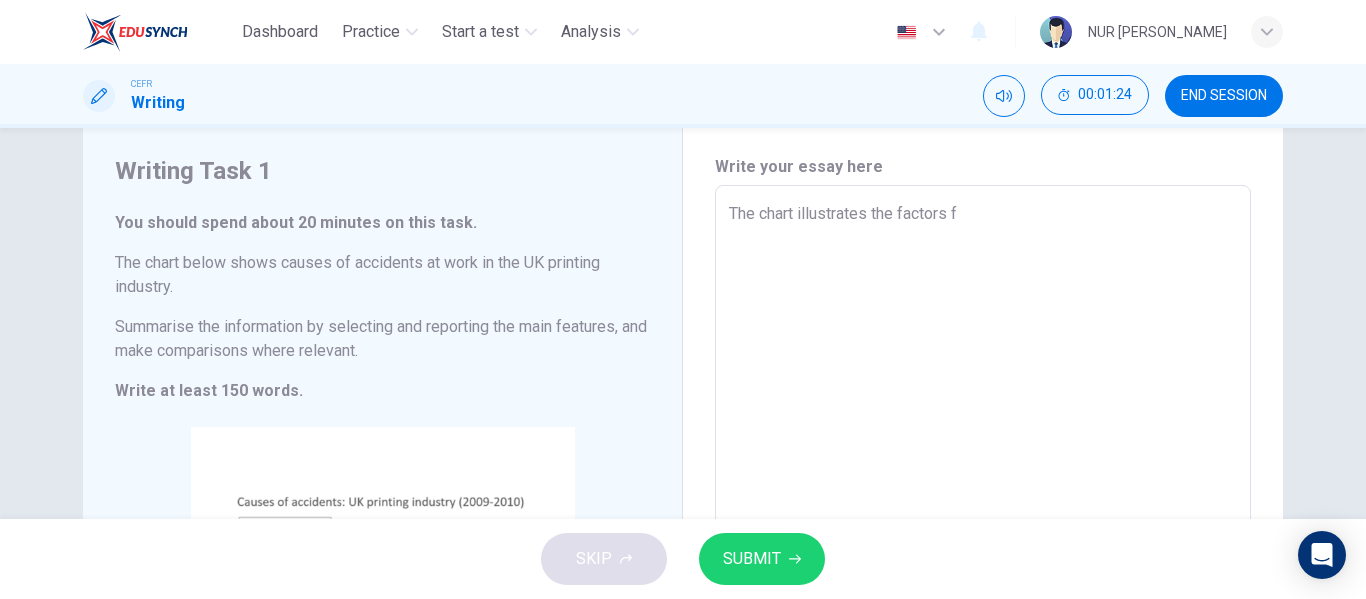 type on "x" 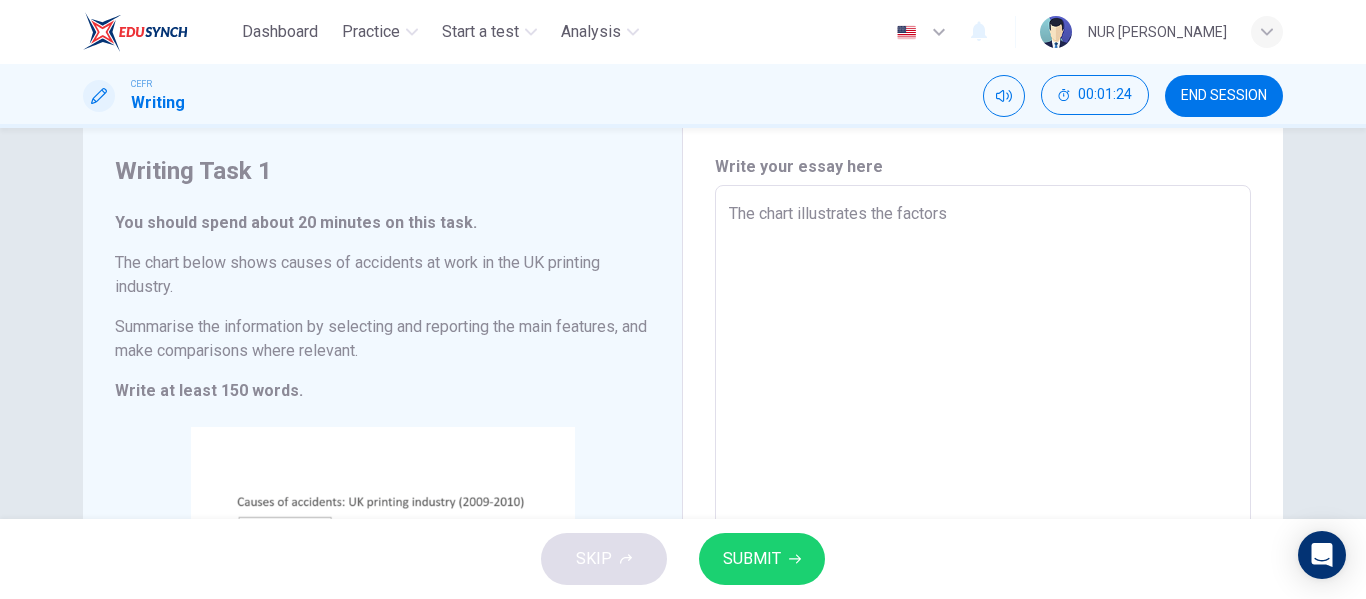 type on "x" 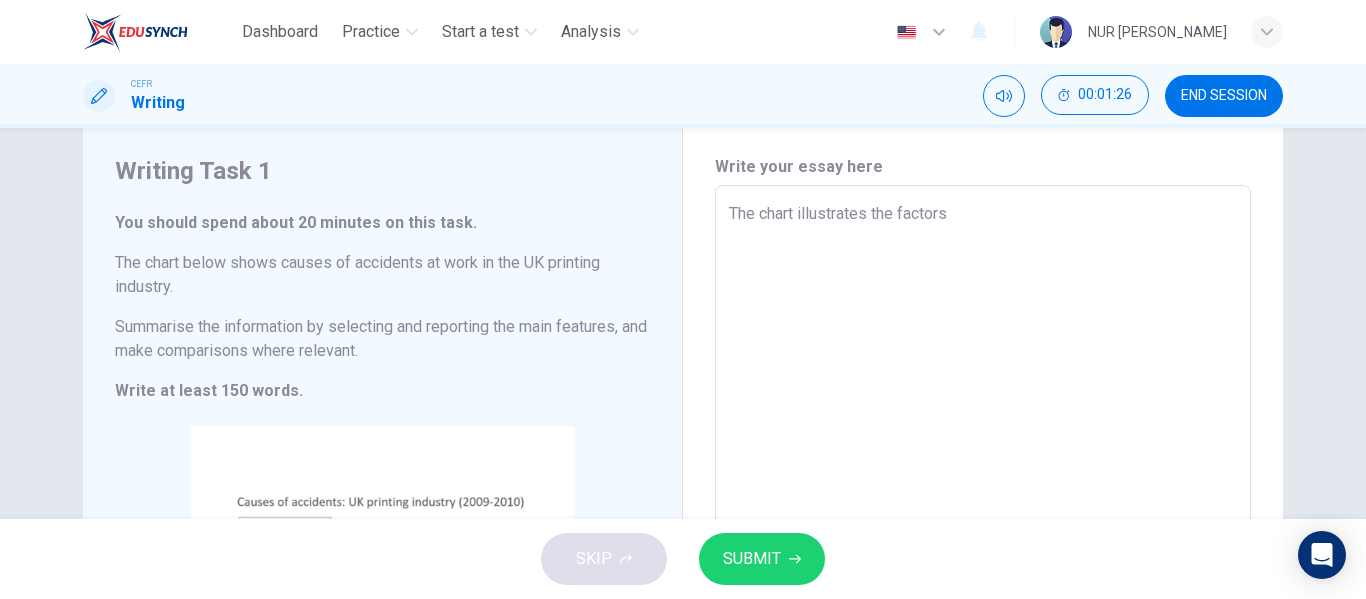 type on "The chart illustrates the factors o" 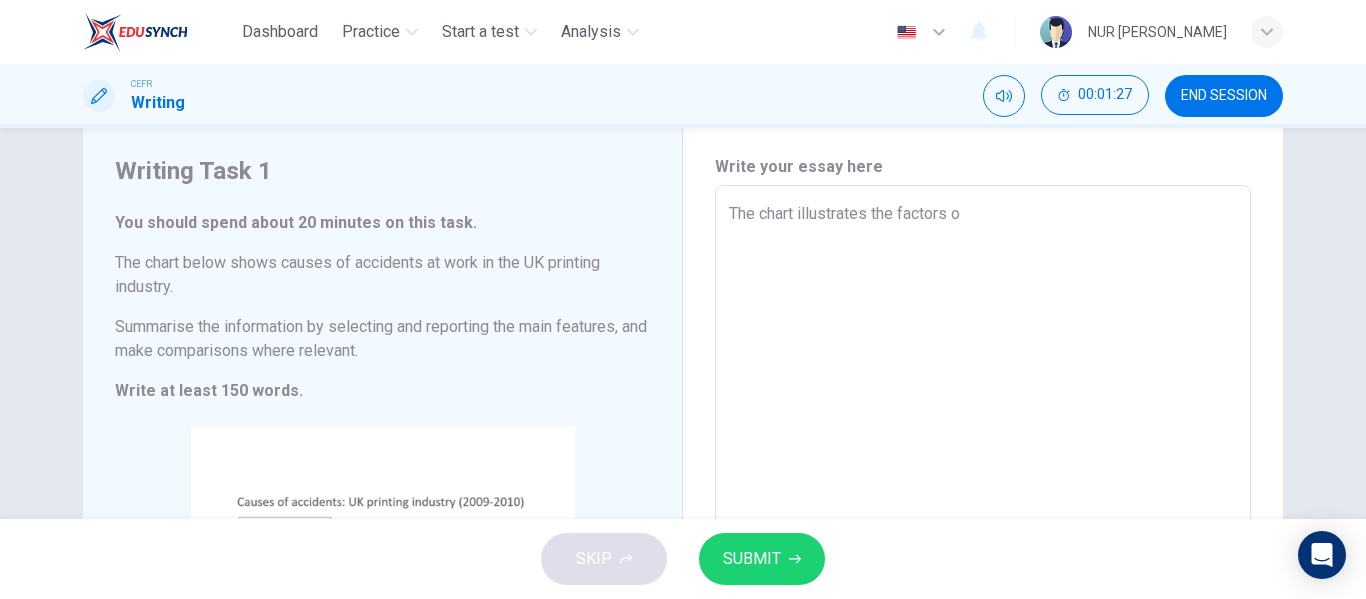 type on "The chart illustrates the factors of" 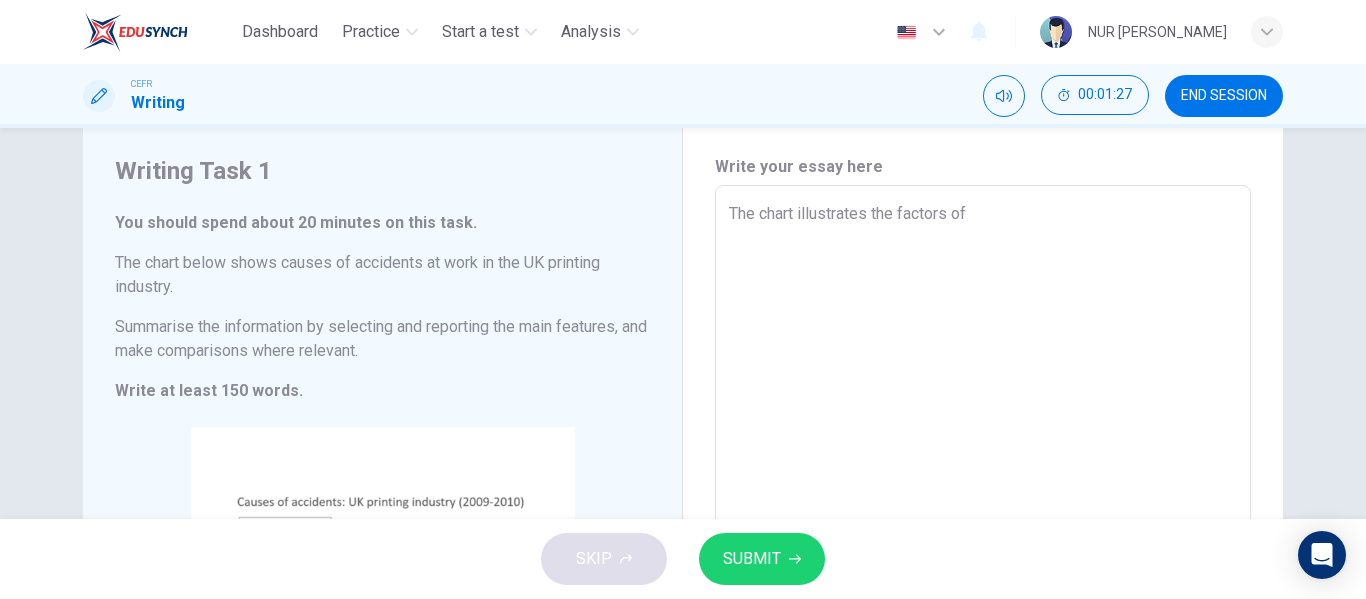 type on "x" 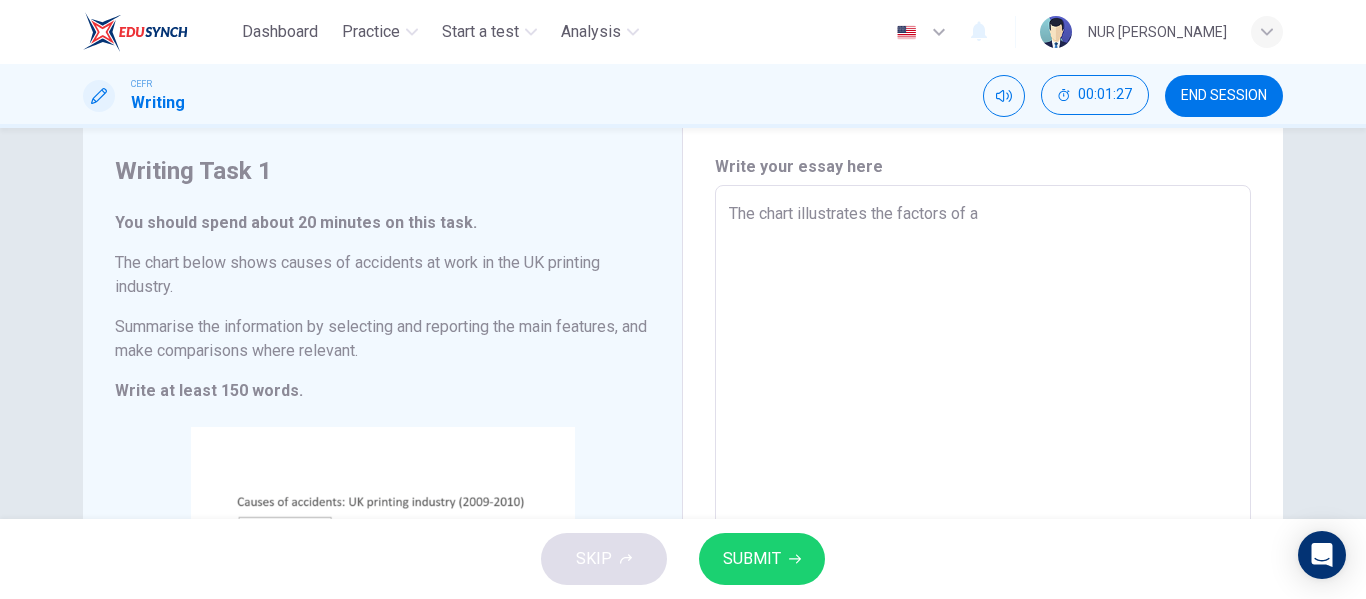 type on "x" 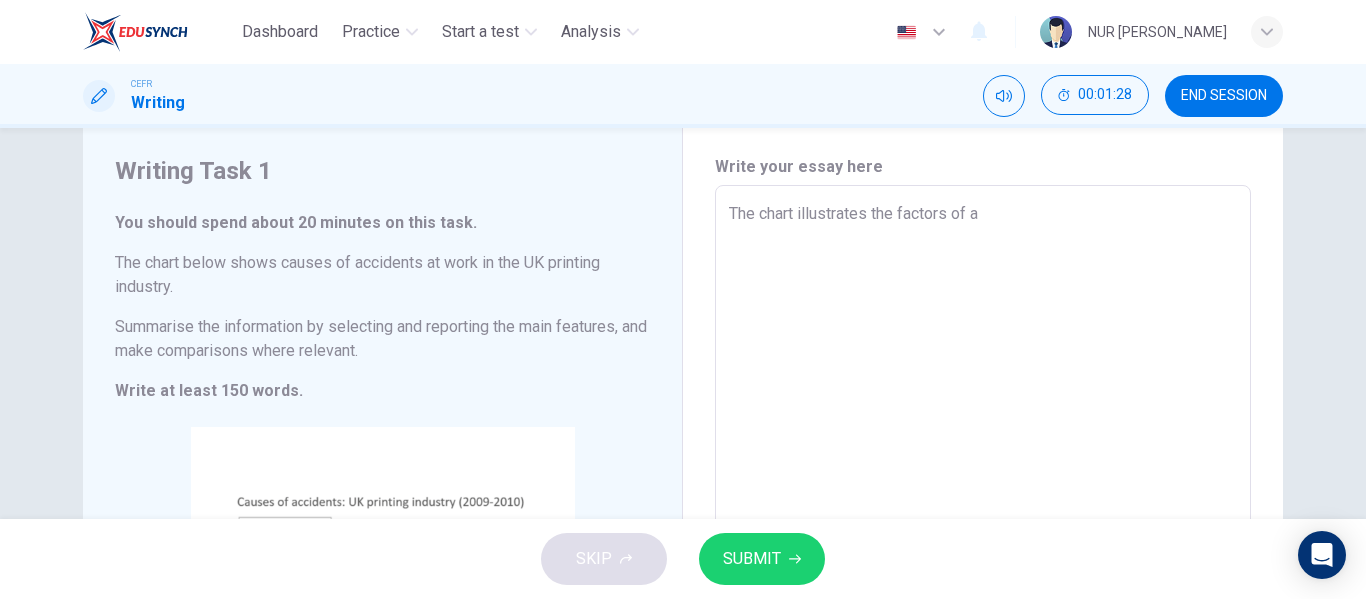 type on "The chart illustrates the factors of ac" 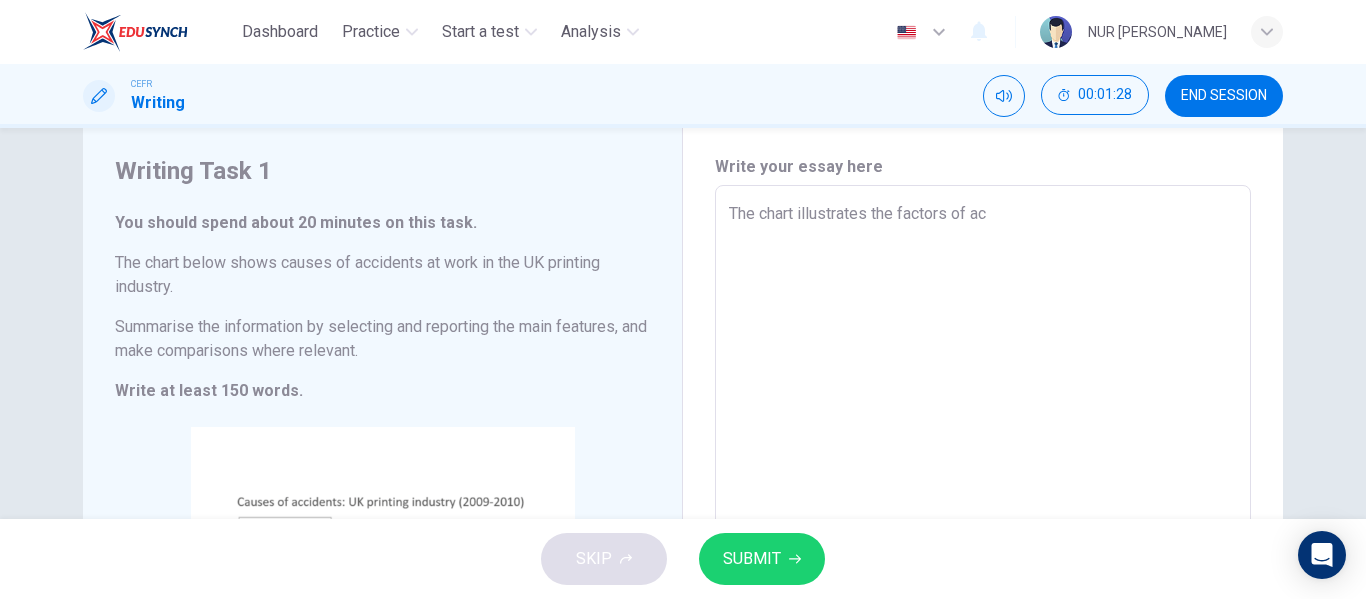 type on "x" 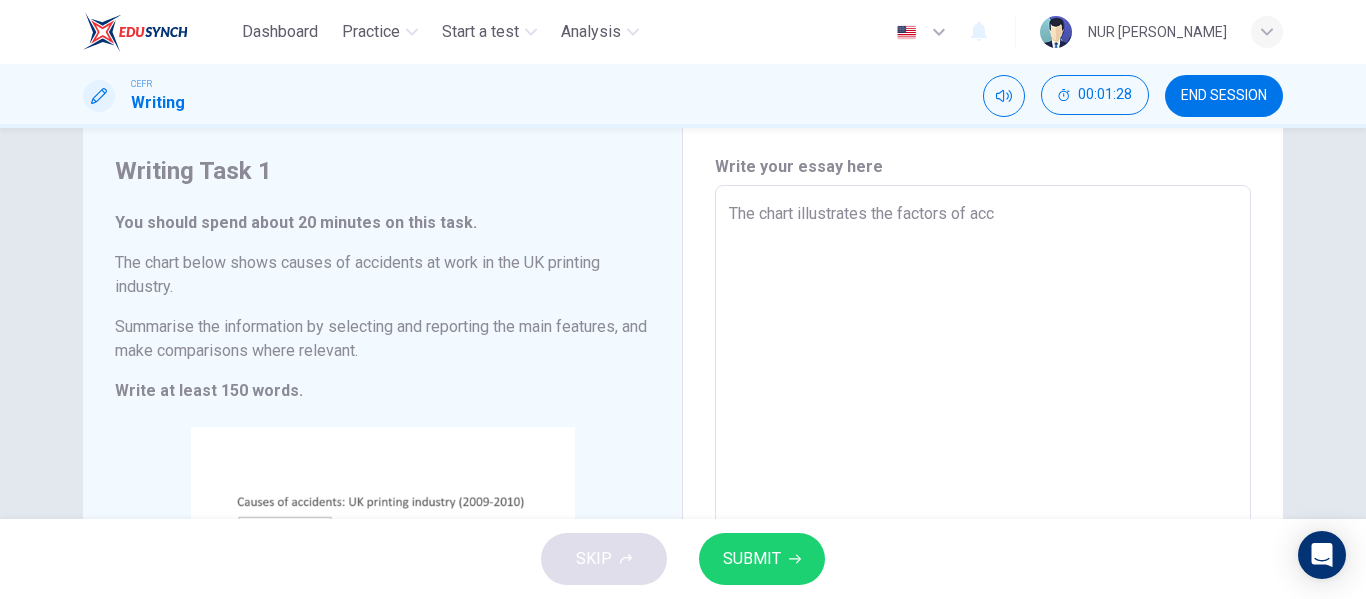 type on "The chart illustrates the factors of acco" 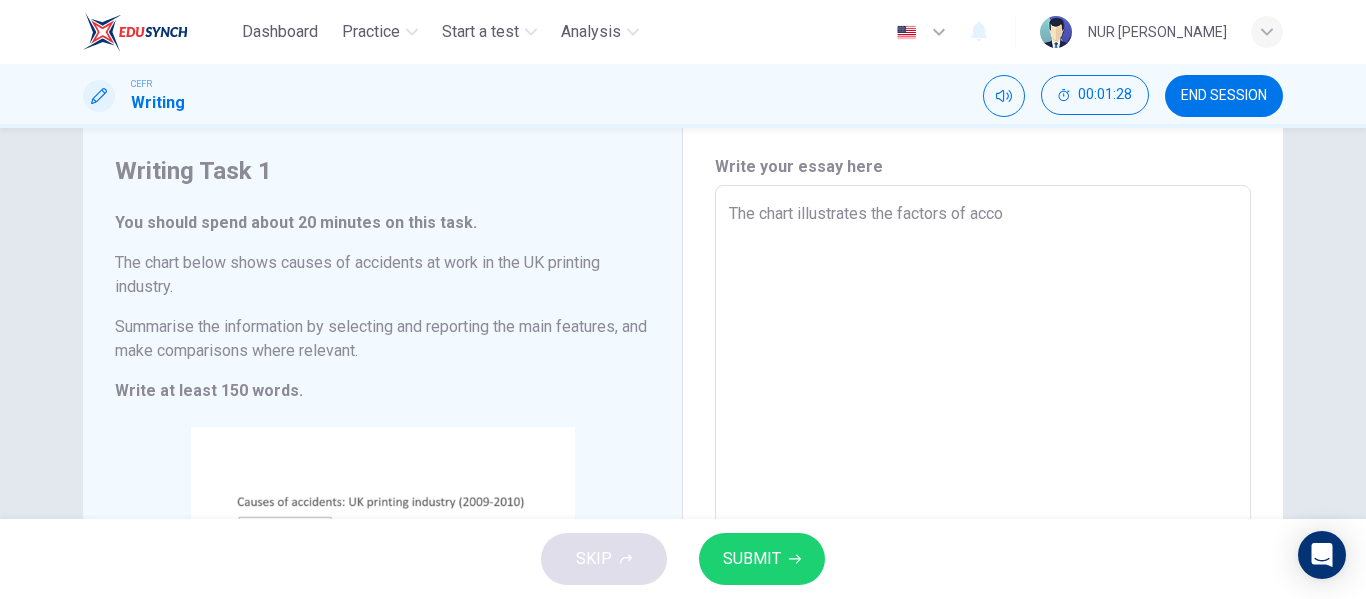 type on "x" 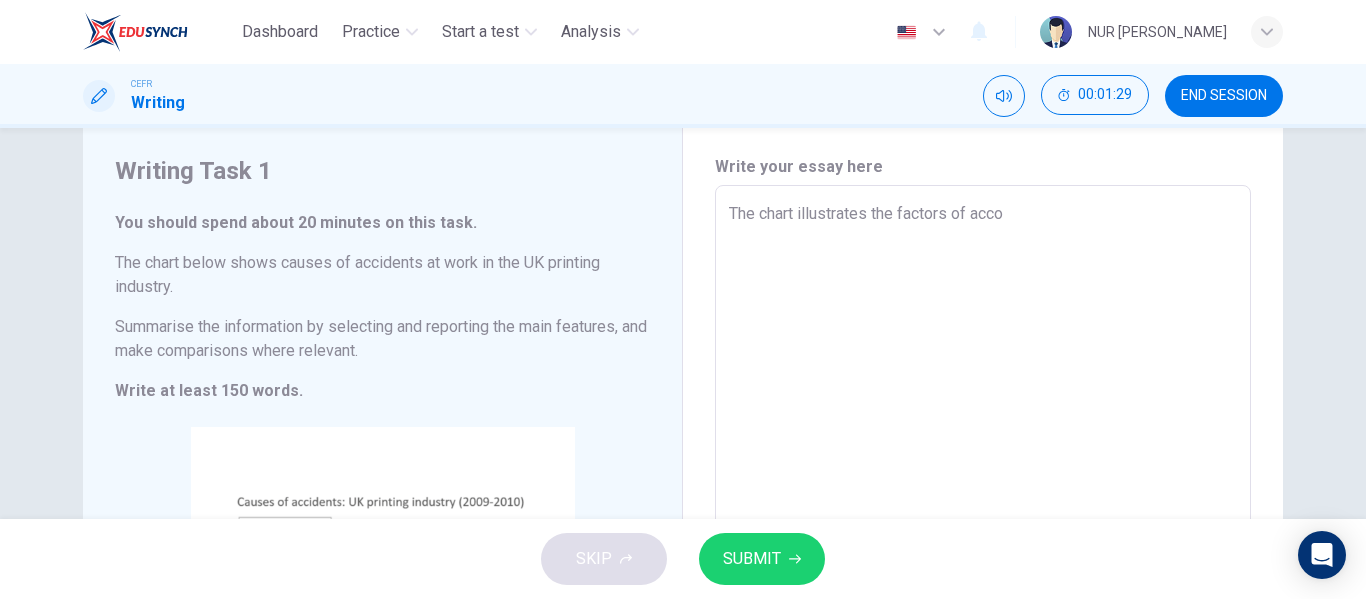 type on "The chart illustrates the factors of acc" 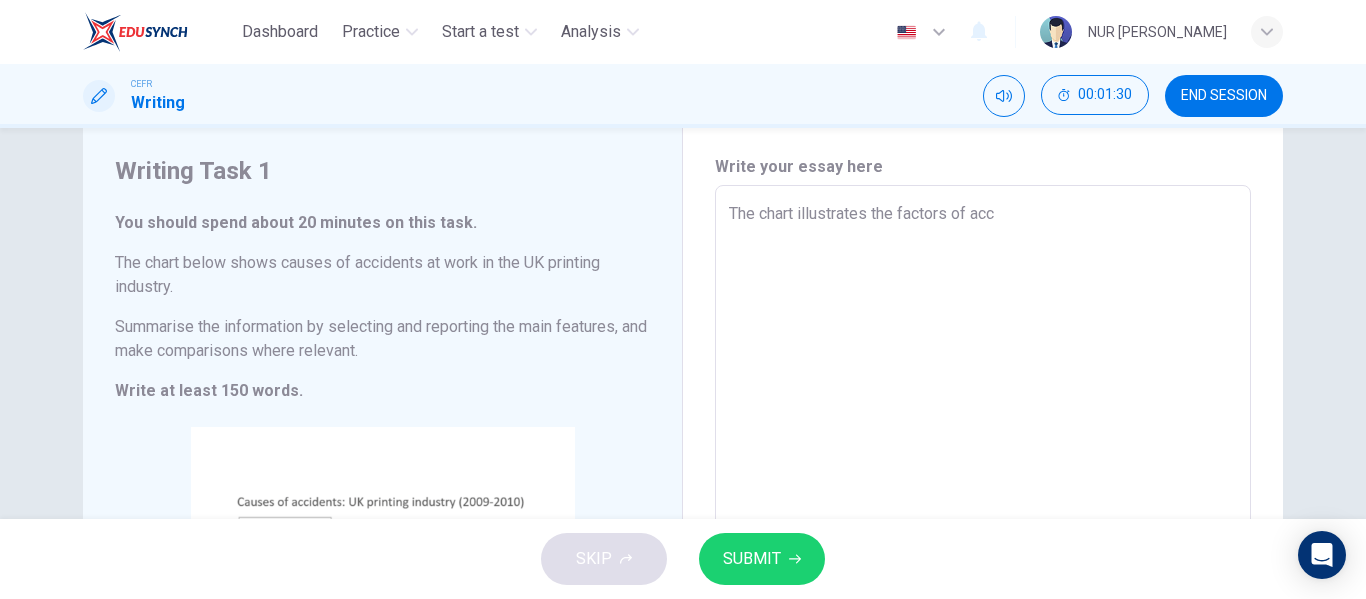 type on "The chart illustrates the factors of acci" 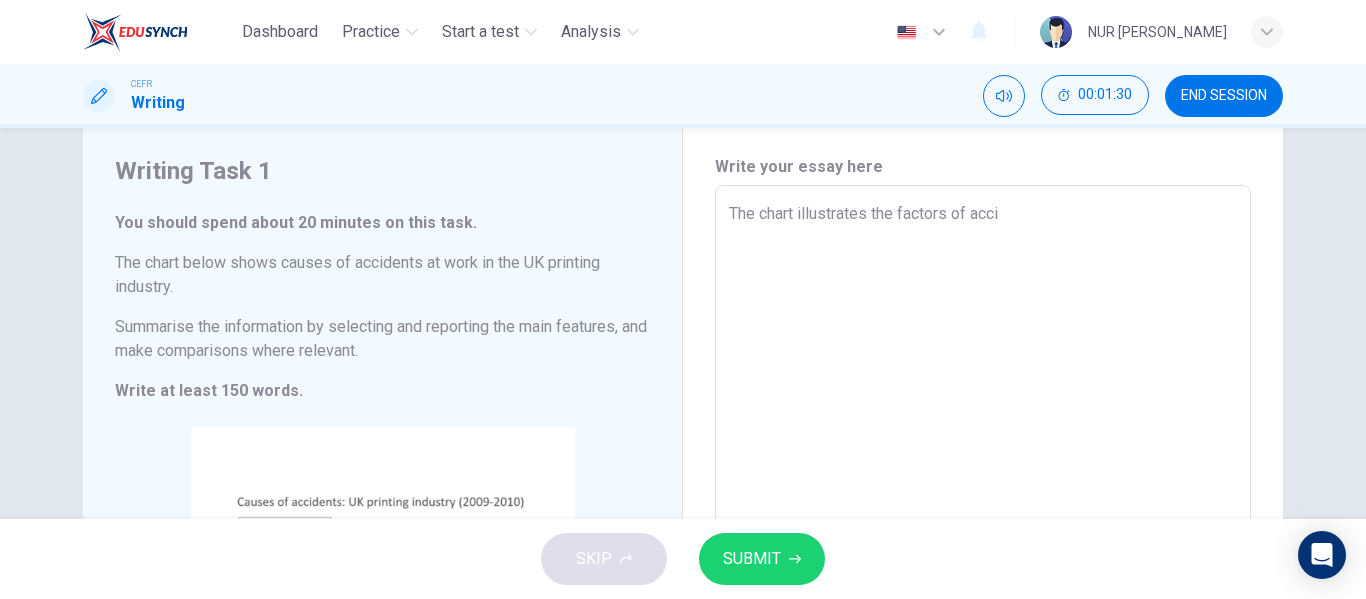 type on "x" 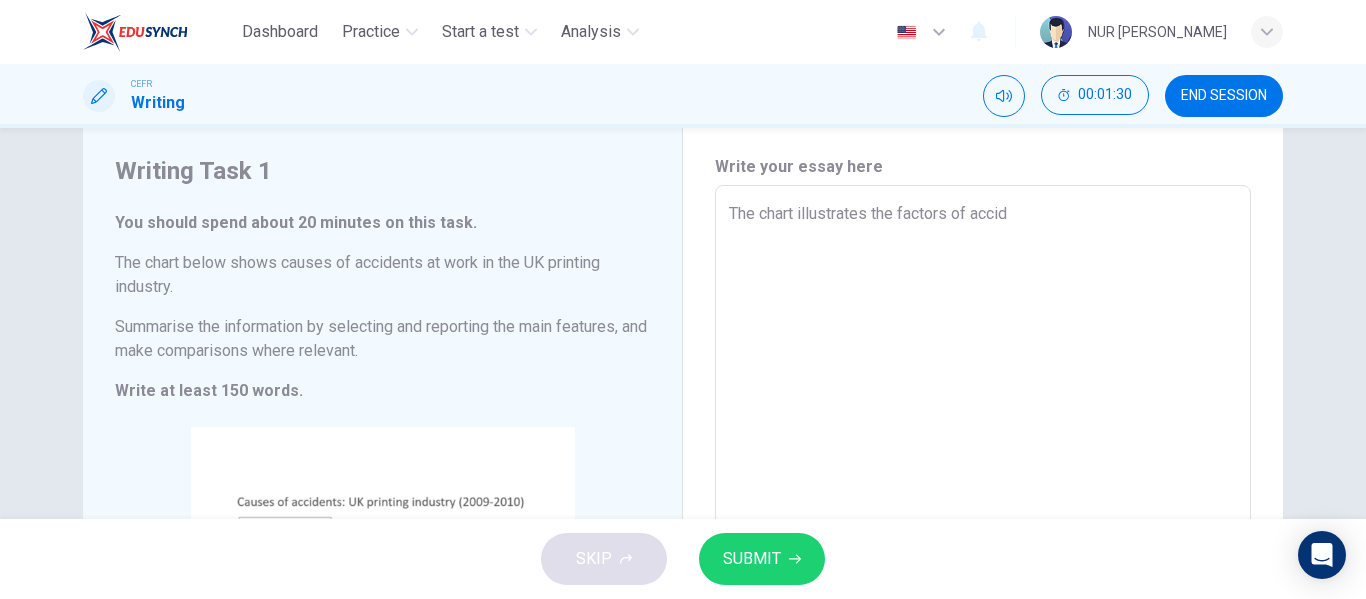 type on "The chart illustrates the factors of accide" 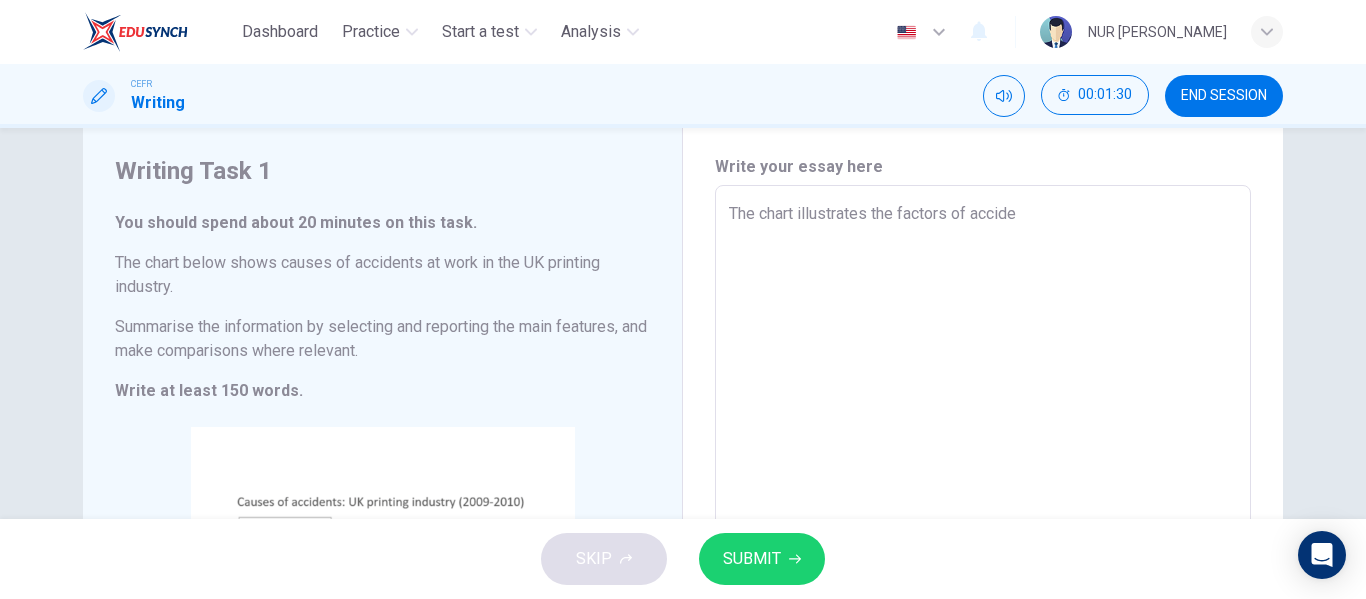 type on "x" 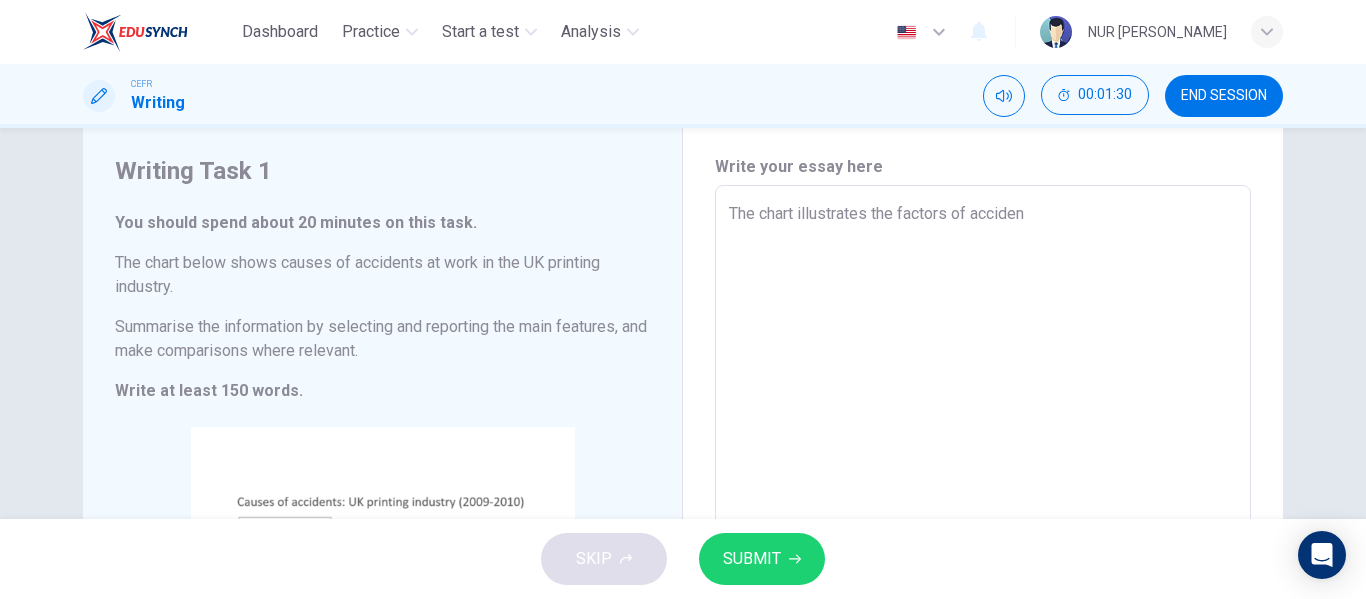 type on "x" 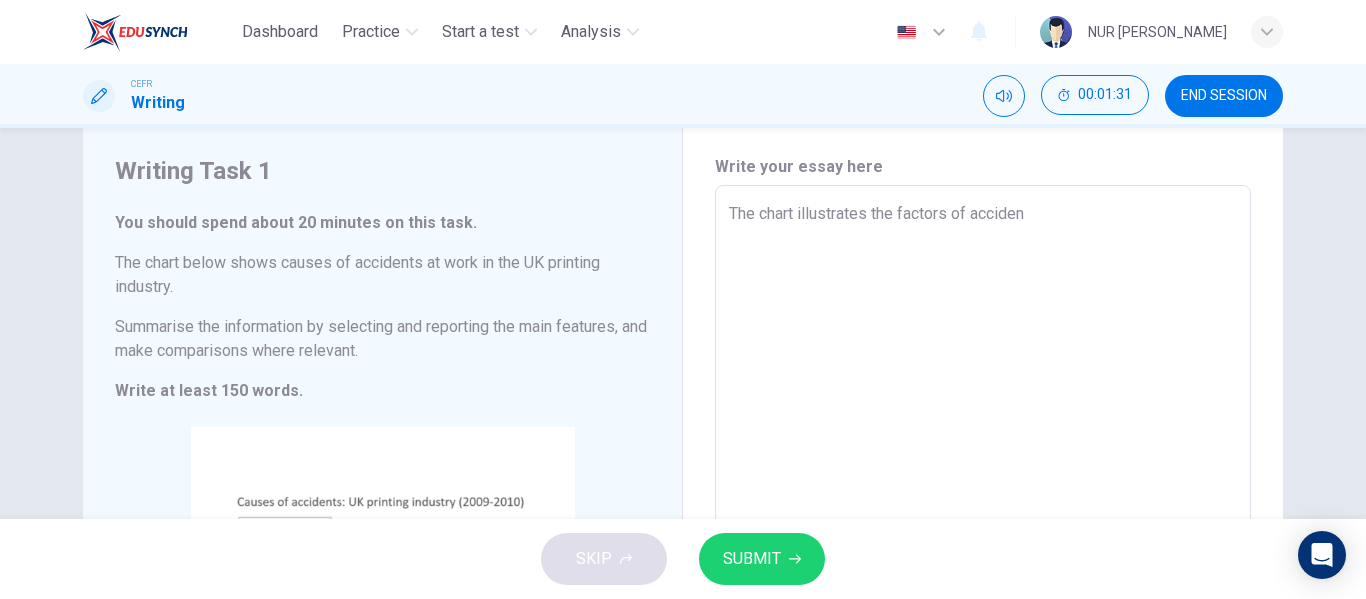 type on "The chart illustrates the factors of accidenr" 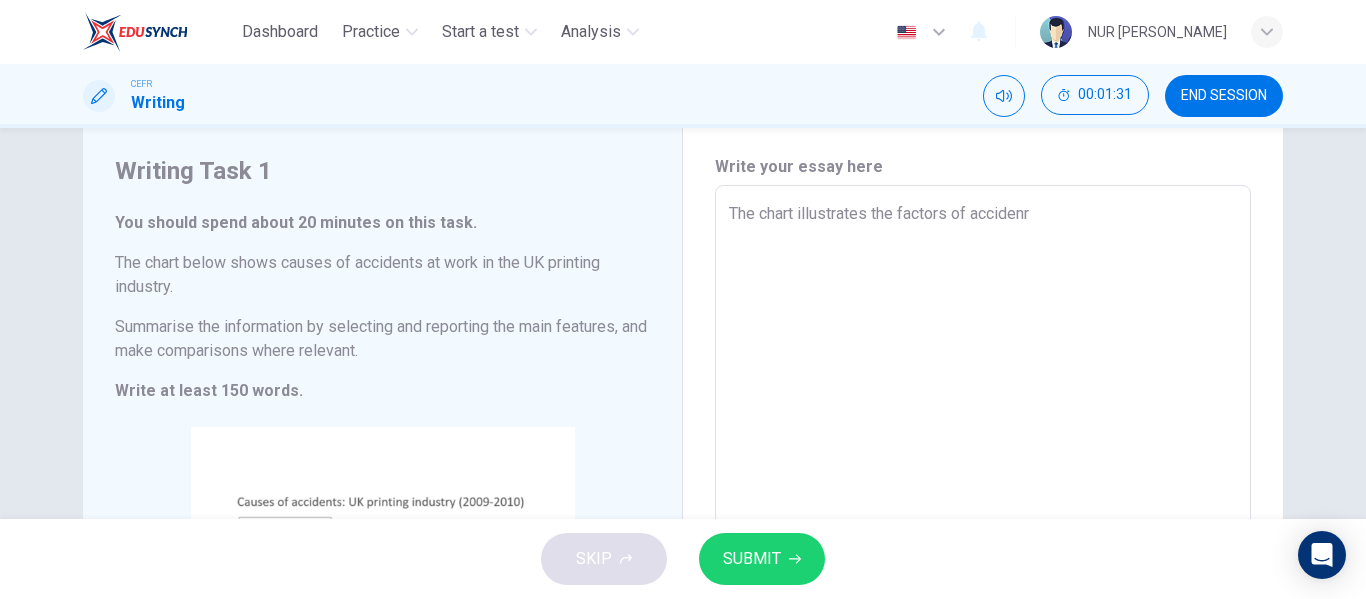 type on "x" 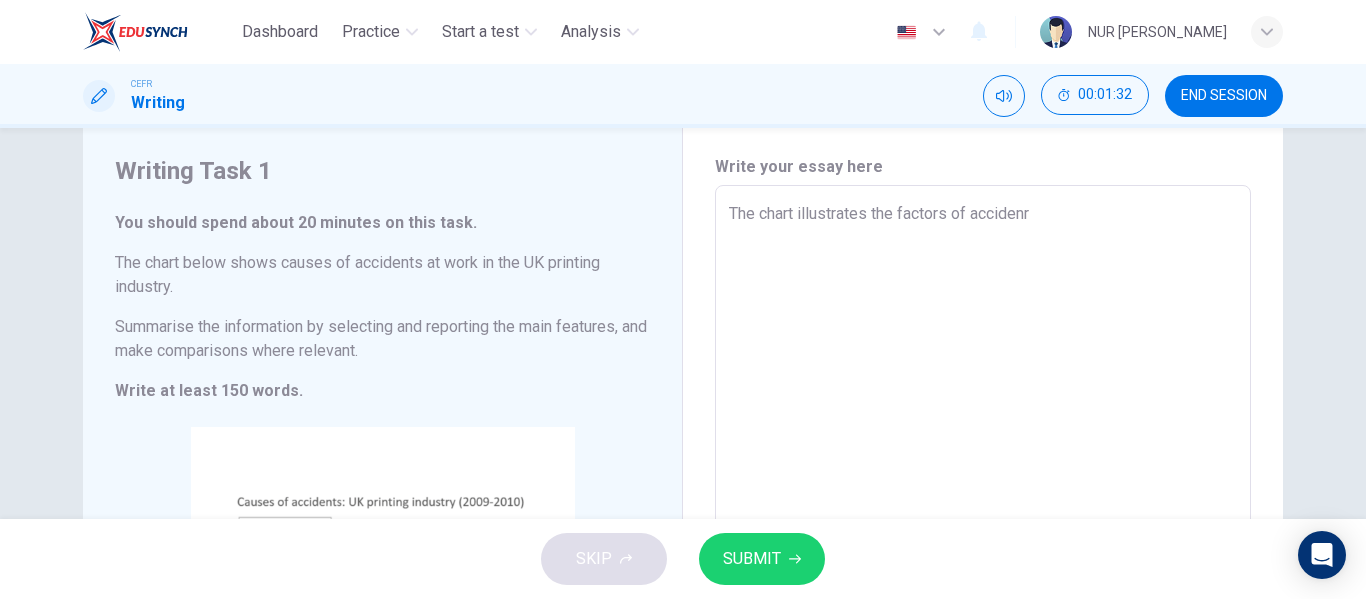 type on "The chart illustrates the factors of acciden" 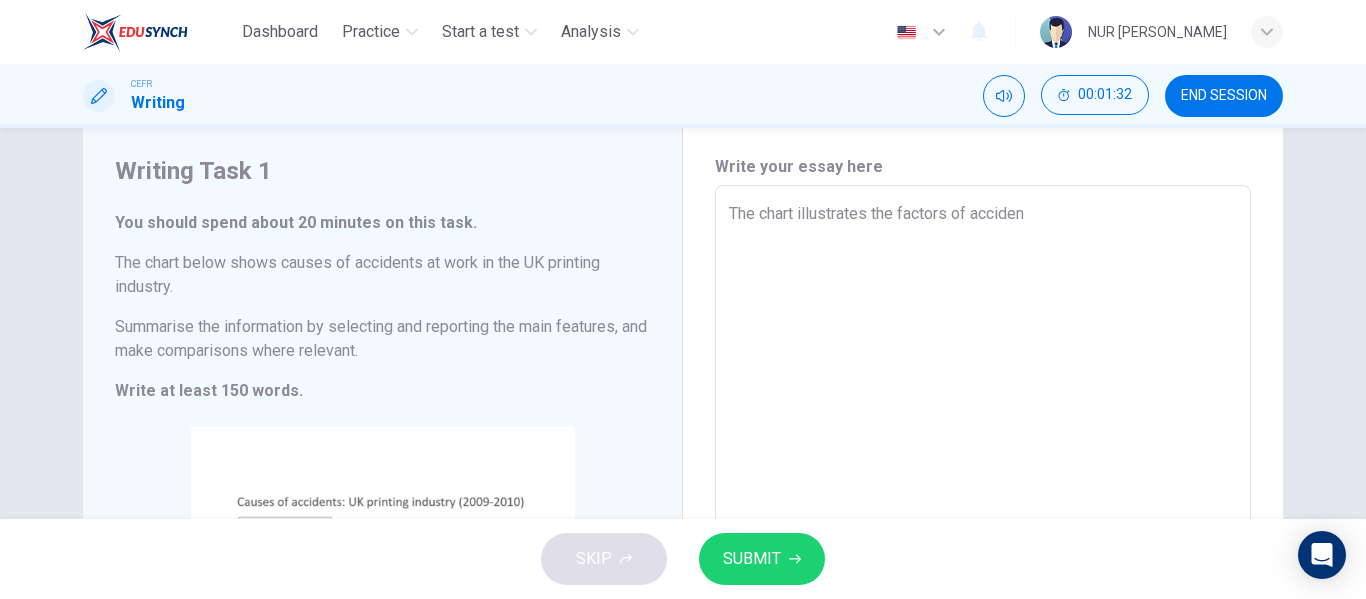 type on "The chart illustrates the factors of accident" 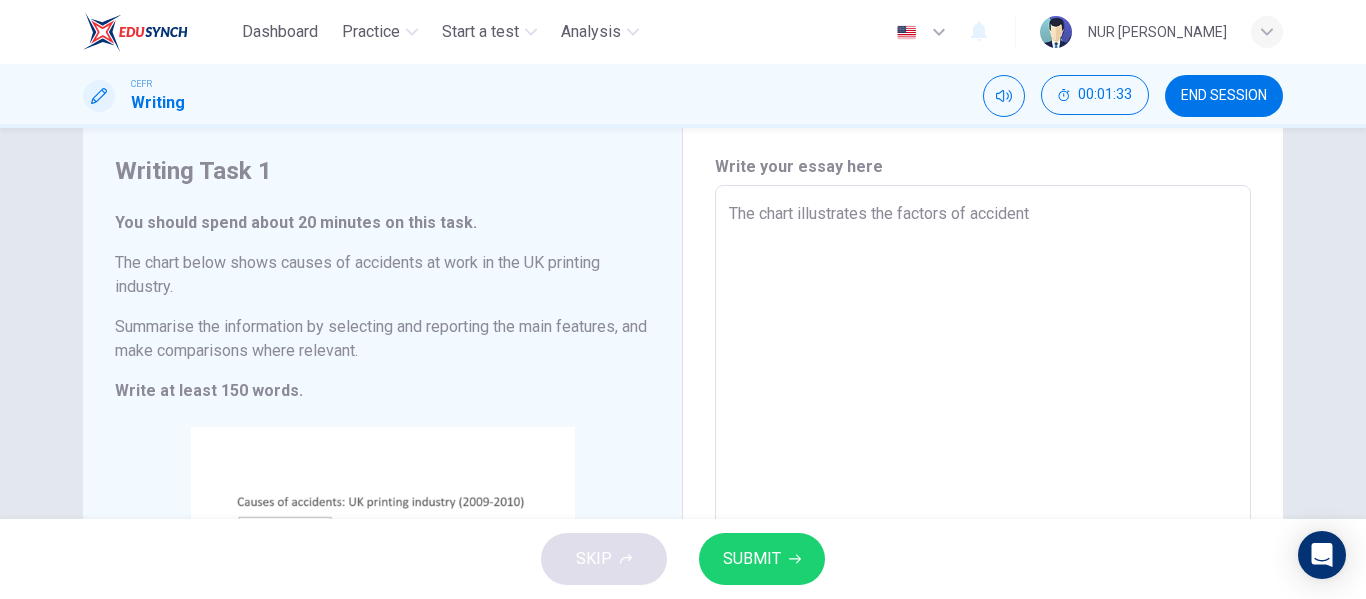 type on "The chart illustrates the factors of accidents" 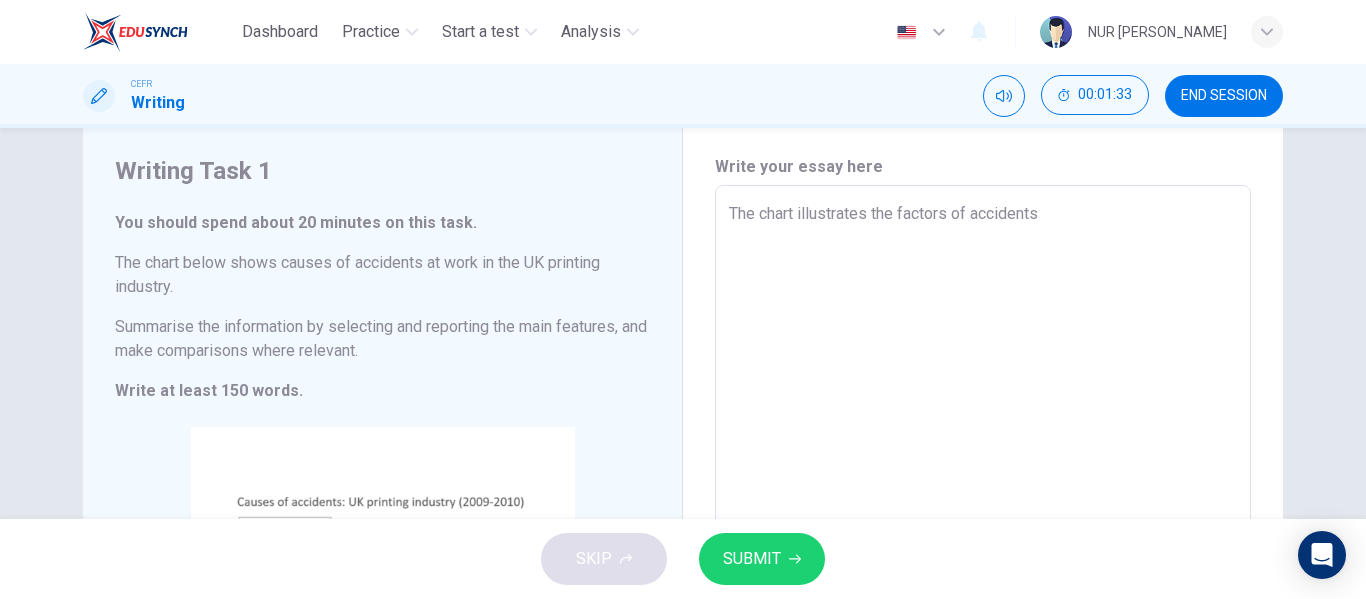 type on "x" 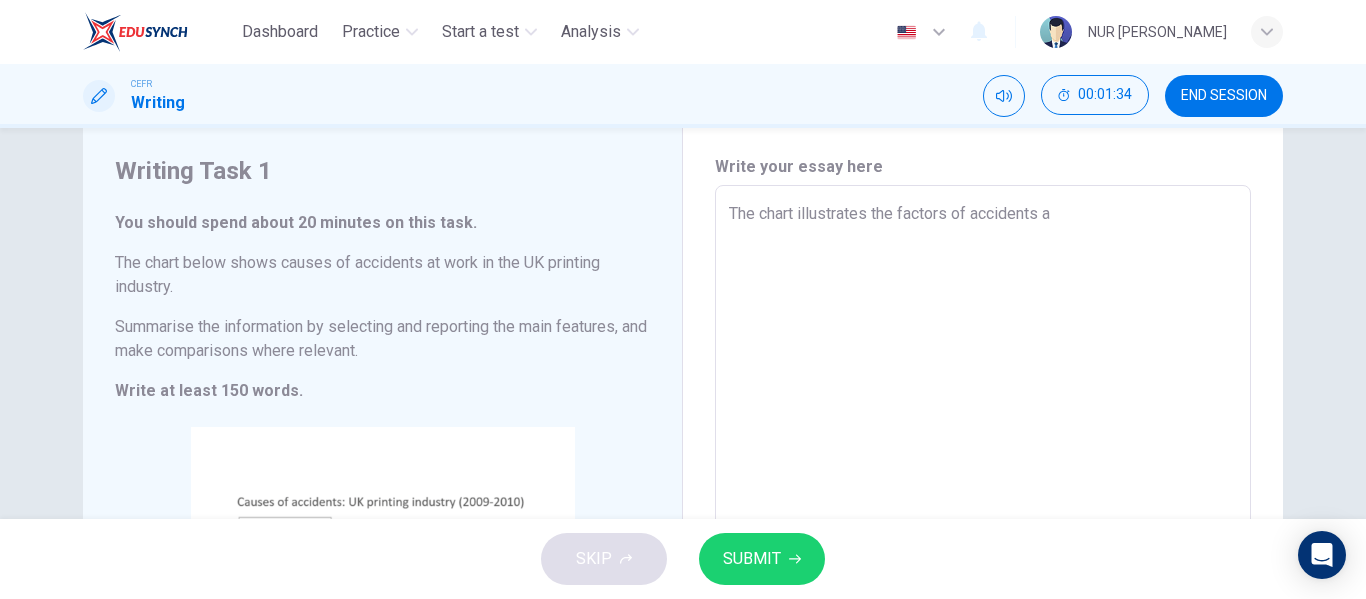type on "The chart illustrates the factors of accidents at" 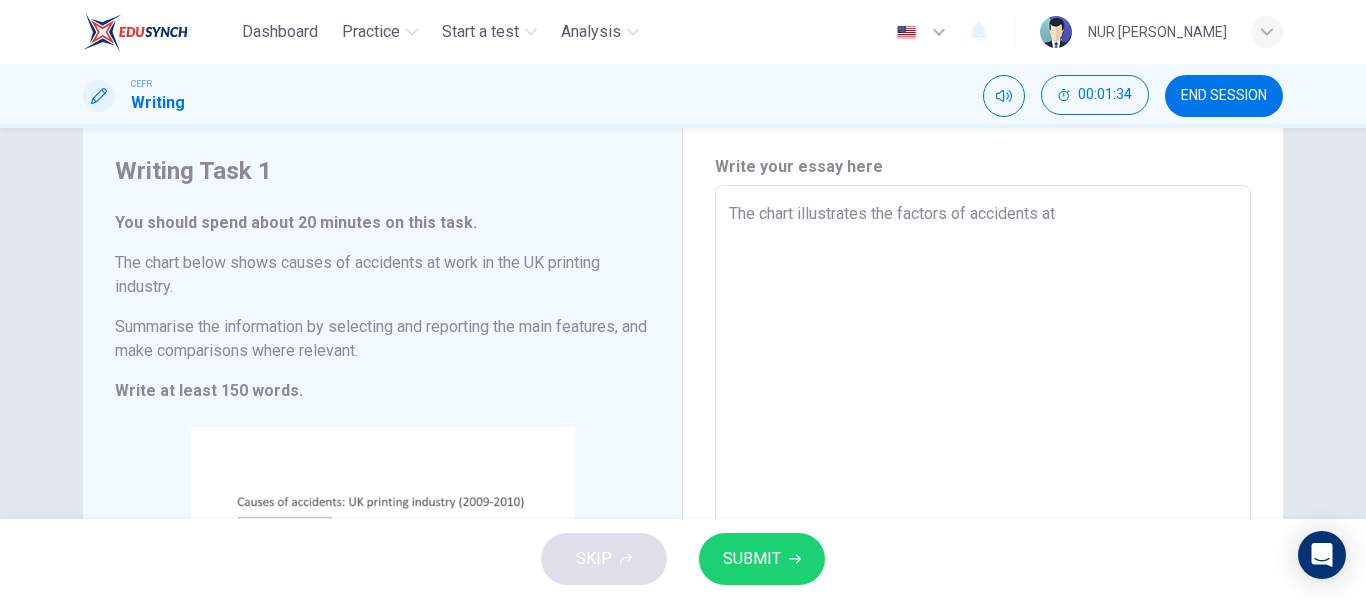 type on "The chart illustrates the factors of accidents at" 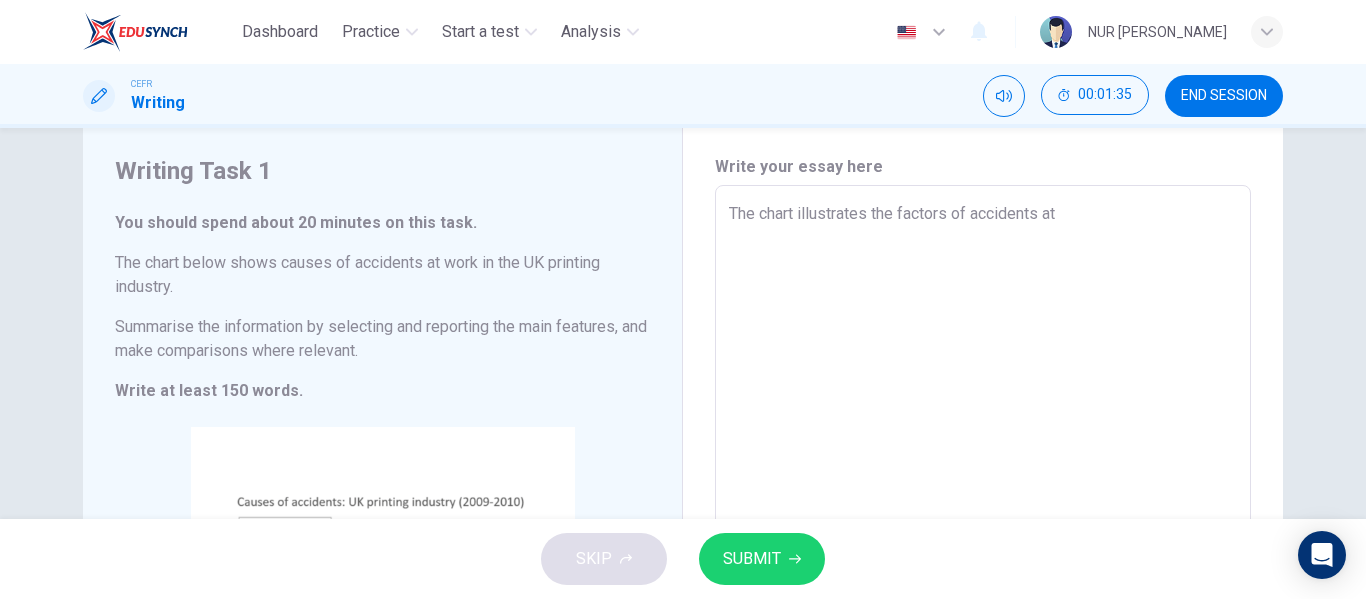 type on "The chart illustrates the factors of accidents at w" 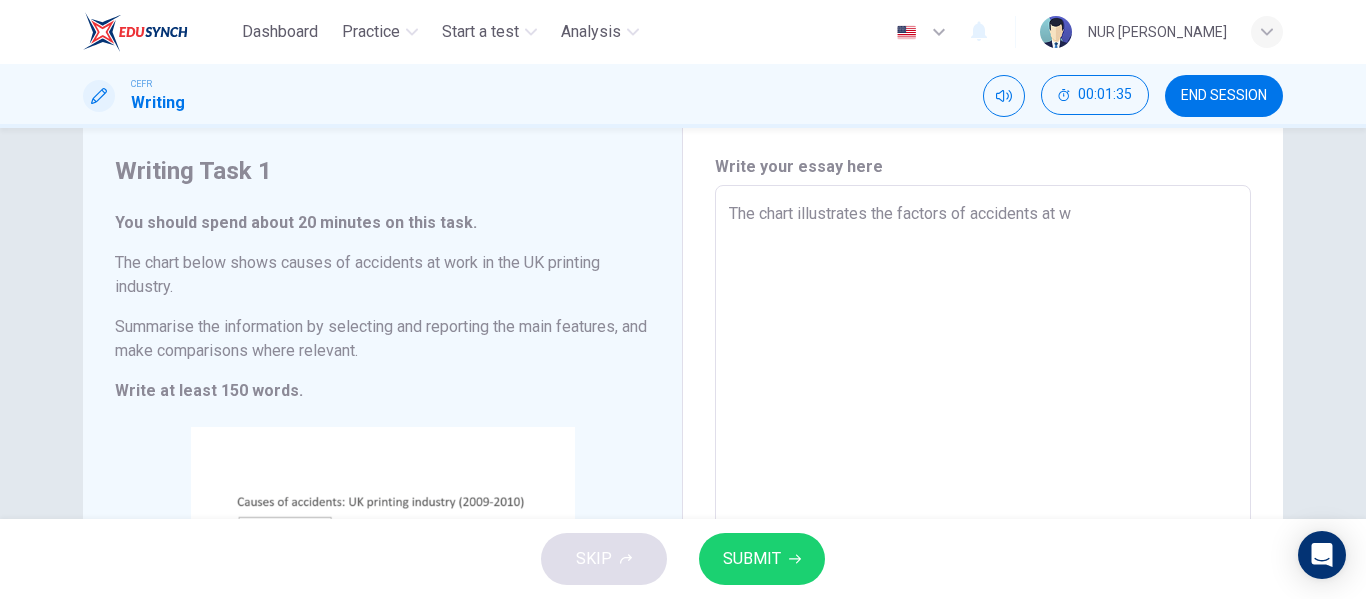 type on "x" 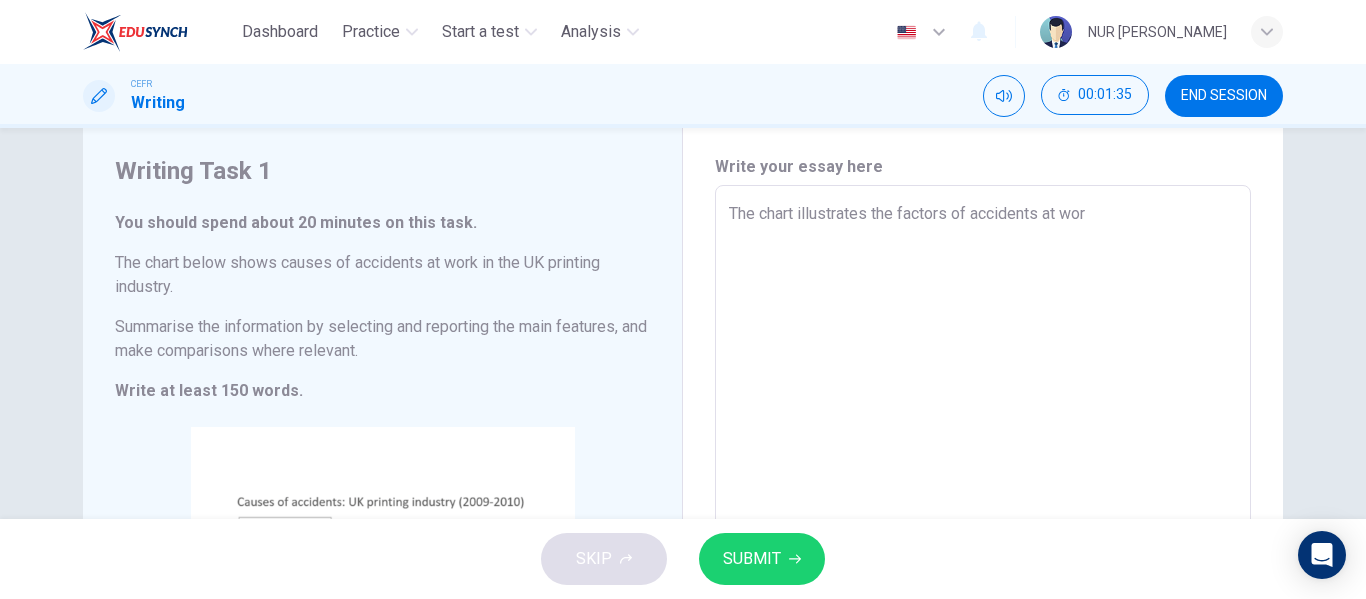 type on "The chart illustrates the factors of accidents at work" 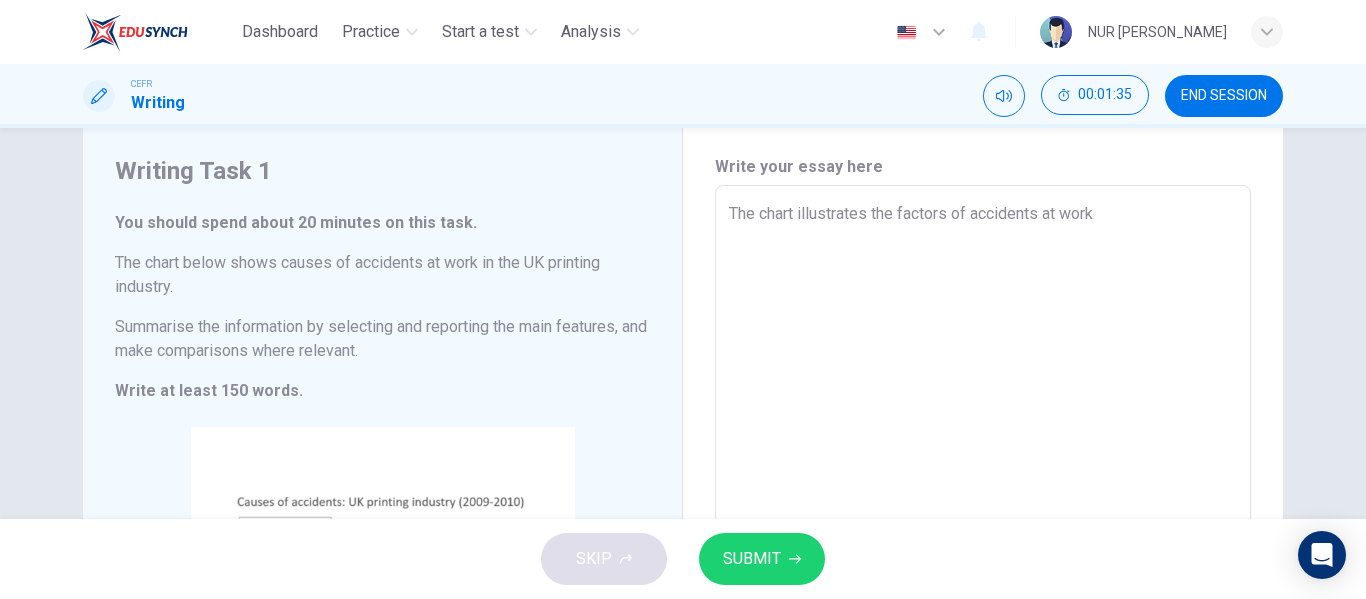 type on "x" 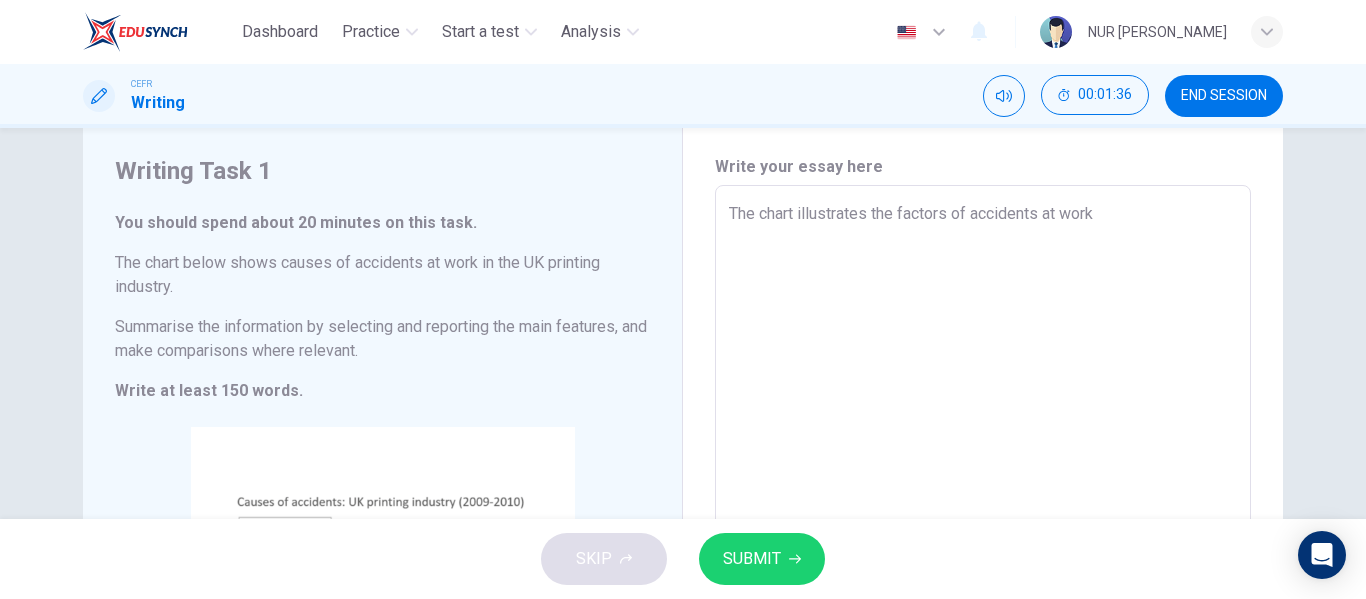 type on "The chart illustrates the factors of accidents at work" 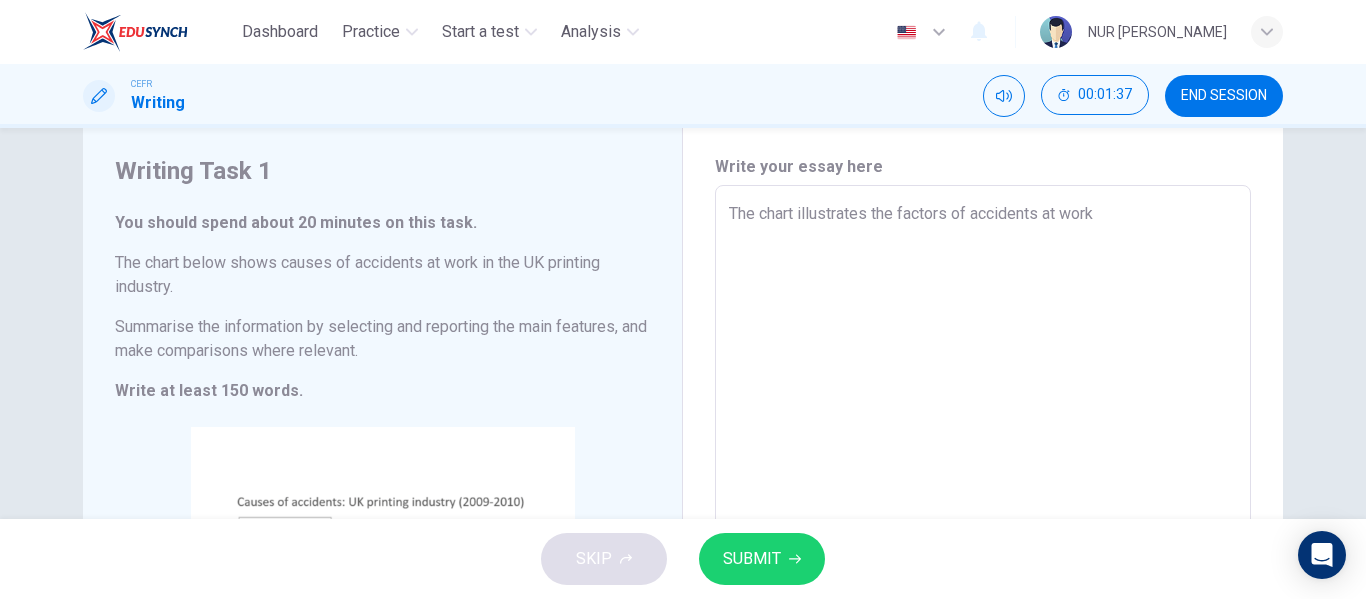 type on "The chart illustrates the factors of accidents at work i" 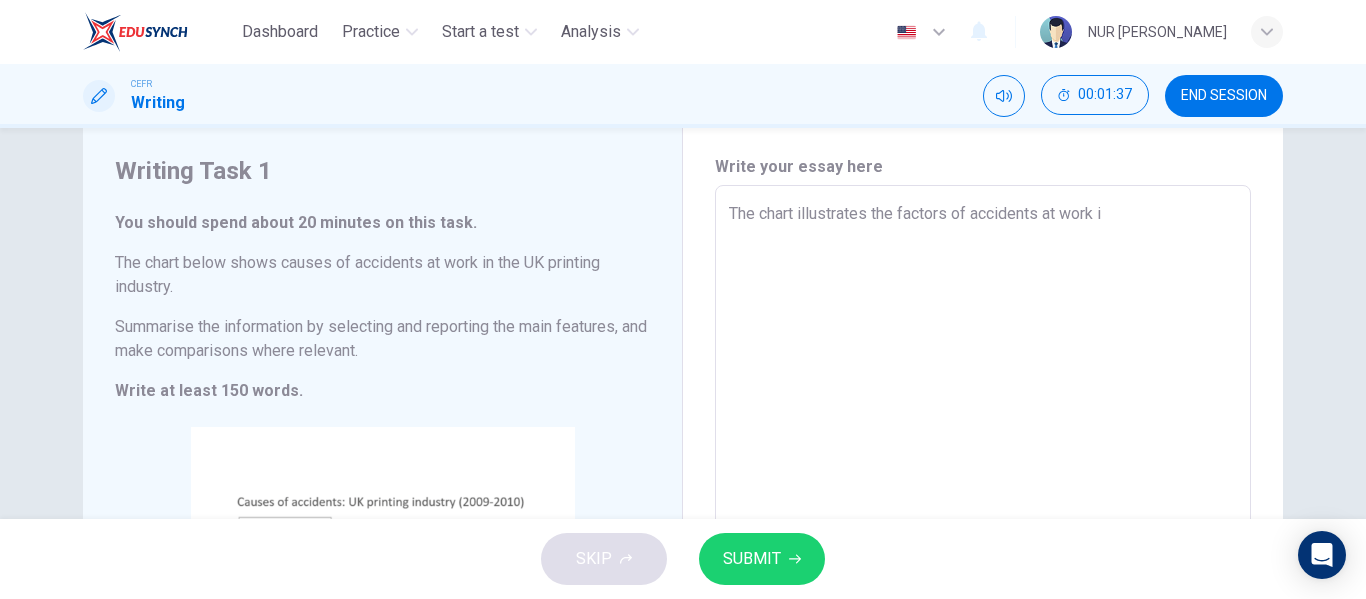 type on "The chart illustrates the factors of accidents at work in" 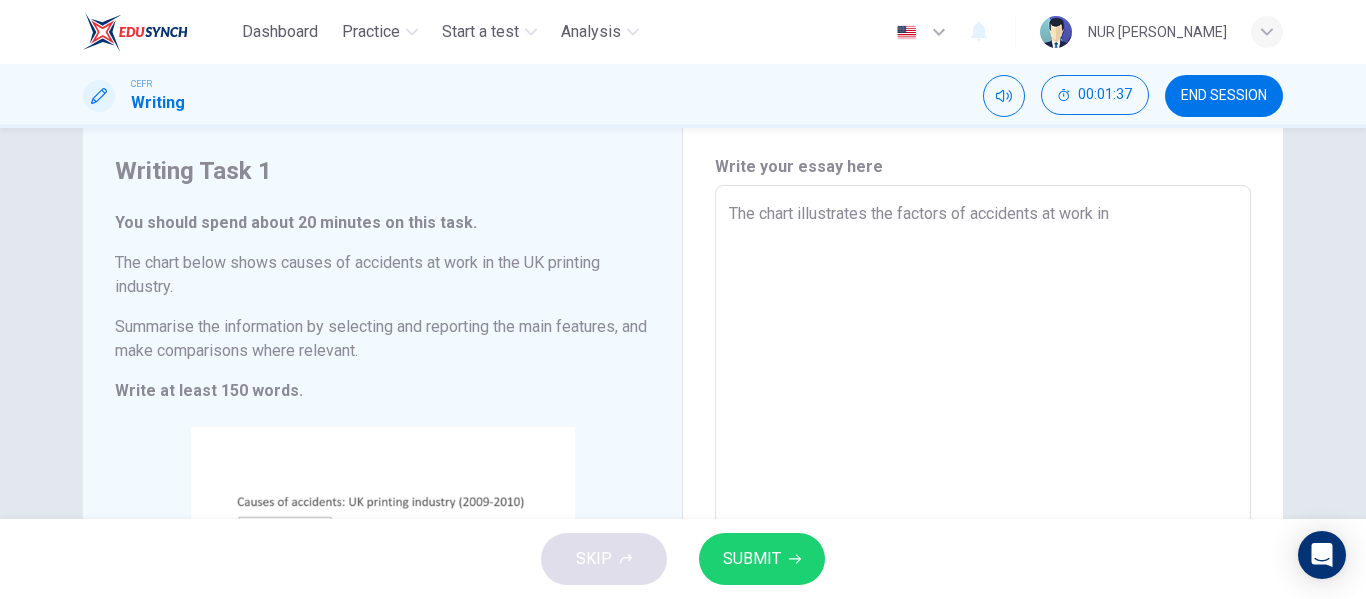 type on "x" 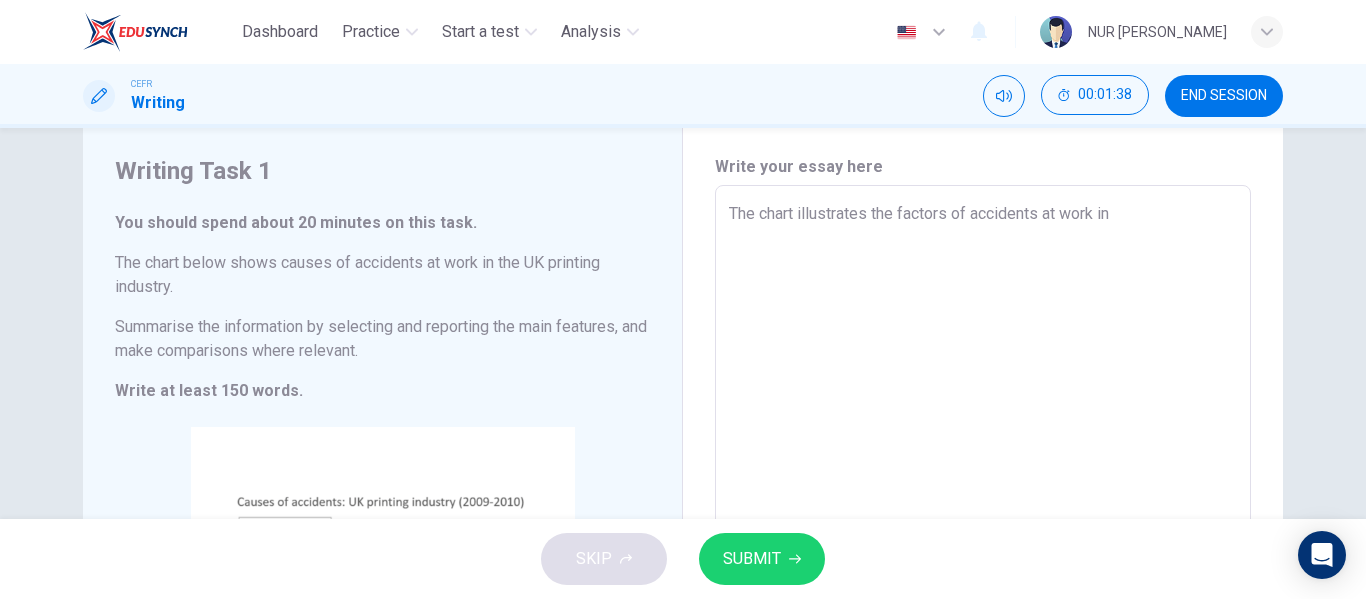 type on "The chart illustrates the factors of accidents at work in" 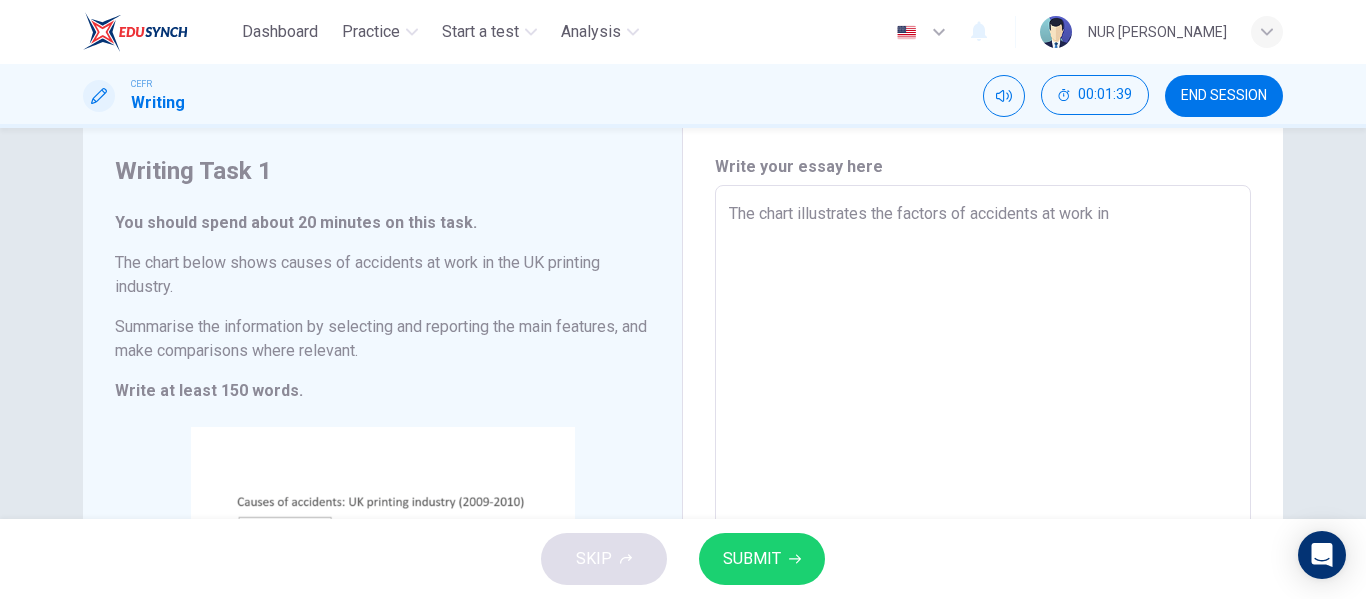 type on "The chart illustrates the factors of accidents at work in t" 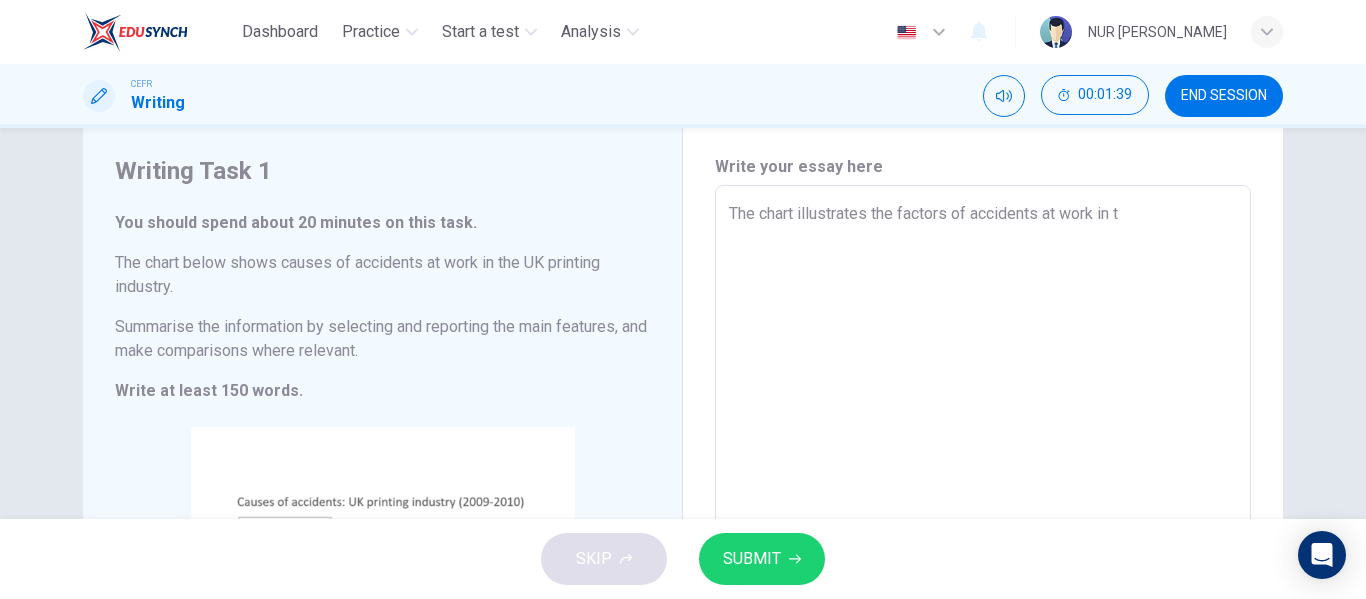 type on "x" 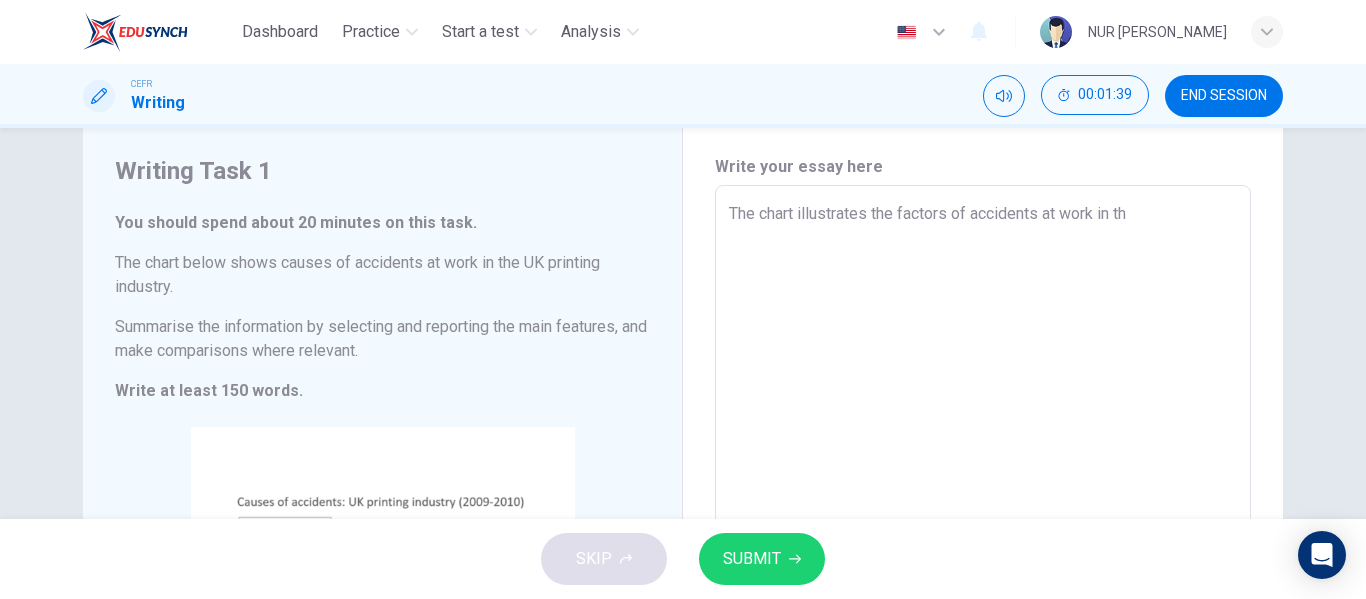 type on "x" 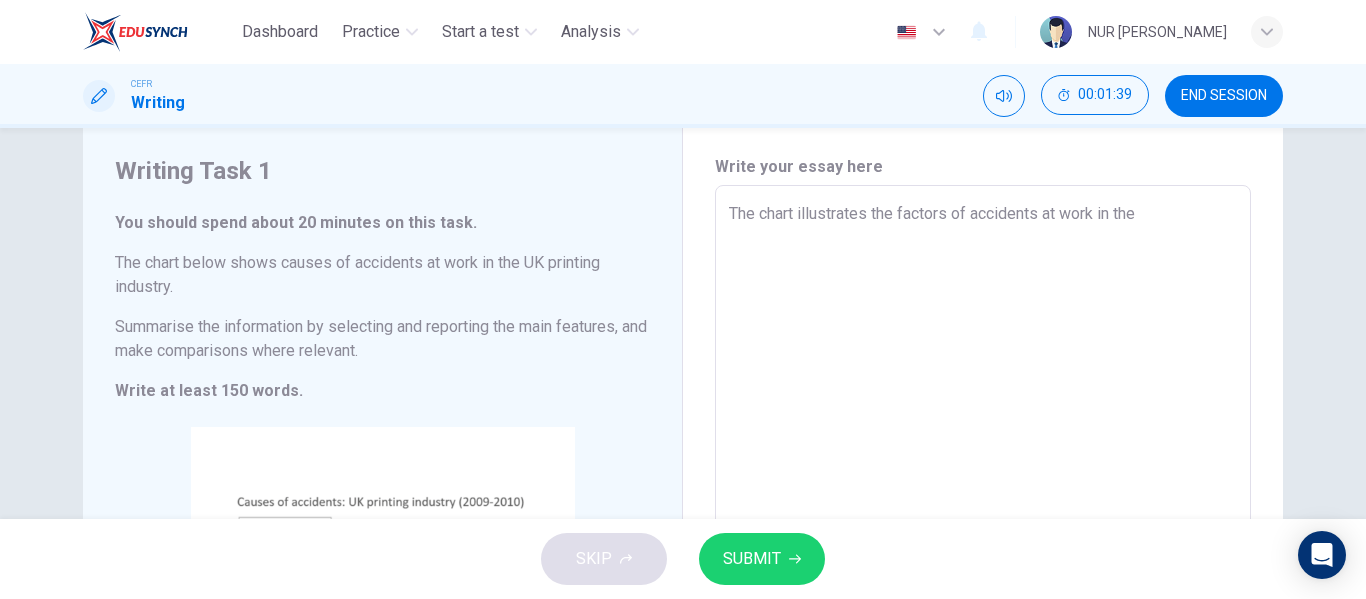 type on "The chart illustrates the factors of accidents at work in the" 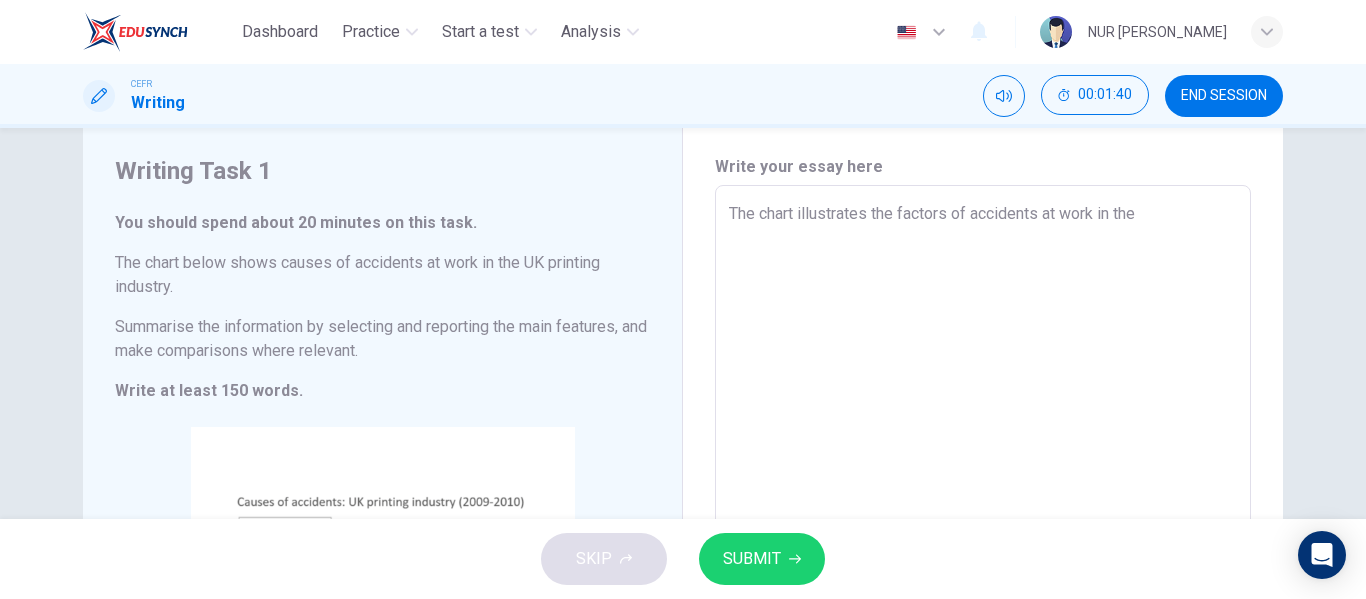 type on "The chart illustrates the factors of accidents at work in the U" 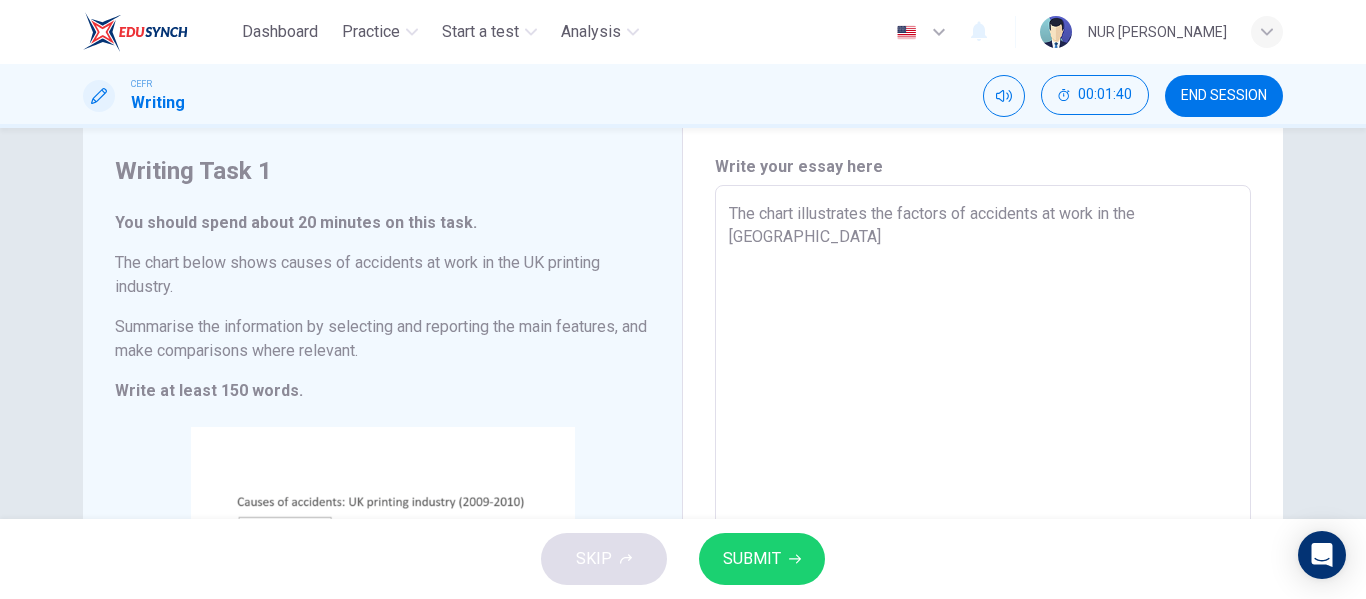 type on "x" 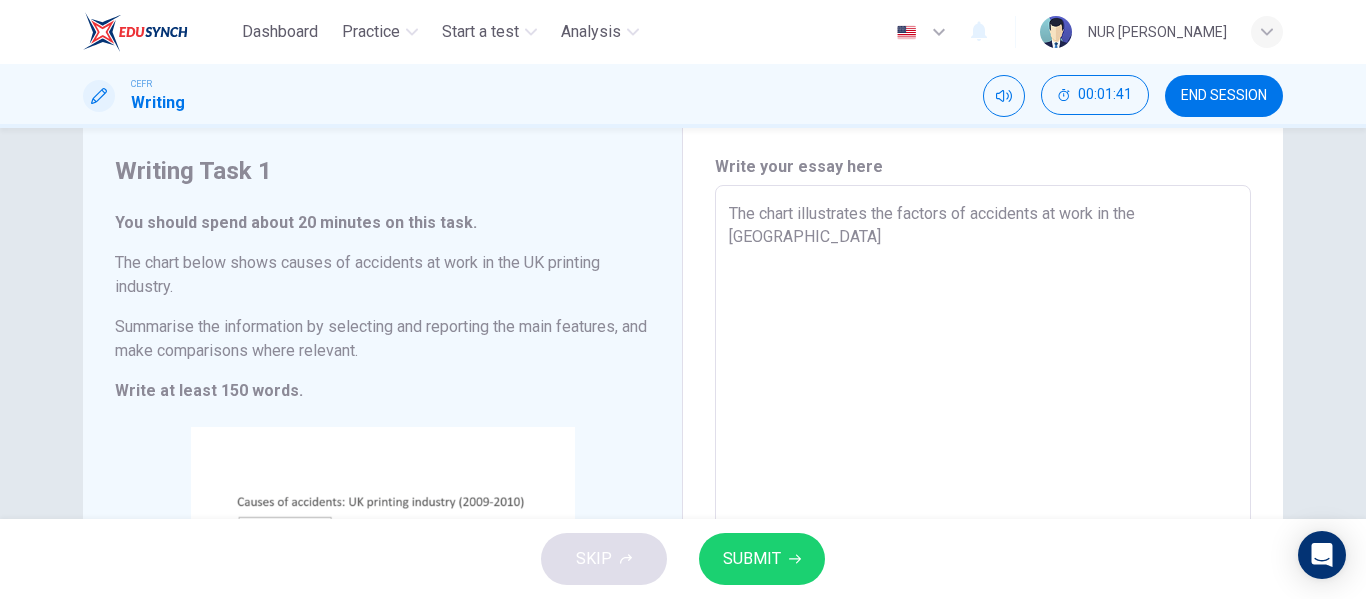 type on "The chart illustrates the factors of accidents at work in the UK" 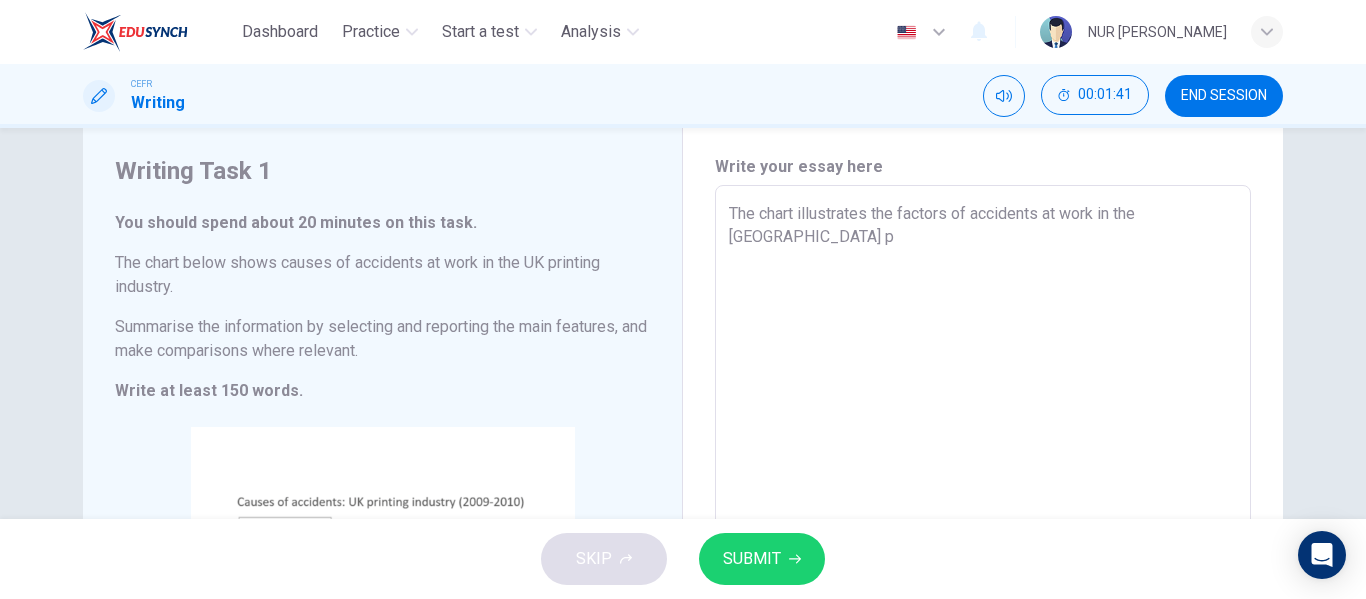 type on "The chart illustrates the factors of accidents at work in the UK pr" 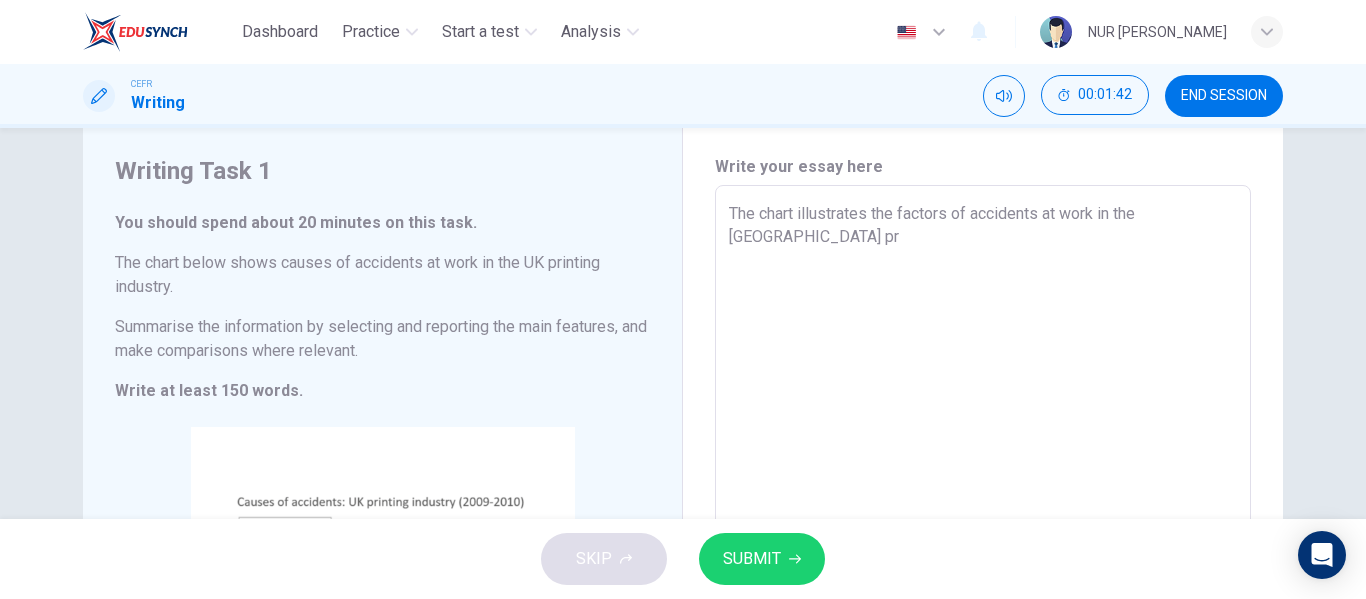 type on "The chart illustrates the factors of accidents at work in the UK pro" 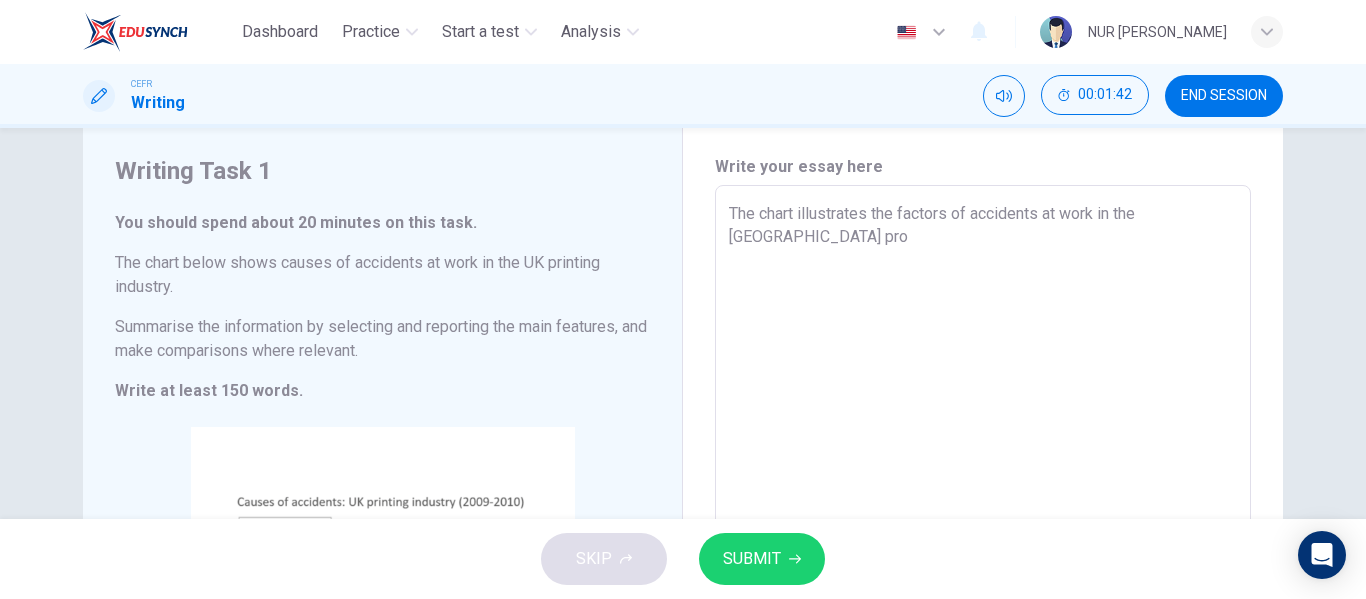 type on "The chart illustrates the factors of accidents at work in the UK pr" 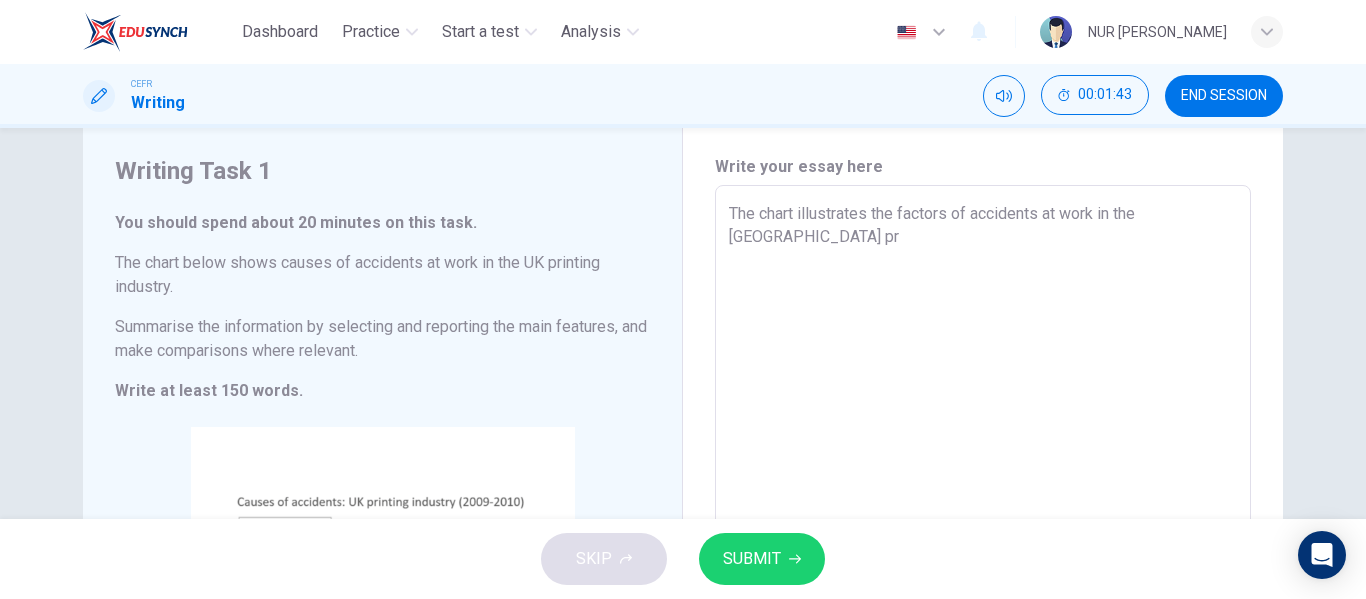 type on "The chart illustrates the factors of accidents at work in the UK pri" 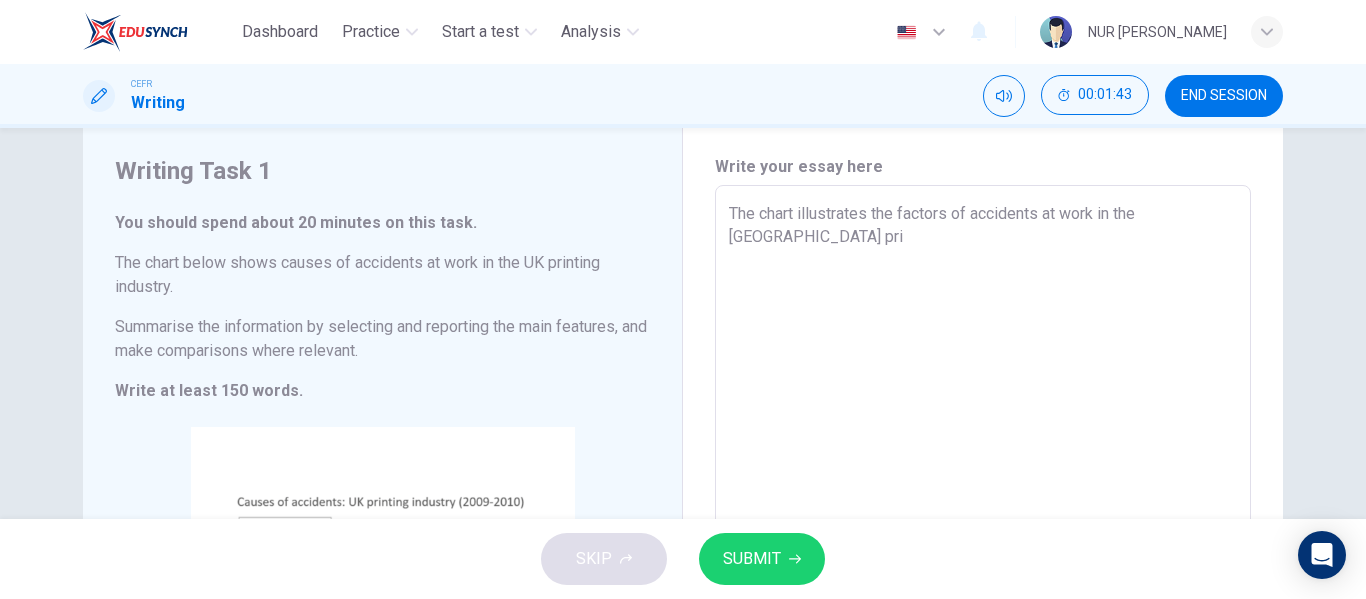 type on "x" 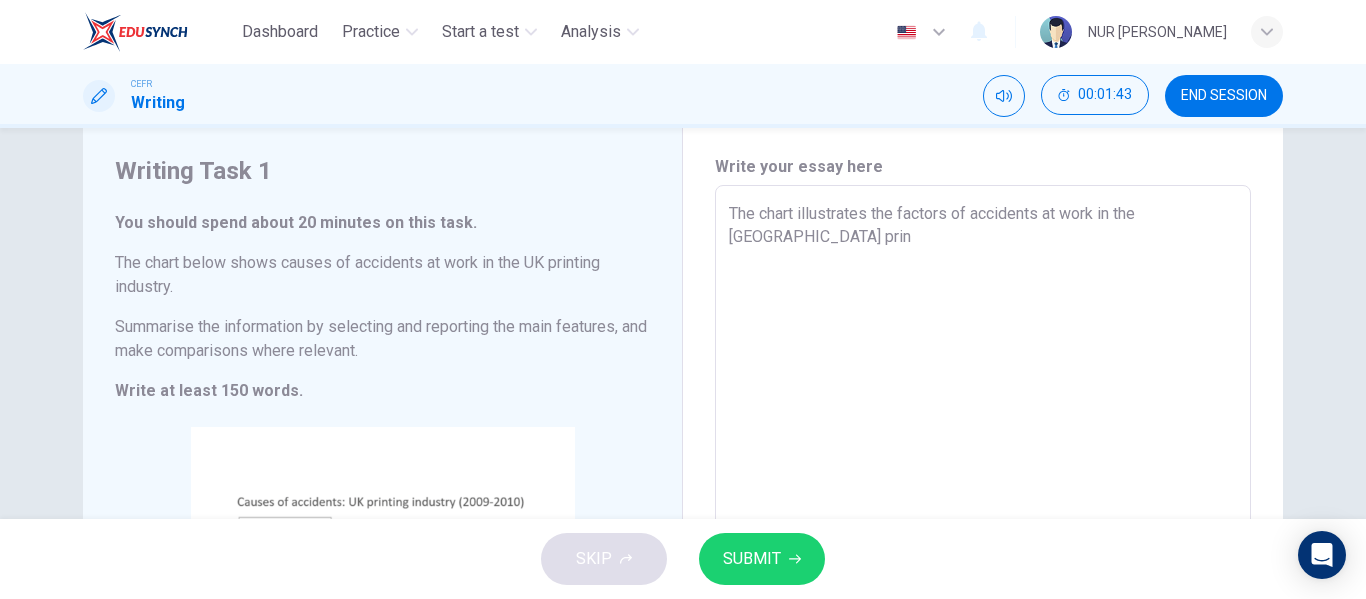 type on "The chart illustrates the factors of accidents at work in the UK print" 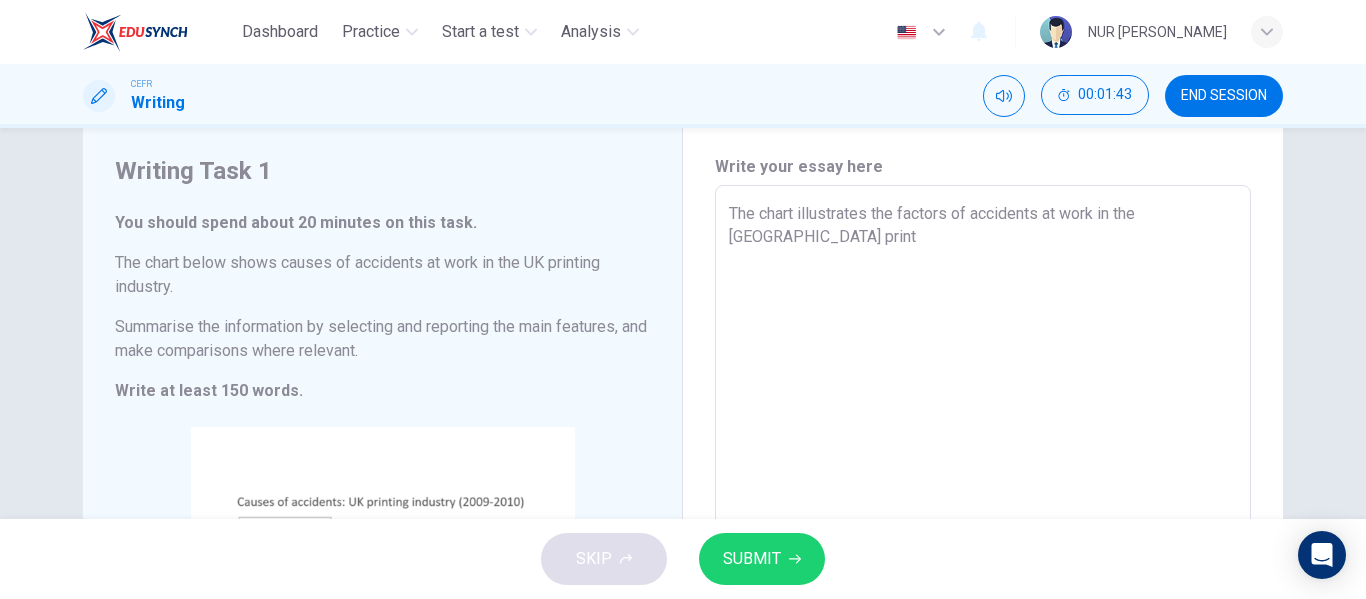 type on "x" 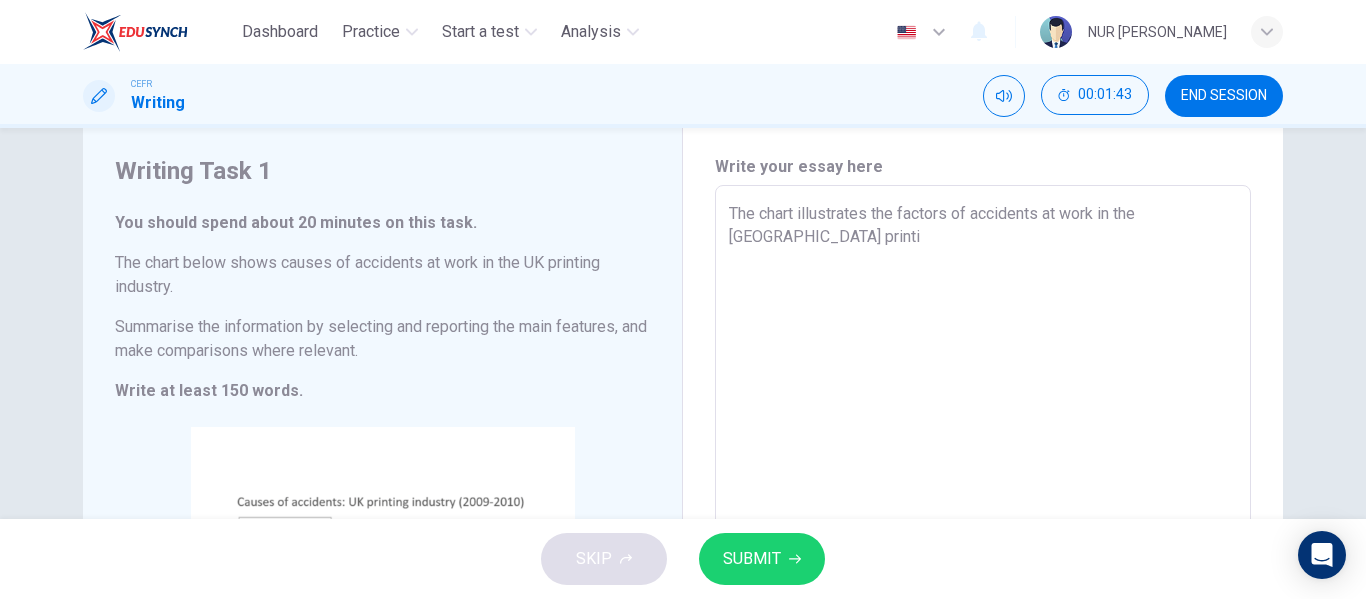 type on "x" 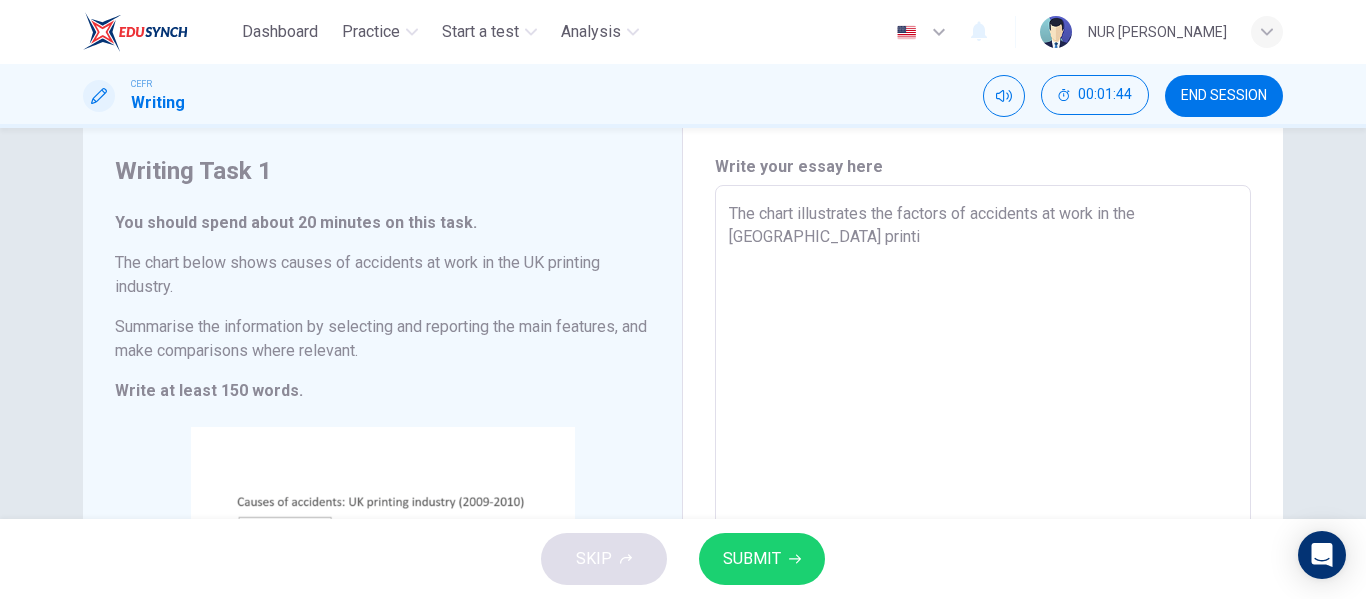 type on "The chart illustrates the factors of accidents at work in the UK printin" 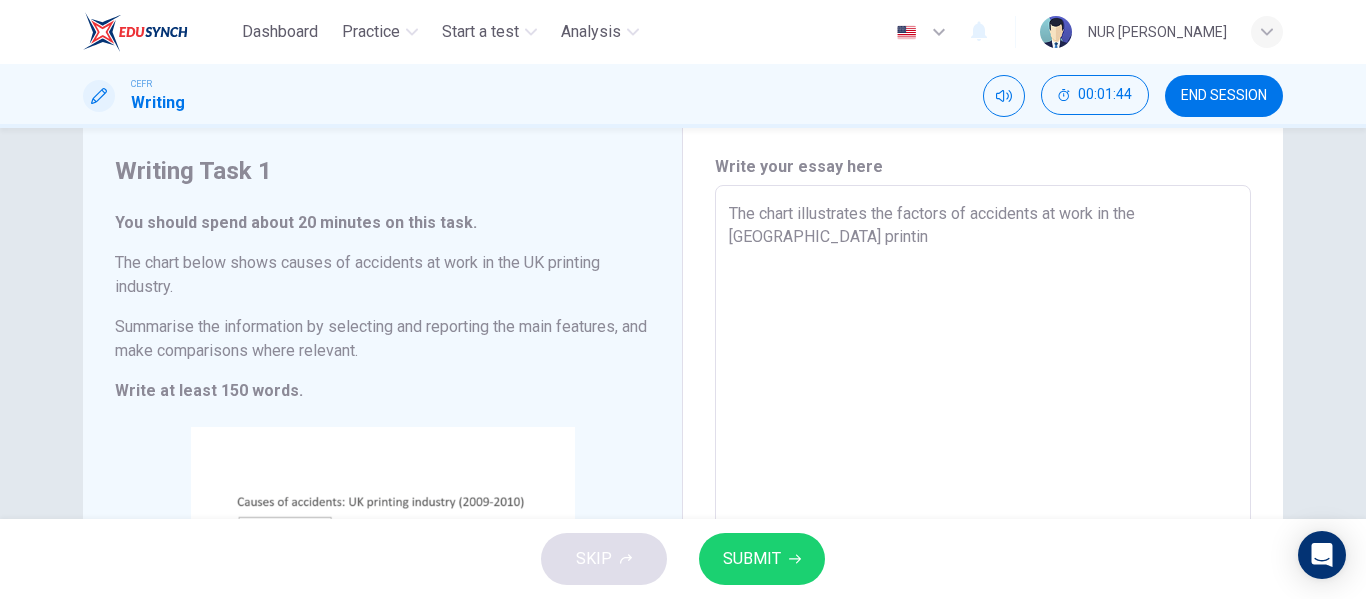 type on "x" 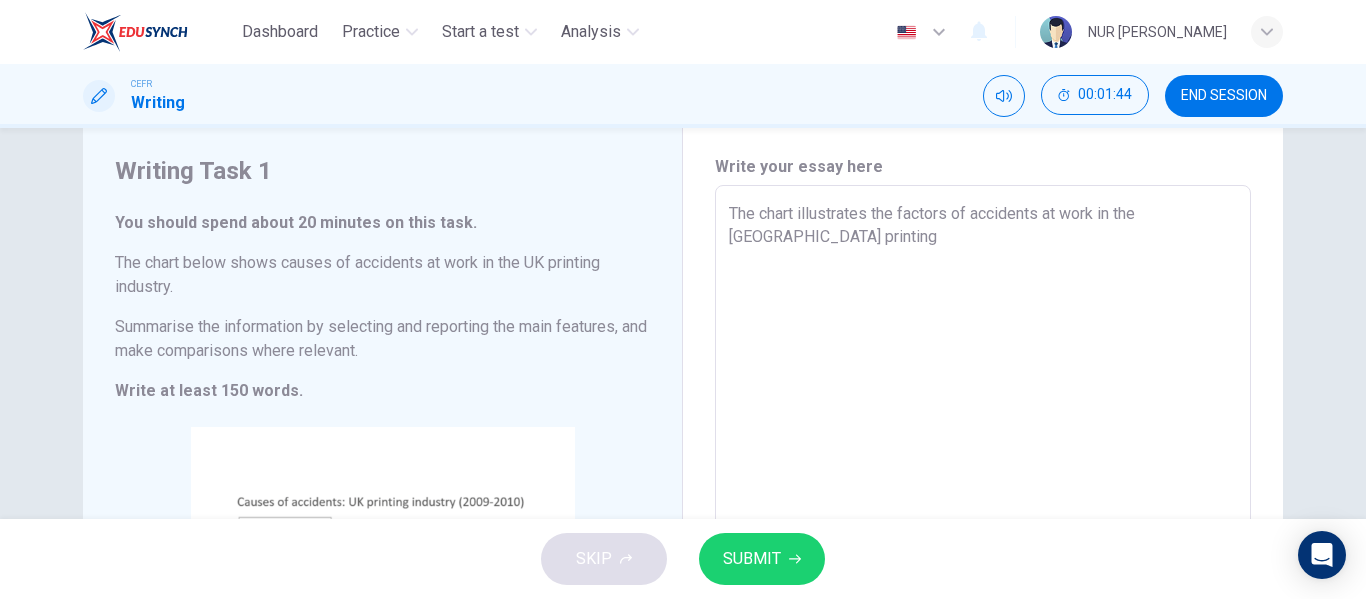 type on "x" 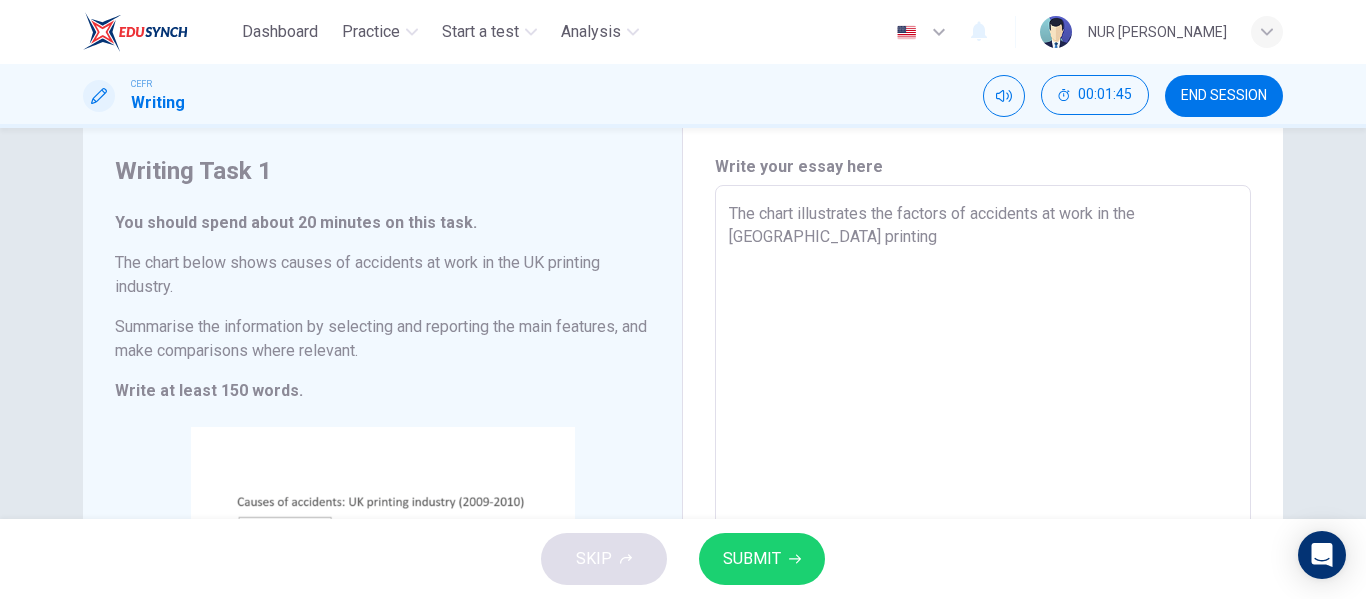 type on "The chart illustrates the factors of accidents at work in the UK printing." 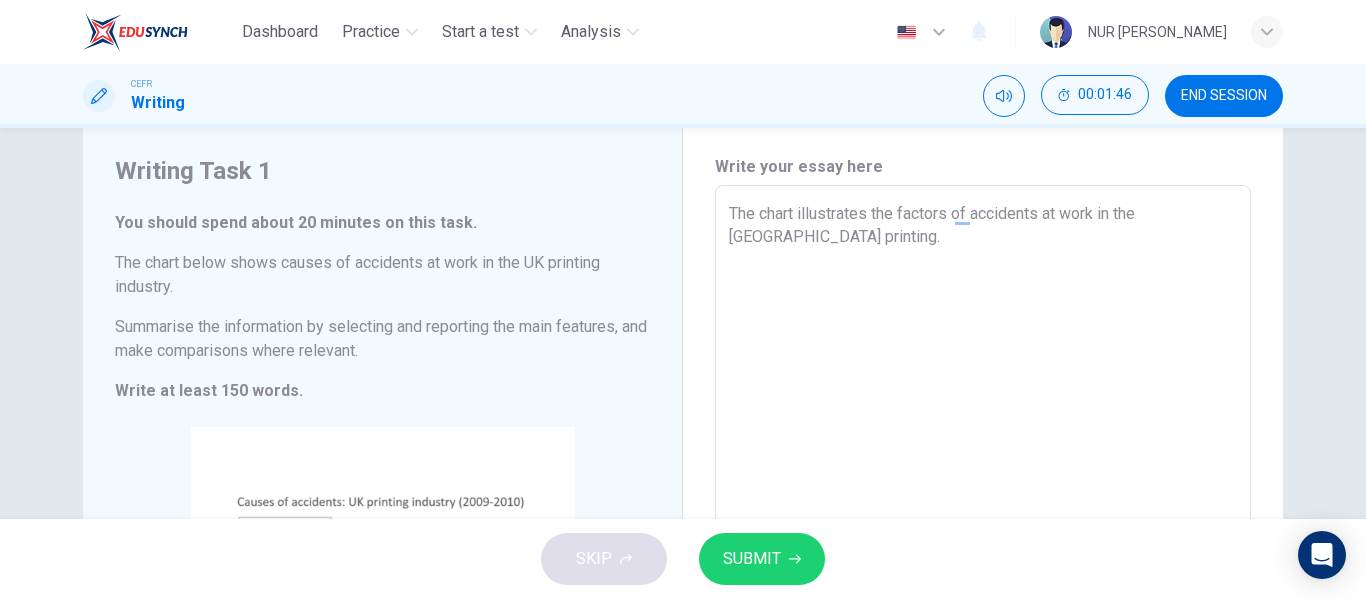 type on "The chart illustrates the factors of accidents at work in the UK printing." 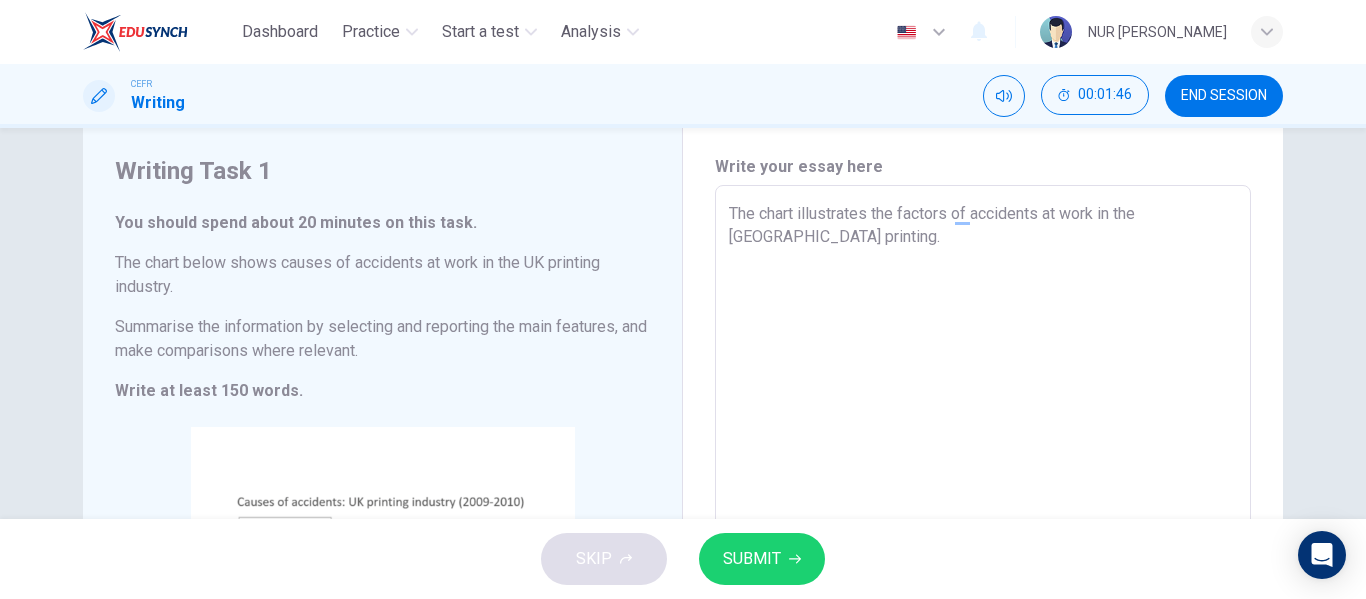 type on "x" 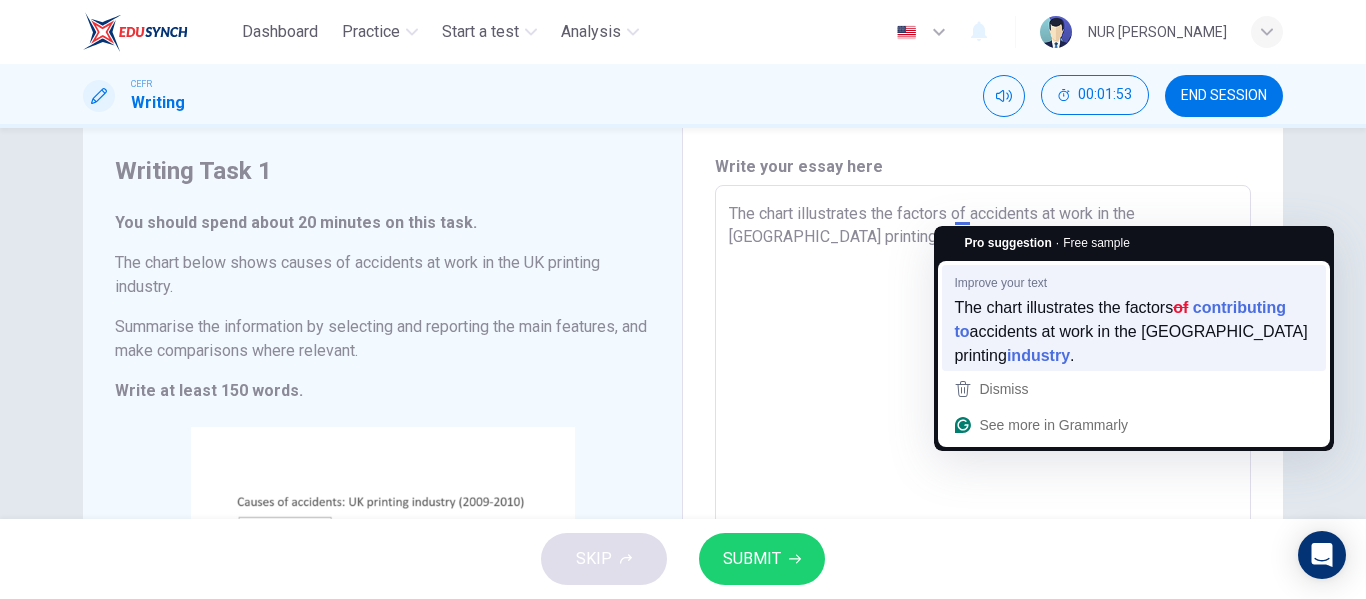 type on "The chart illustrates the factors of accidents at work in the UK printing." 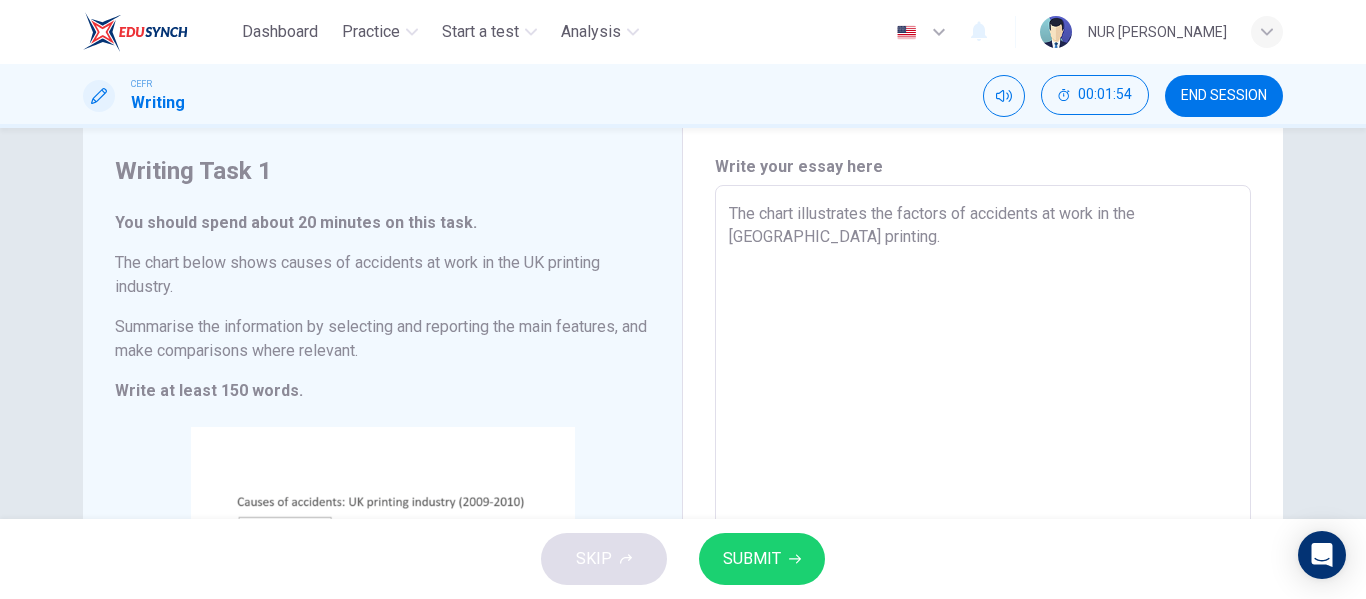 type on "x" 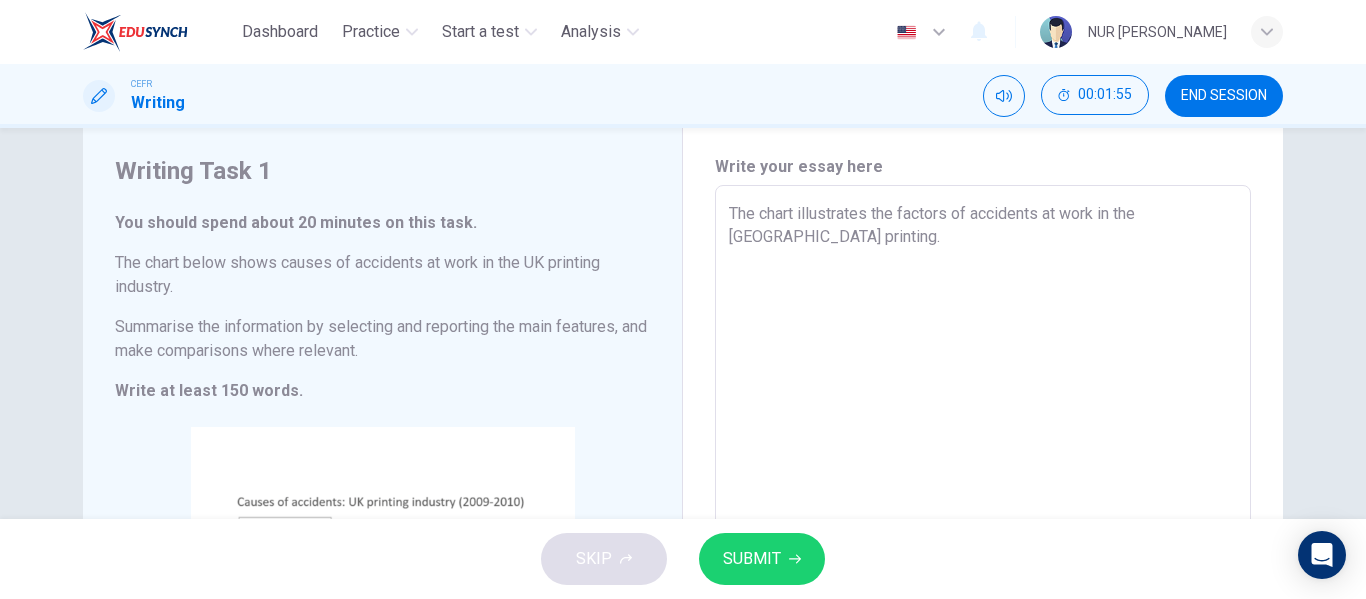 type on "The chart illustrates the factors o accidents at work in the UK printing." 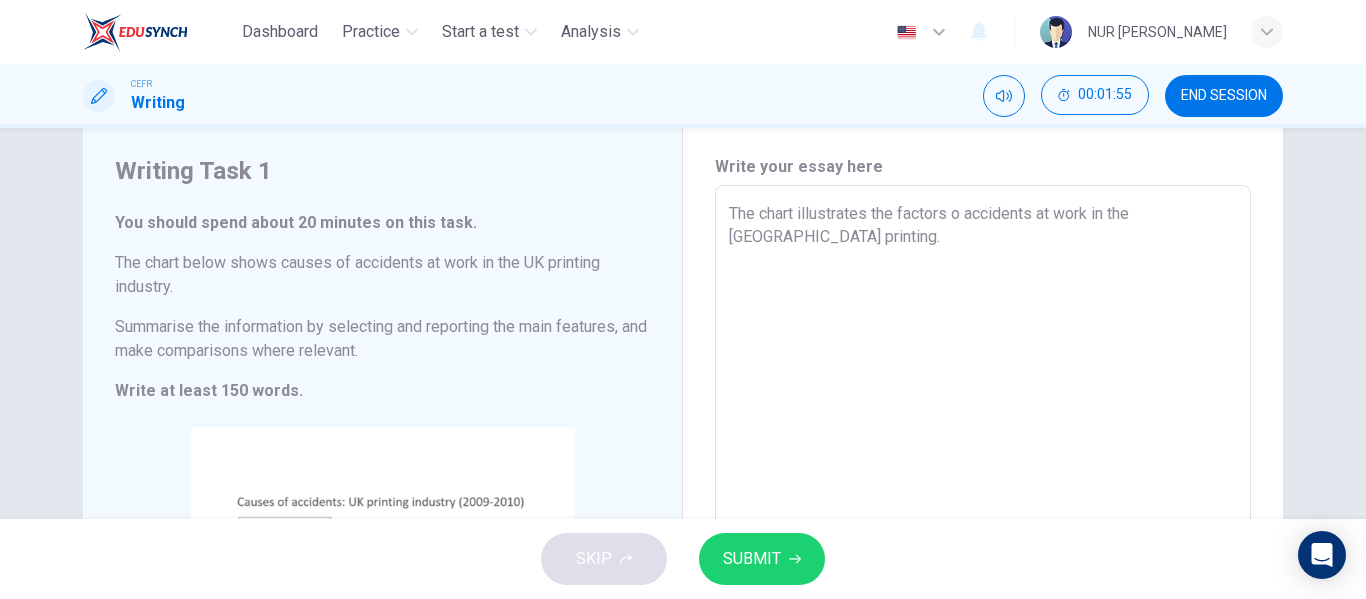 type on "The chart illustrates the factors  accidents at work in the UK printing." 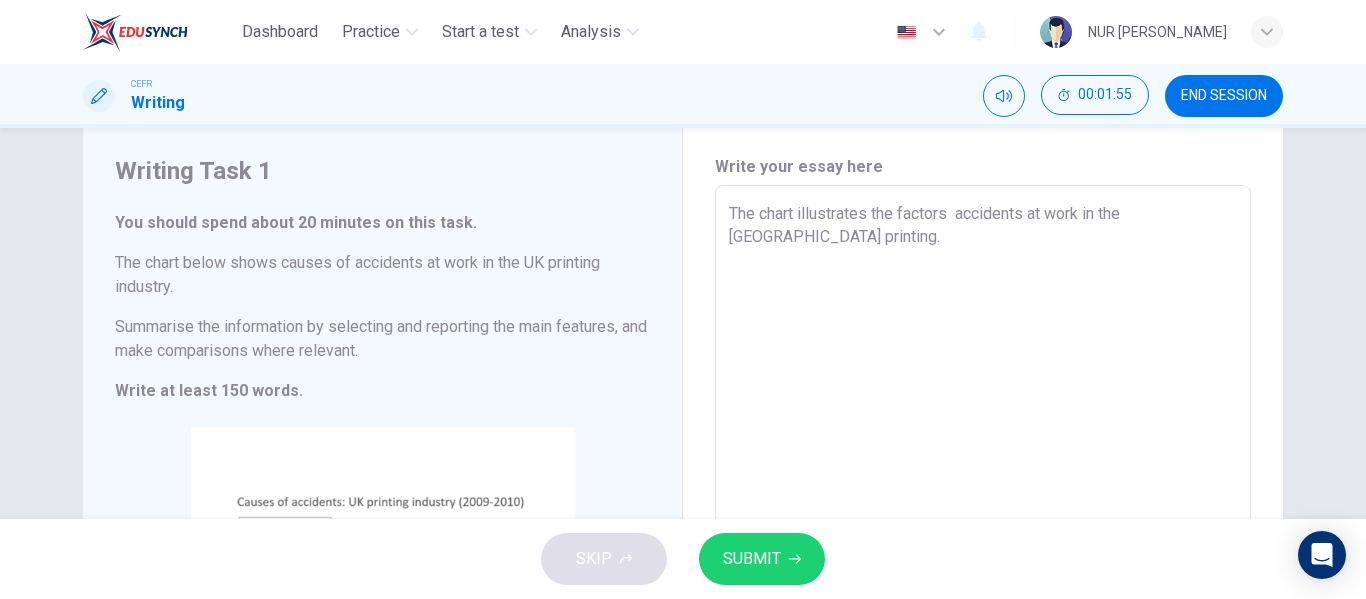 type on "x" 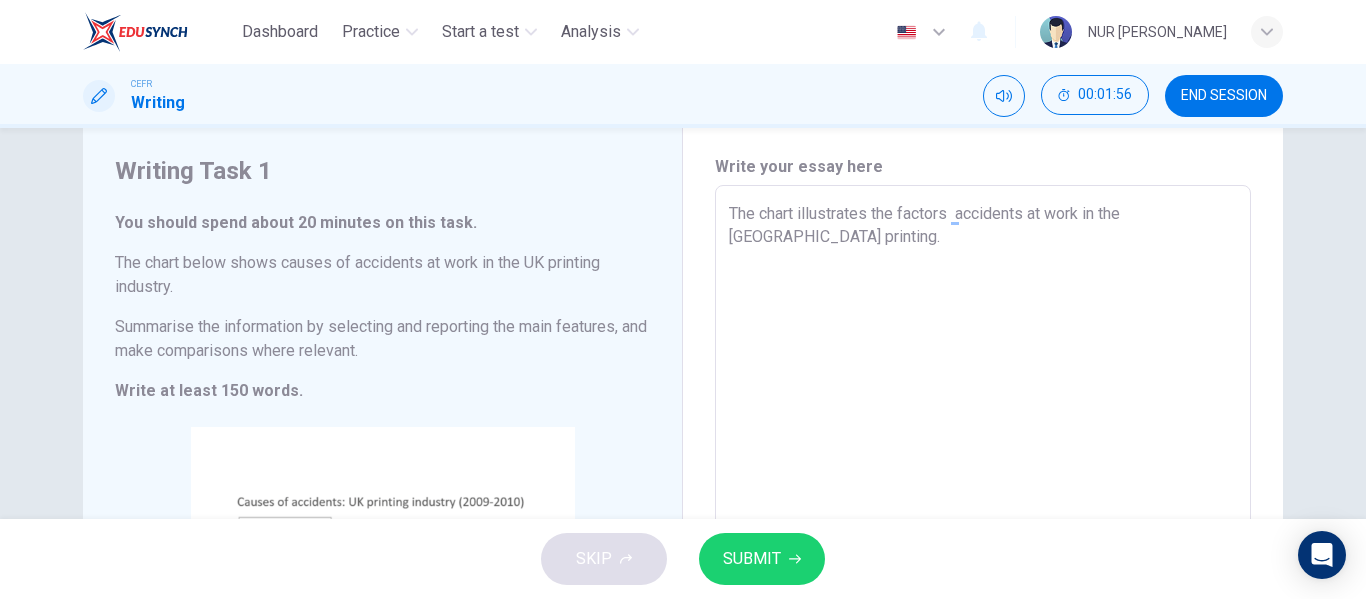 type on "The chart illustrates the factors c accidents at work in the UK printing." 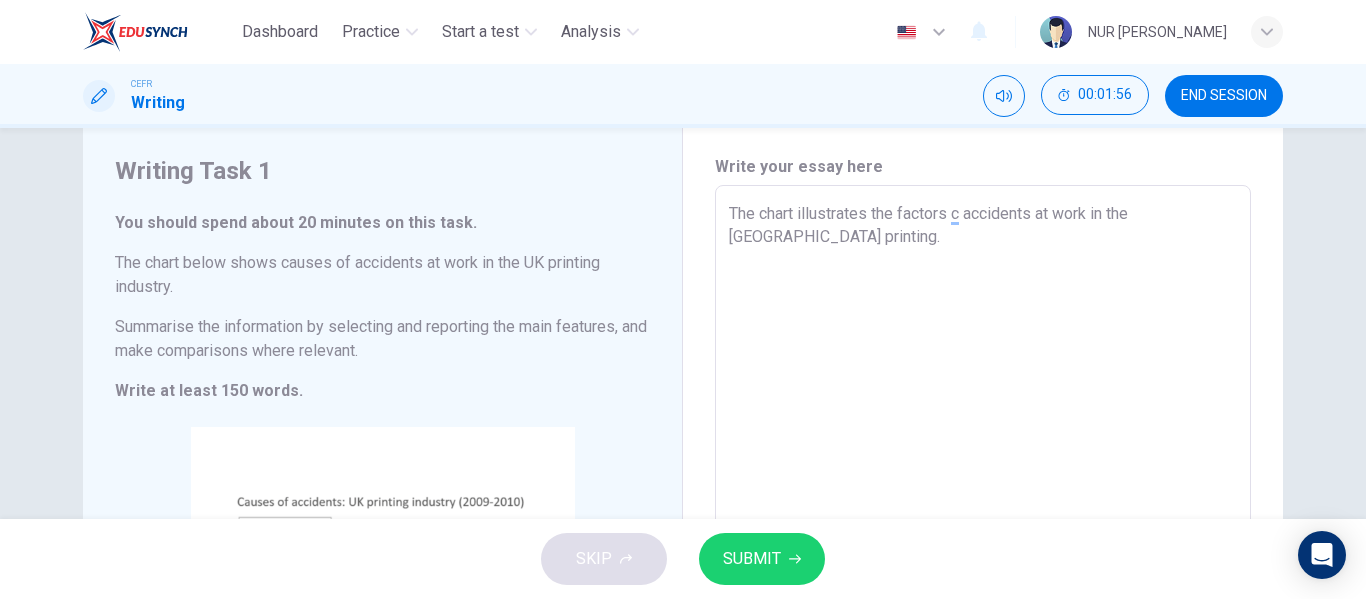 type on "x" 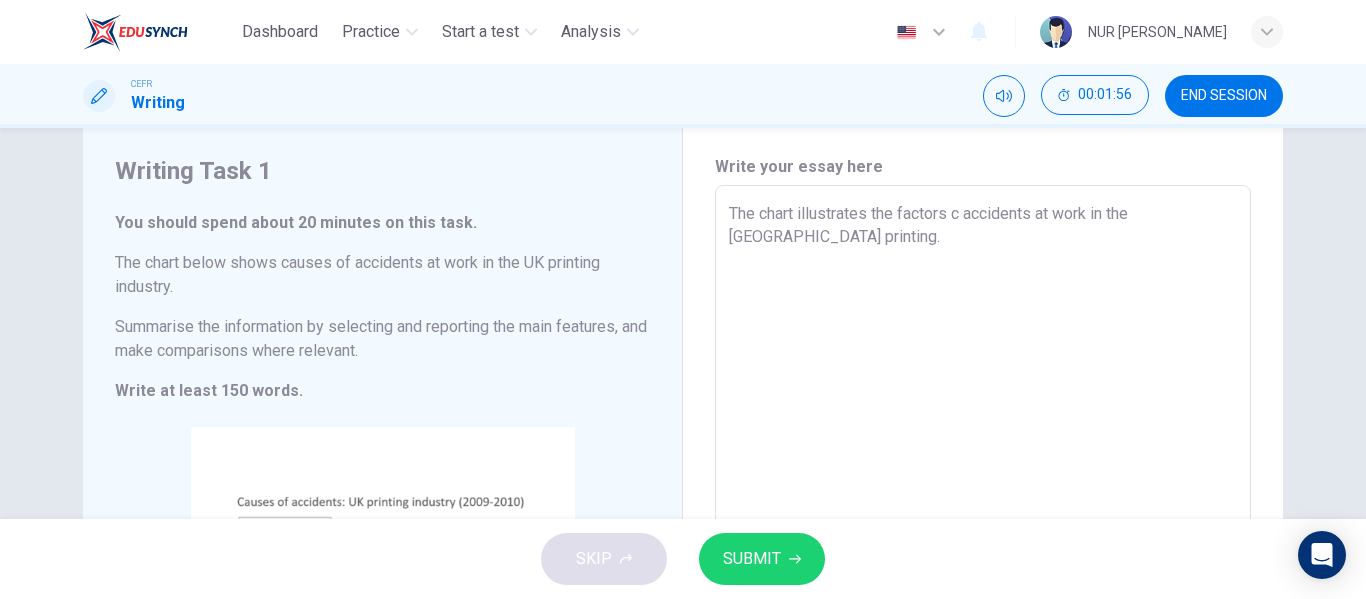 type on "The chart illustrates the factors co accidents at work in the UK printing." 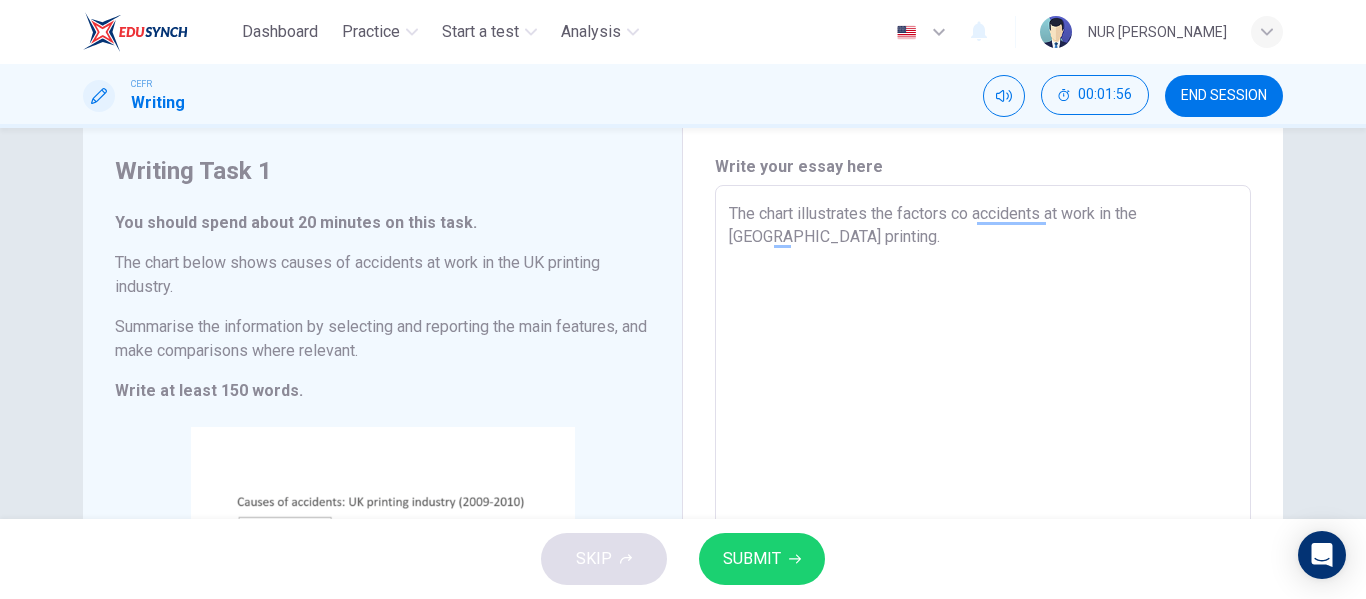 type on "The chart illustrates the factors con accidents at work in the UK printing." 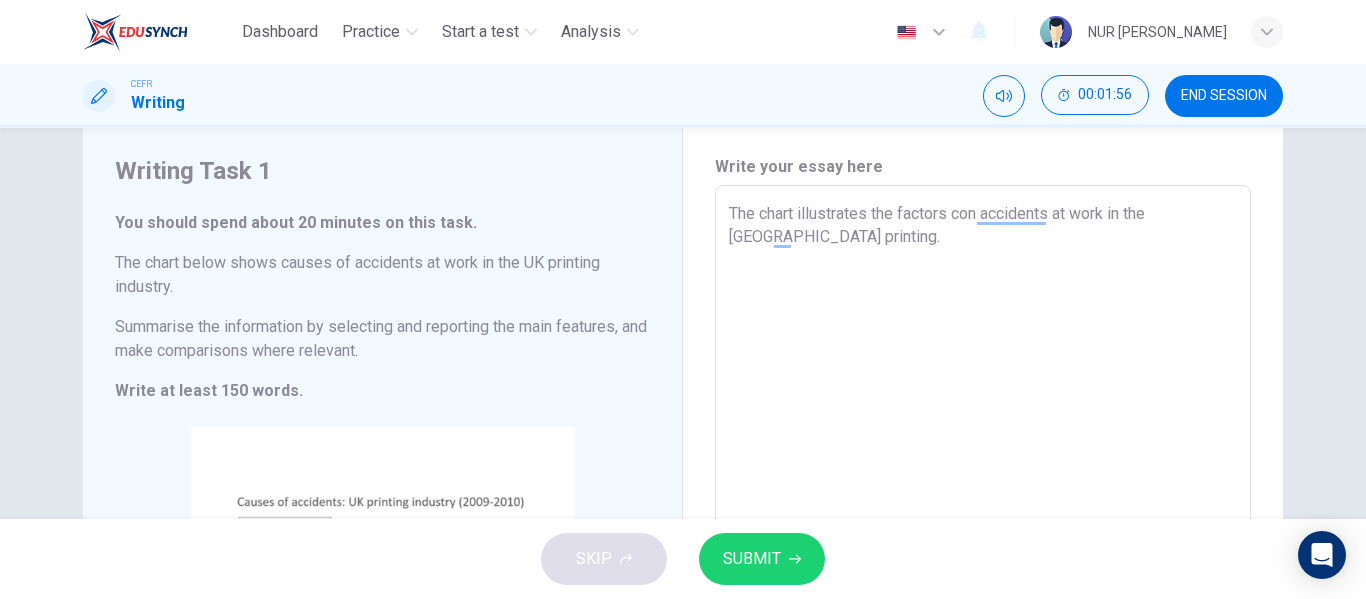 type on "x" 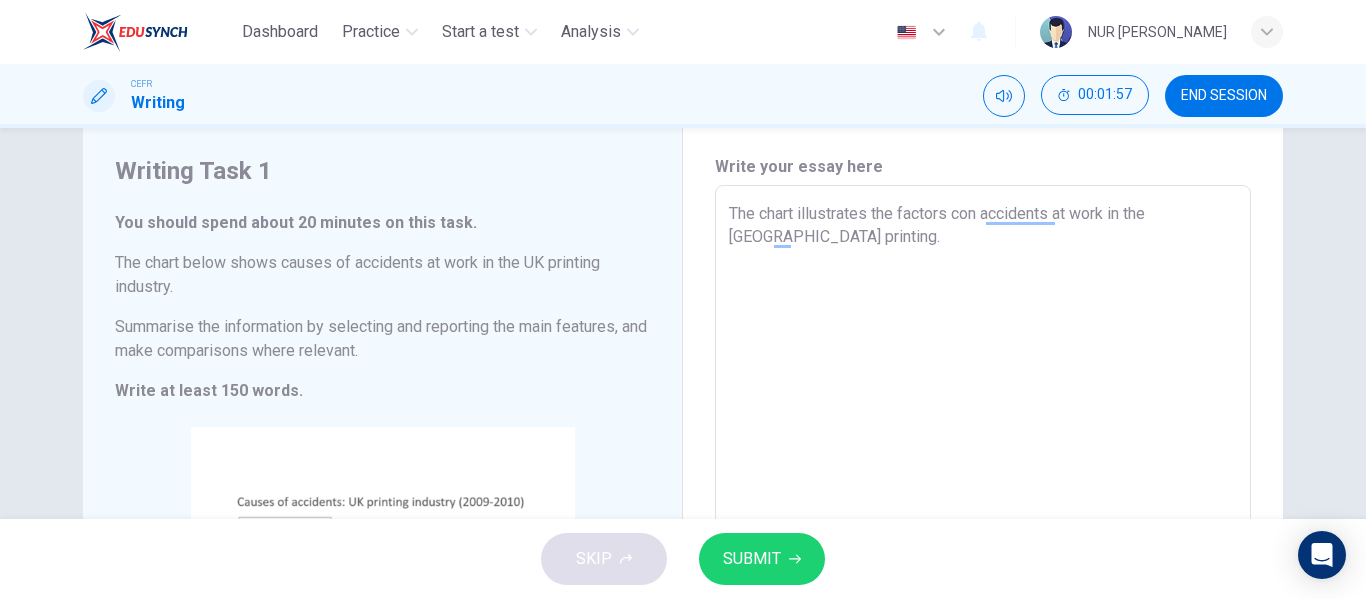 type on "The chart illustrates the factors cont accidents at work in the UK printing." 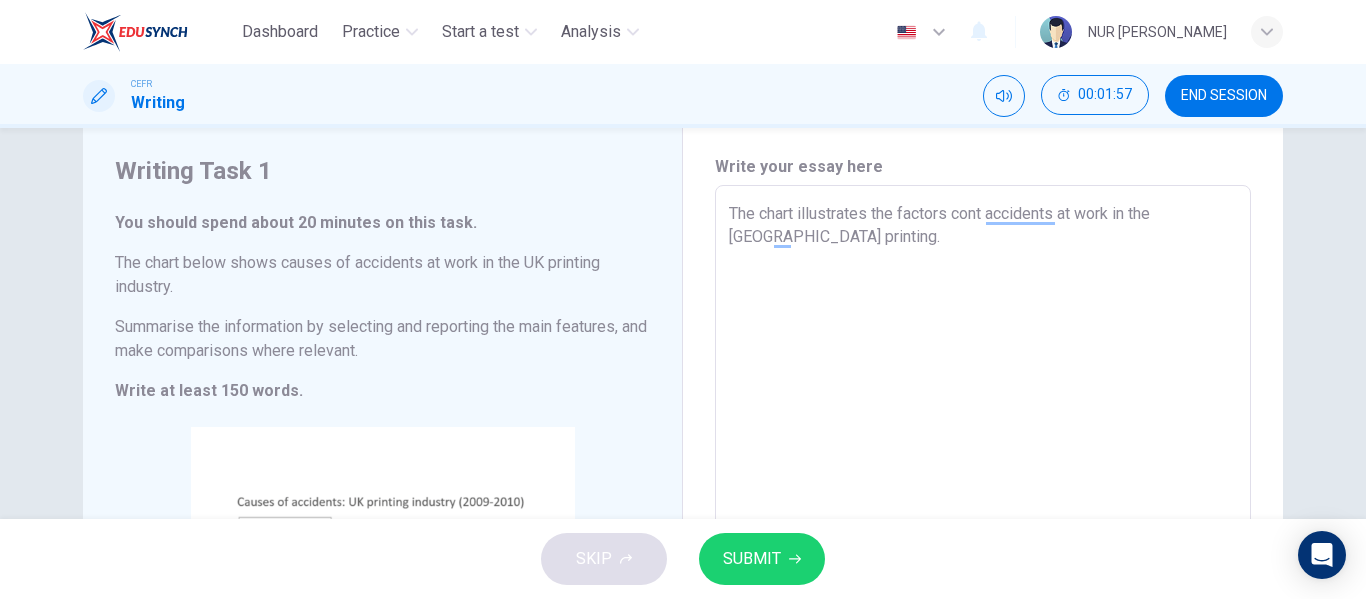 type on "x" 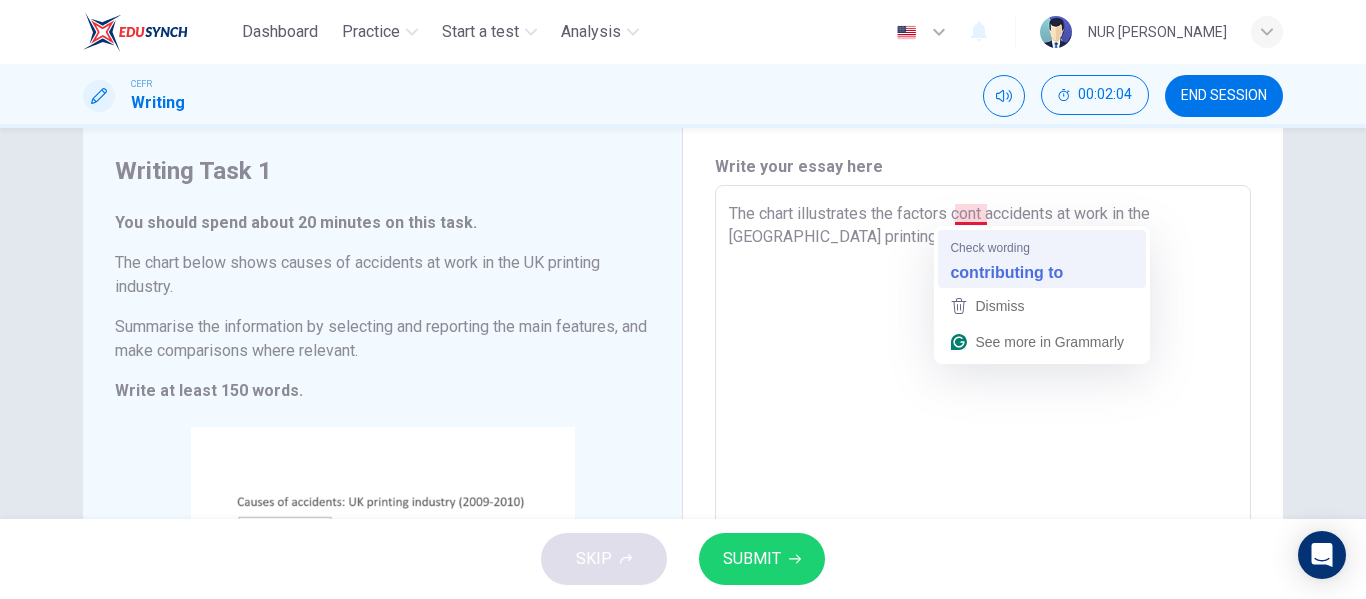 type on "The chart illustrates the factors contributing to accidents at work in the UK printing." 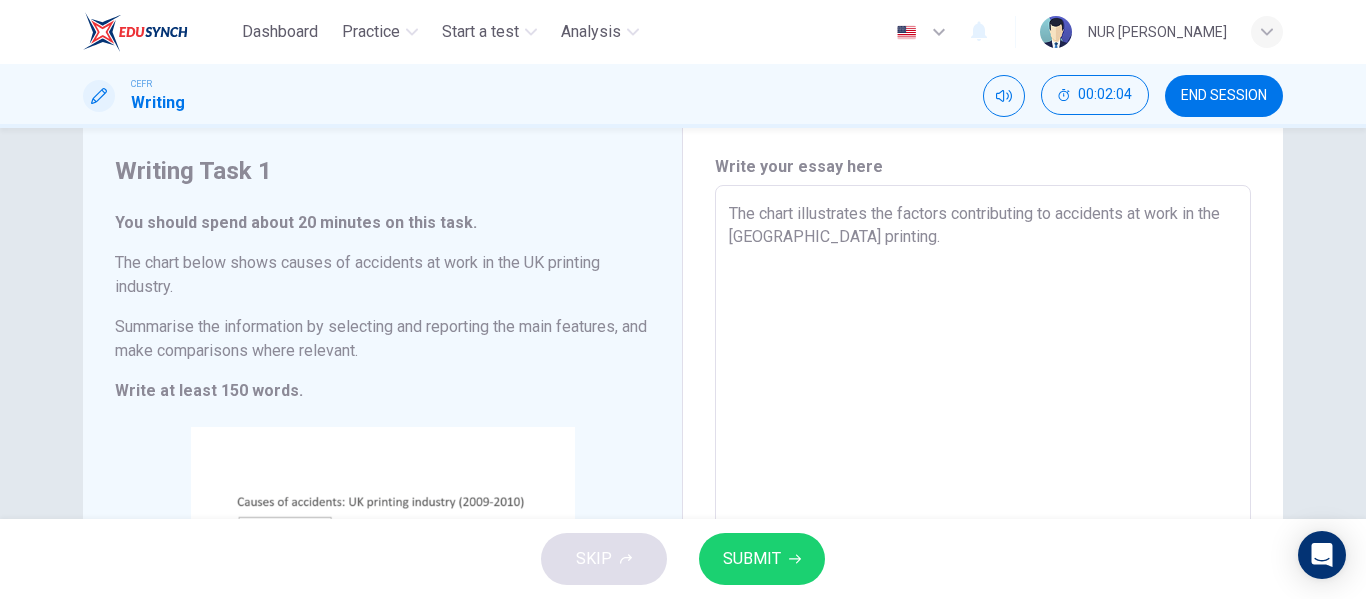 type on "x" 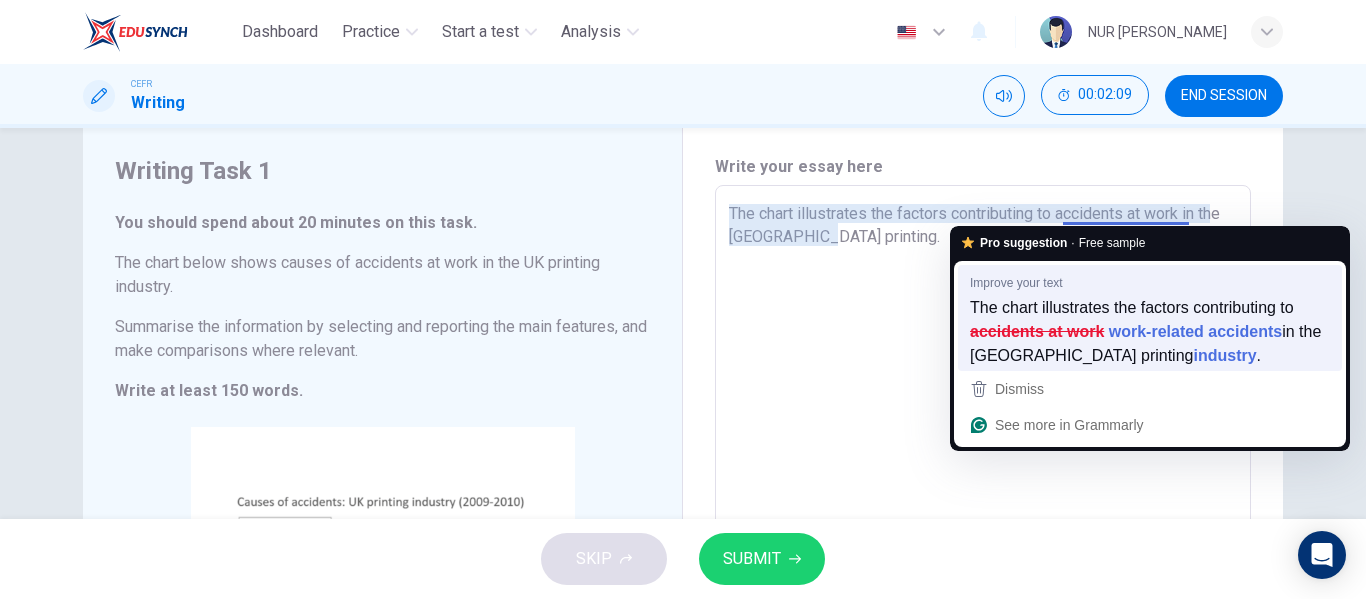 type on "The chart illustrates the factors contributing to work-related accidents in the UK printing industry." 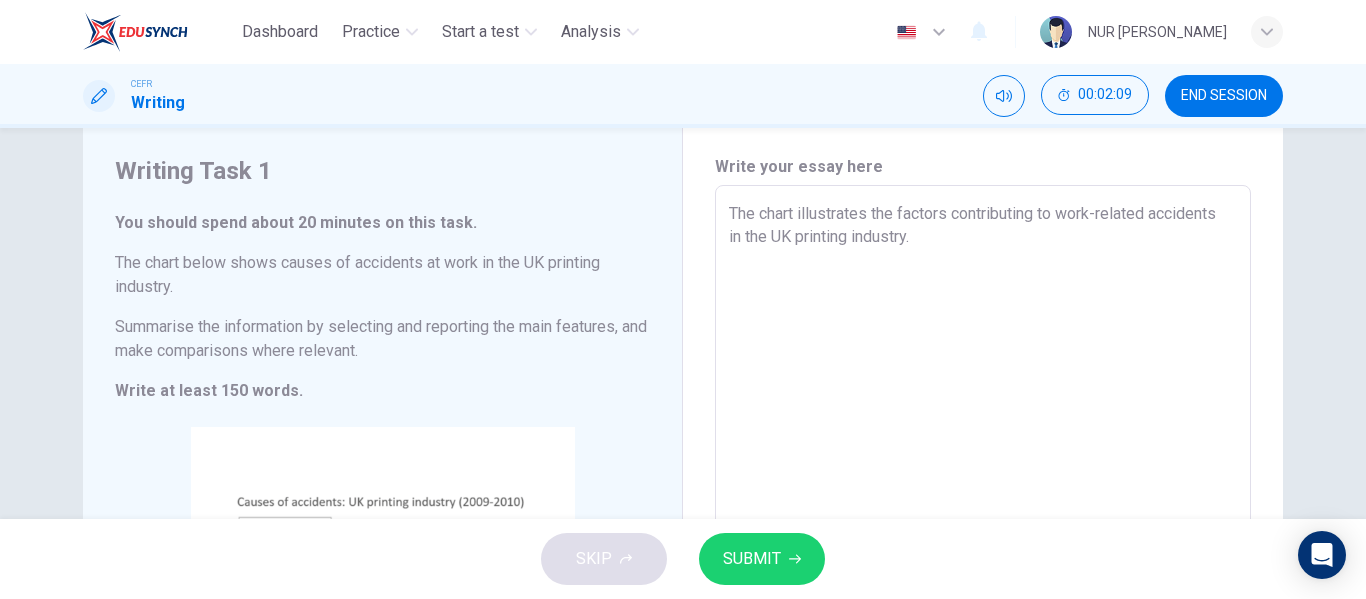 type on "x" 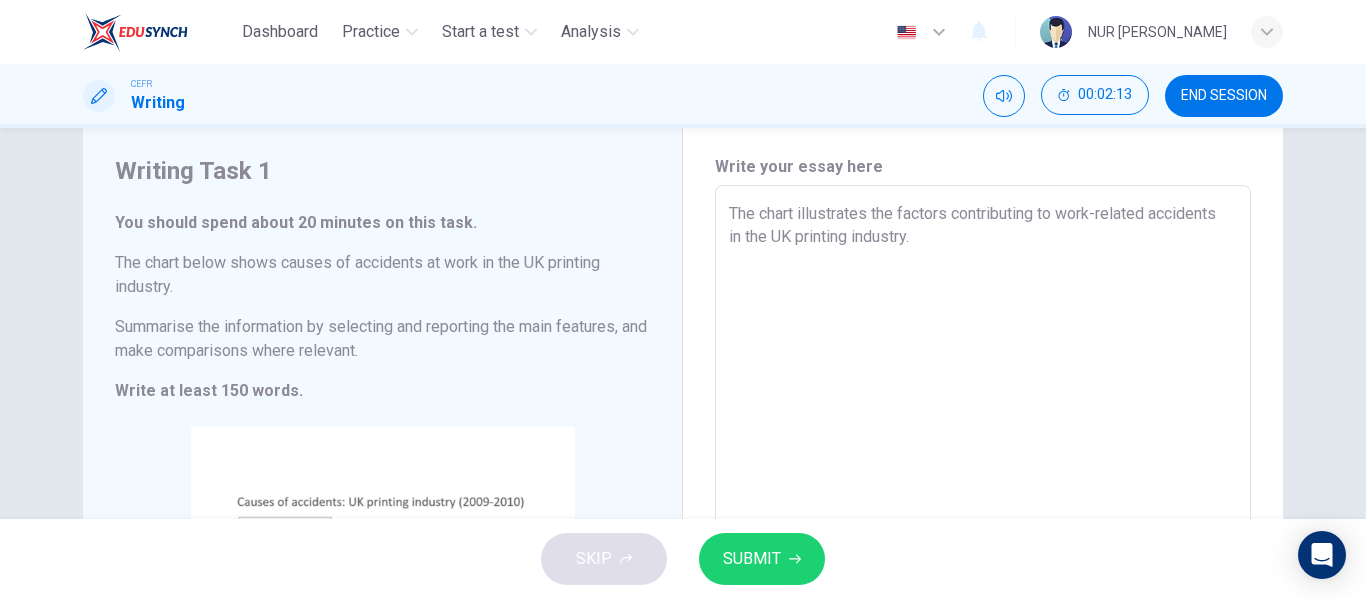 click on "The chart illustrates the factors contributing to work-related accidents in the UK printing industry." at bounding box center [983, 481] 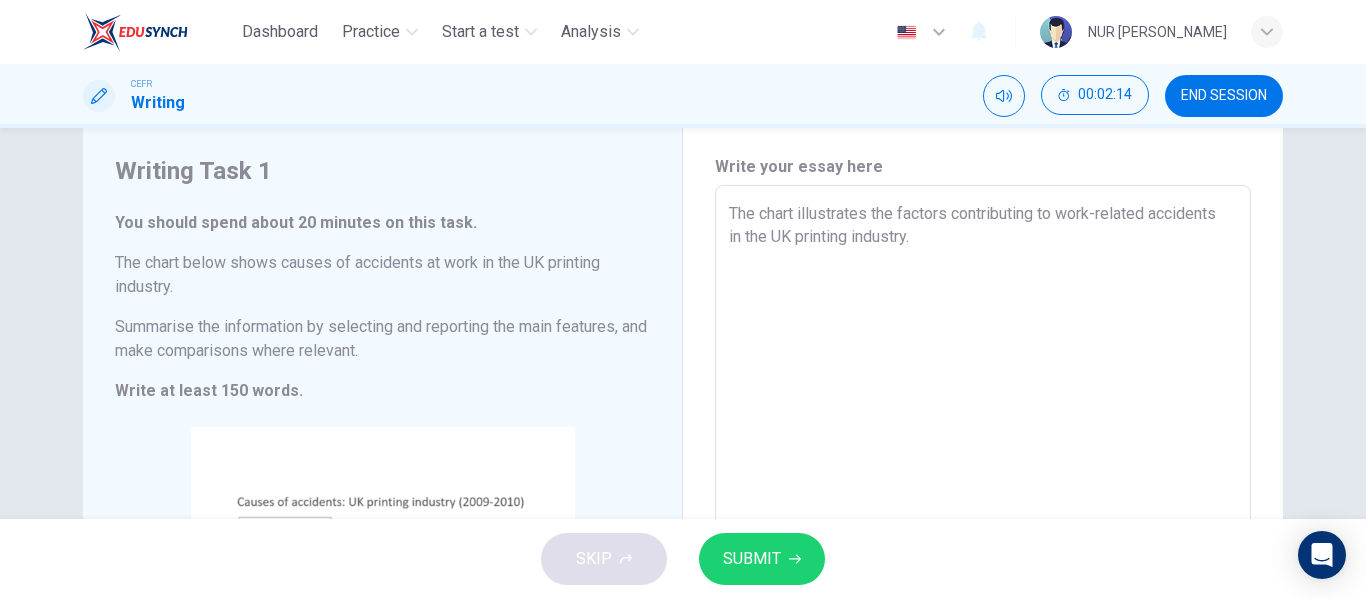 type on "The chart illustrates the factors contributing to work-related accidents in the UK printing industry." 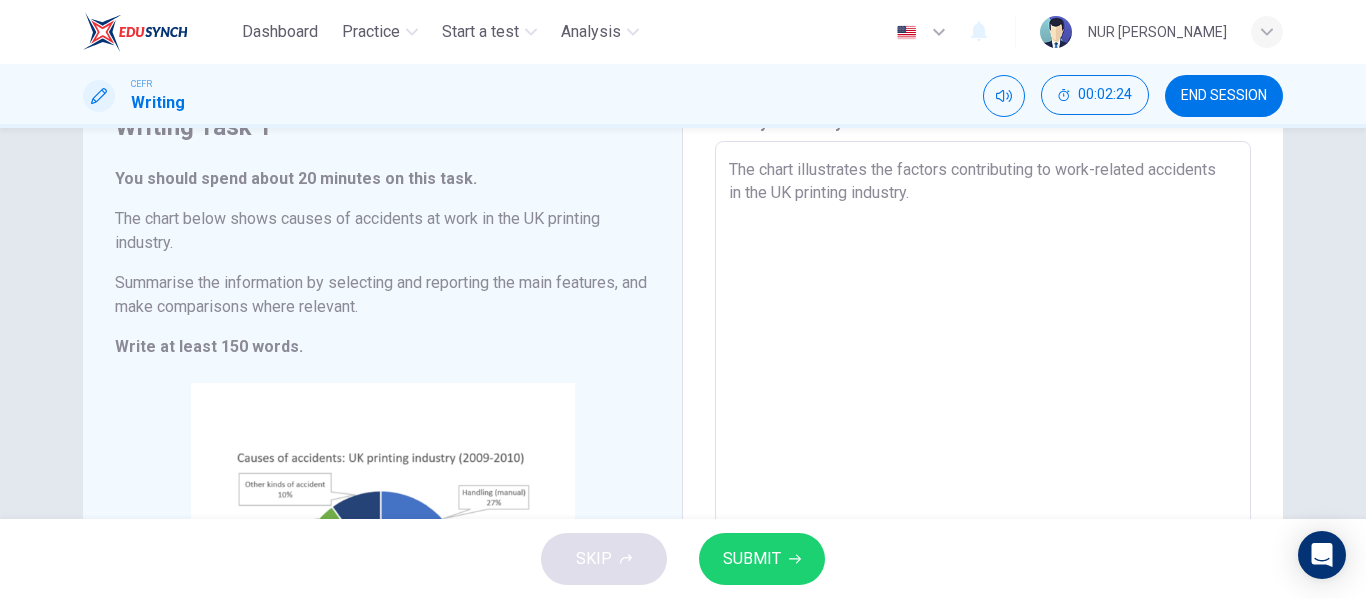 scroll, scrollTop: 90, scrollLeft: 0, axis: vertical 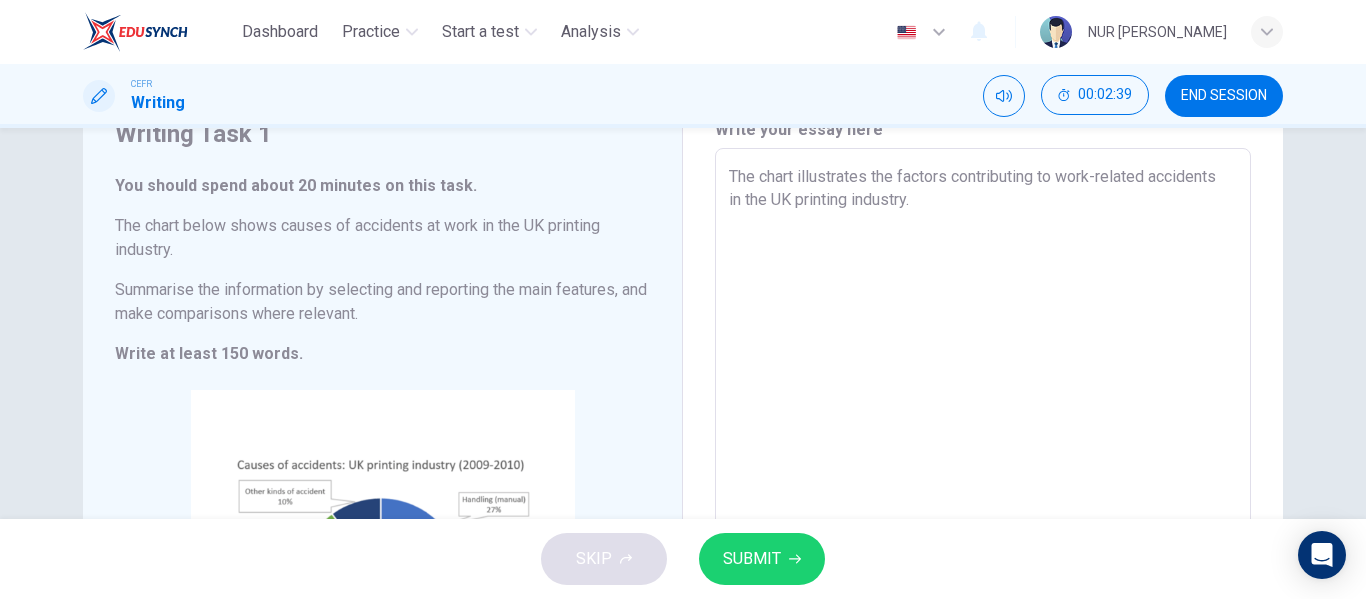 type on "The chart illustrates the factors contributing to work-related accidents in the UK printing industry.
T" 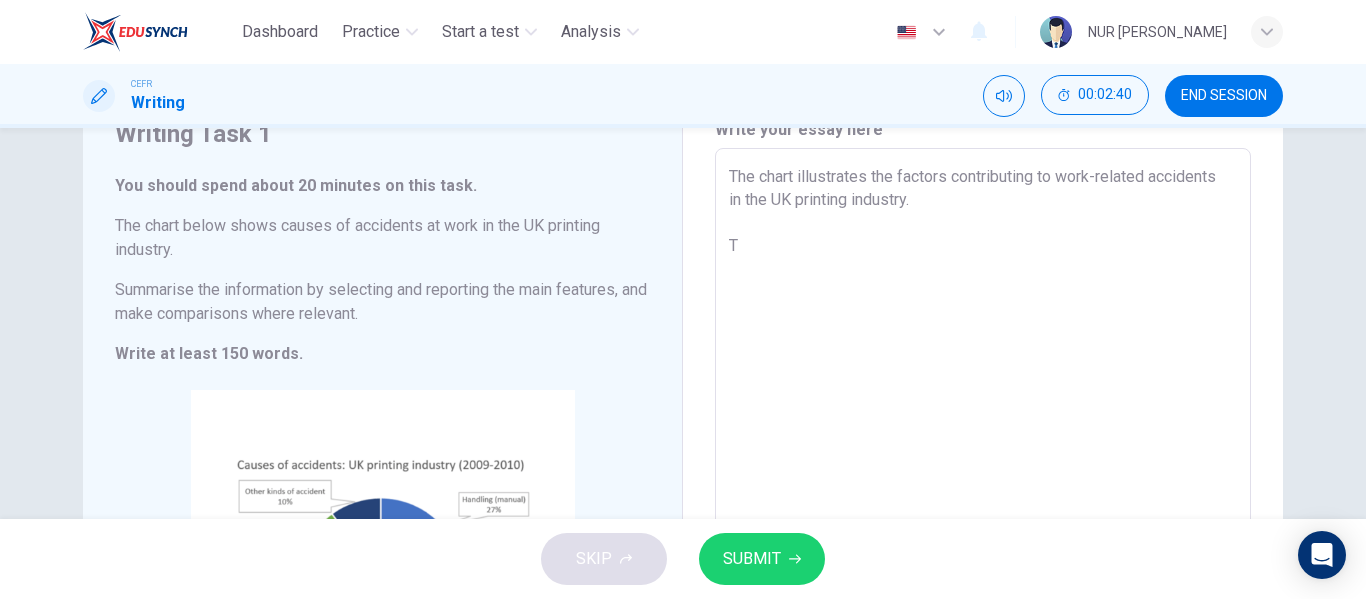type on "The chart illustrates the factors contributing to work-related accidents in the UK printing industry.
Th" 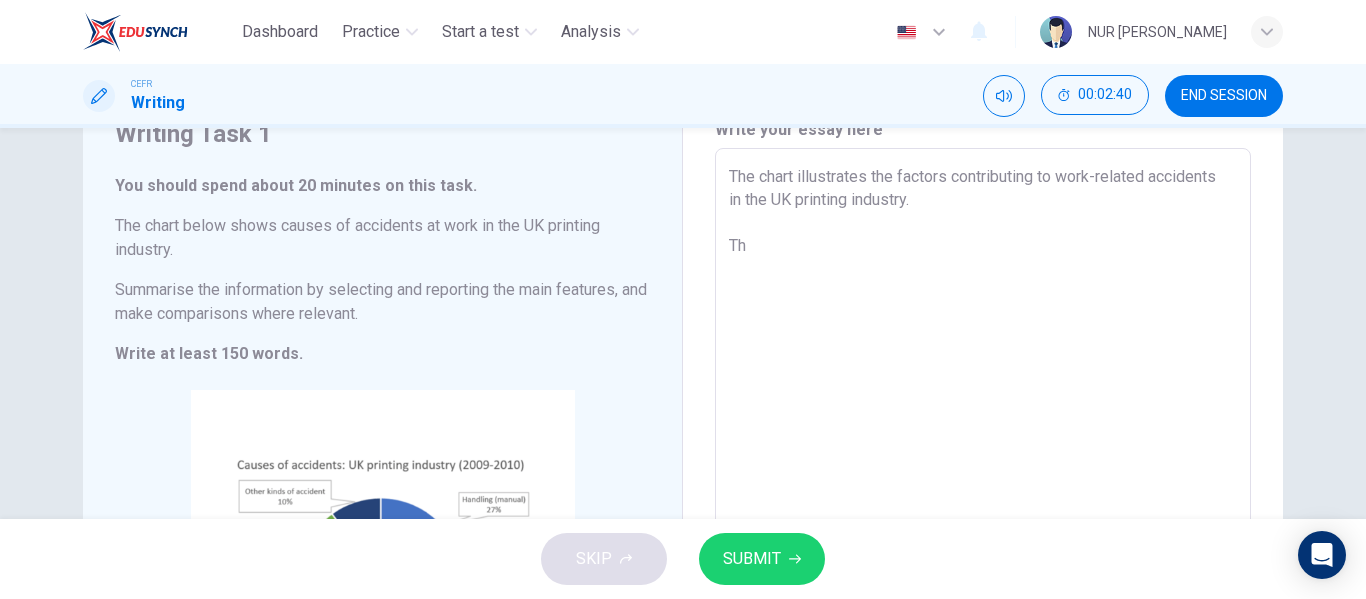 type on "x" 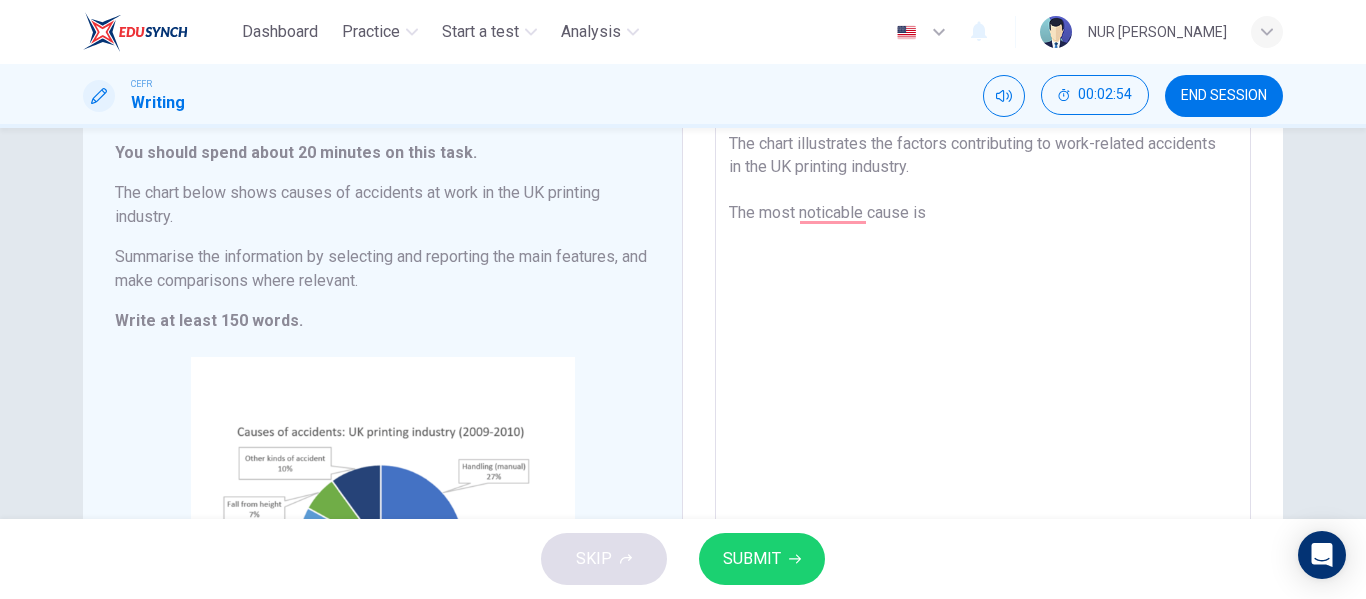 scroll, scrollTop: 123, scrollLeft: 0, axis: vertical 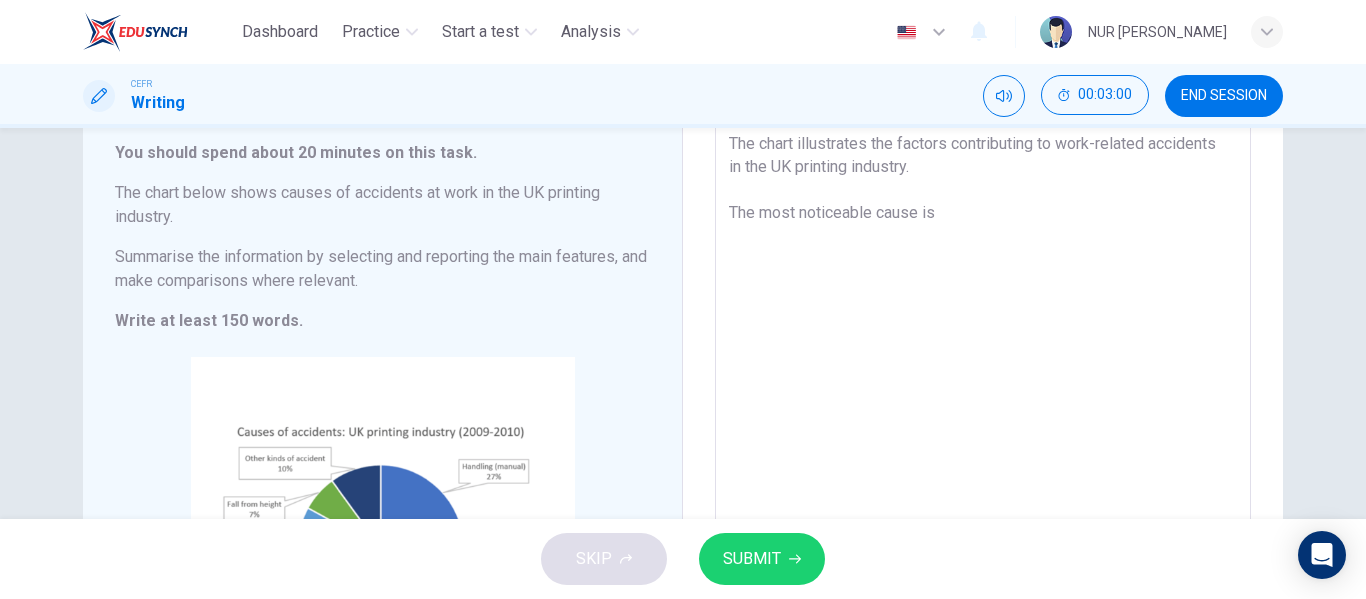 click on "The chart illustrates the factors contributing to work-related accidents in the UK printing industry.
The most noticeable cause is" at bounding box center (983, 411) 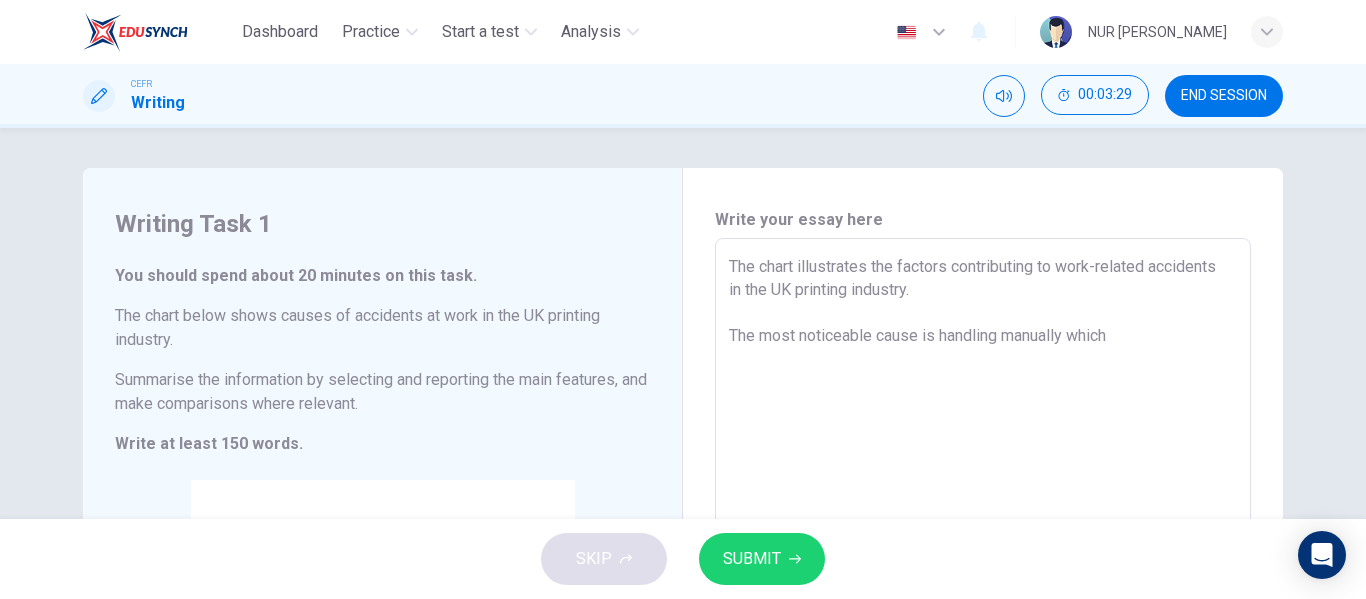 scroll, scrollTop: 1, scrollLeft: 0, axis: vertical 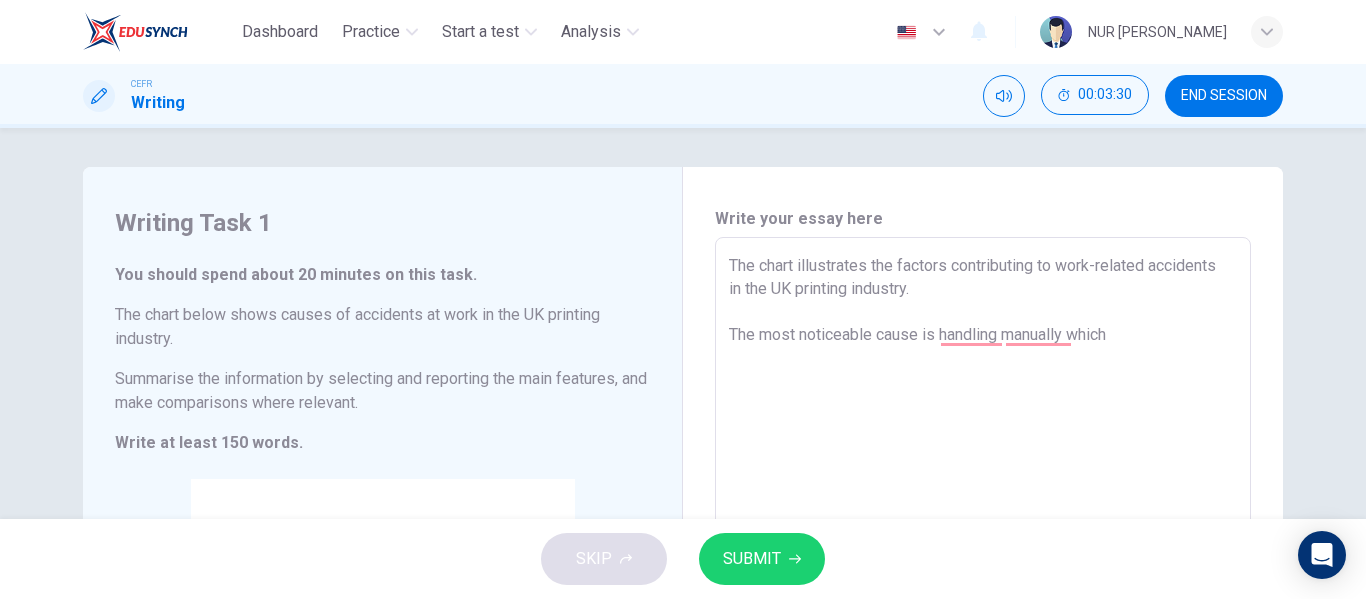 click on "The chart illustrates the factors contributing to work-related accidents in the UK printing industry.
The most noticeable cause is handling manually which" at bounding box center [983, 533] 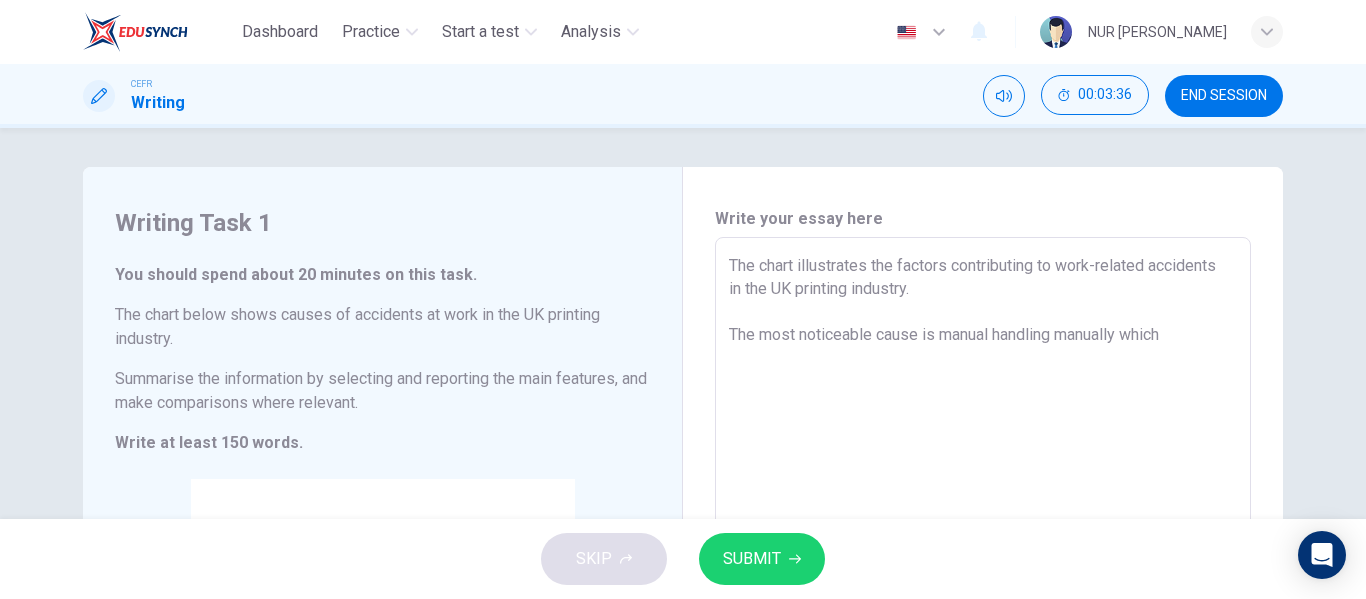 click on "The chart illustrates the factors contributing to work-related accidents in the UK printing industry.
The most noticeable cause is manual handling manually which" at bounding box center (983, 533) 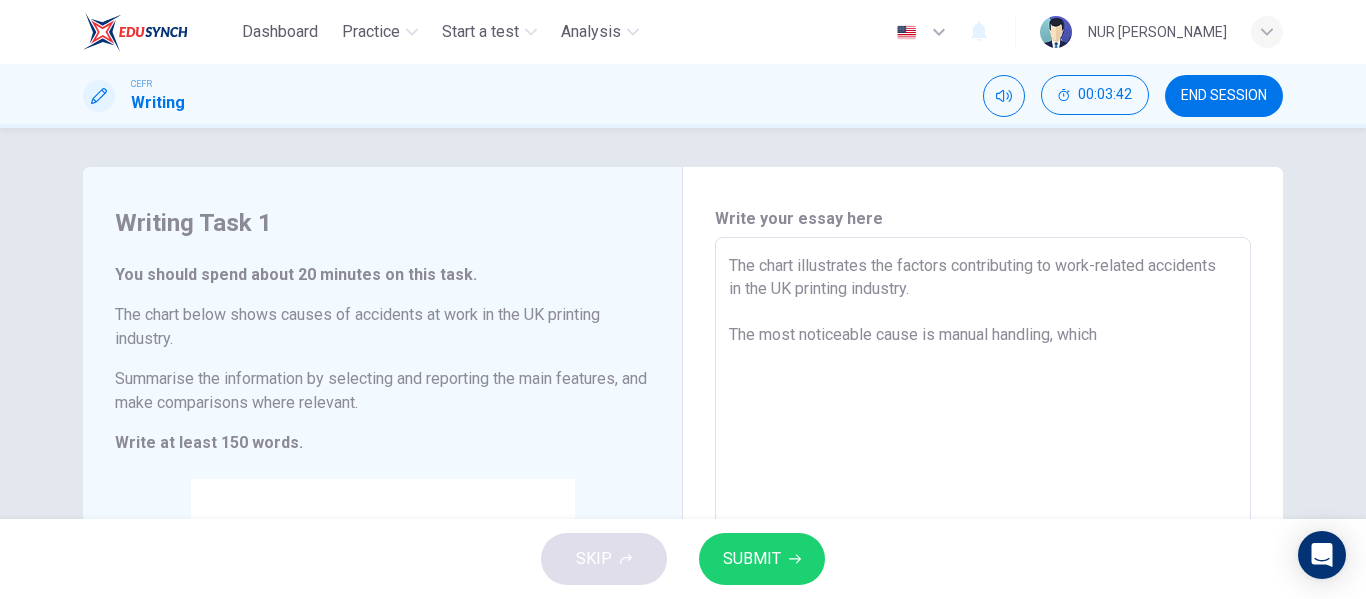 click on "The chart illustrates the factors contributing to work-related accidents in the UK printing industry.
The most noticeable cause is manual handling, which" at bounding box center [983, 533] 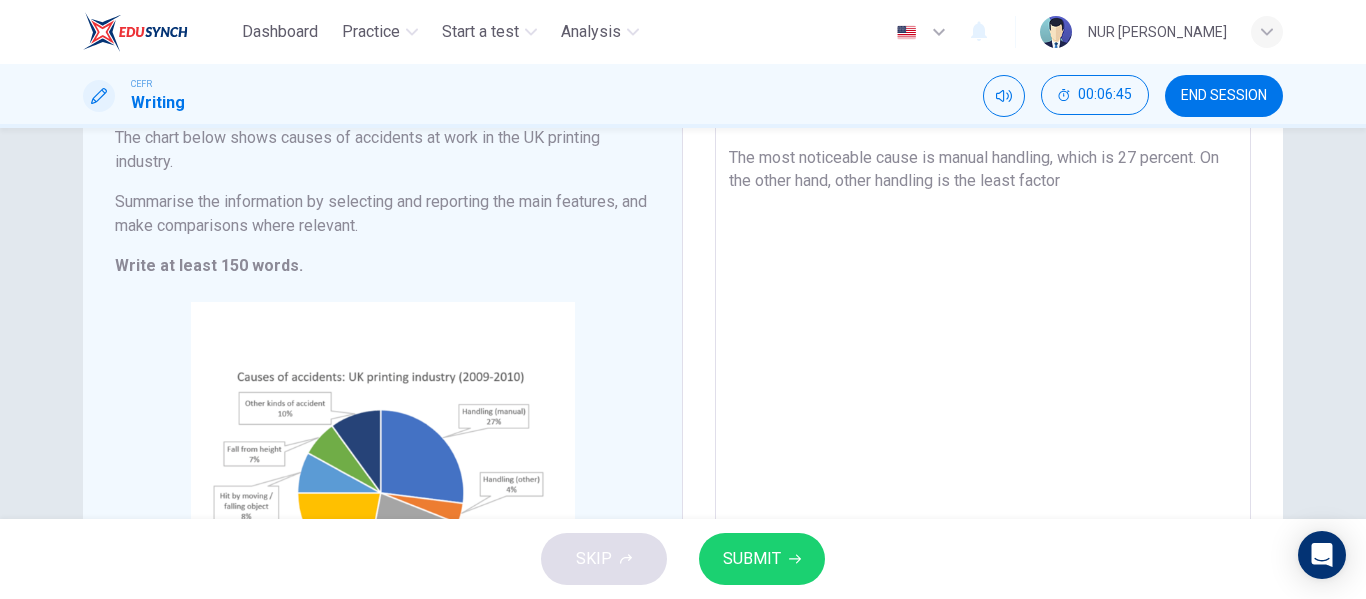 scroll, scrollTop: 176, scrollLeft: 0, axis: vertical 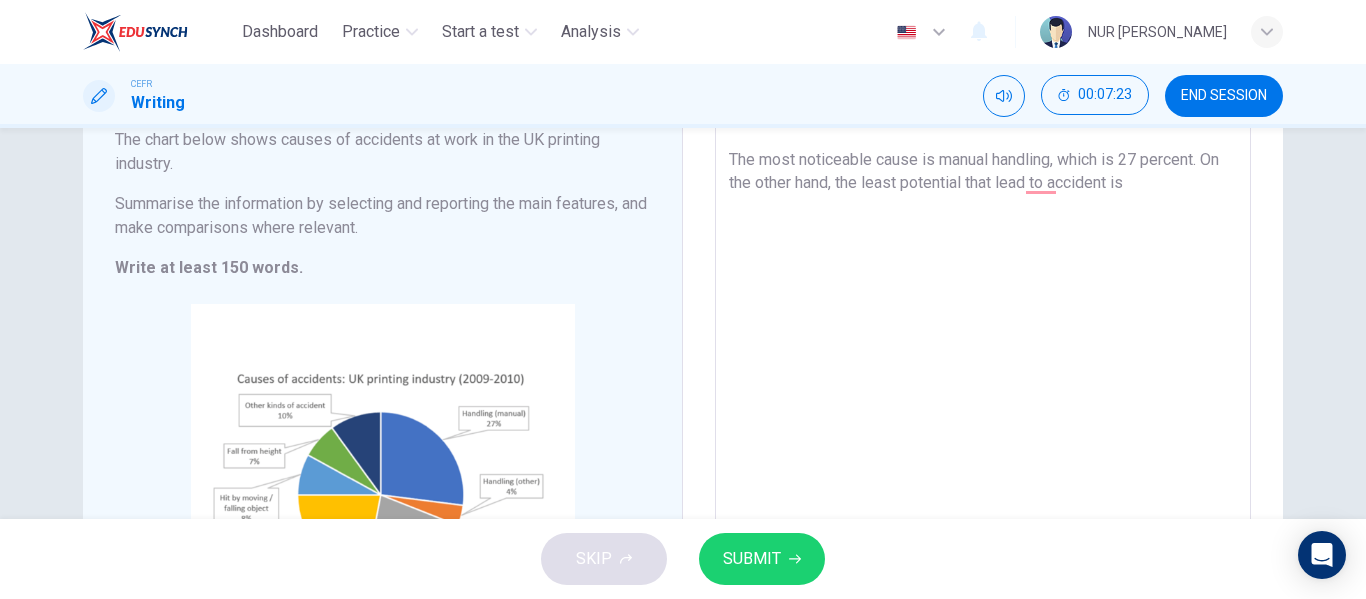 click on "The chart illustrates the factors contributing to work-related accidents in the UK printing industry.
The most noticeable cause is manual handling, which is 27 percent. On the other hand, the least potential that lead to accident is" at bounding box center [983, 358] 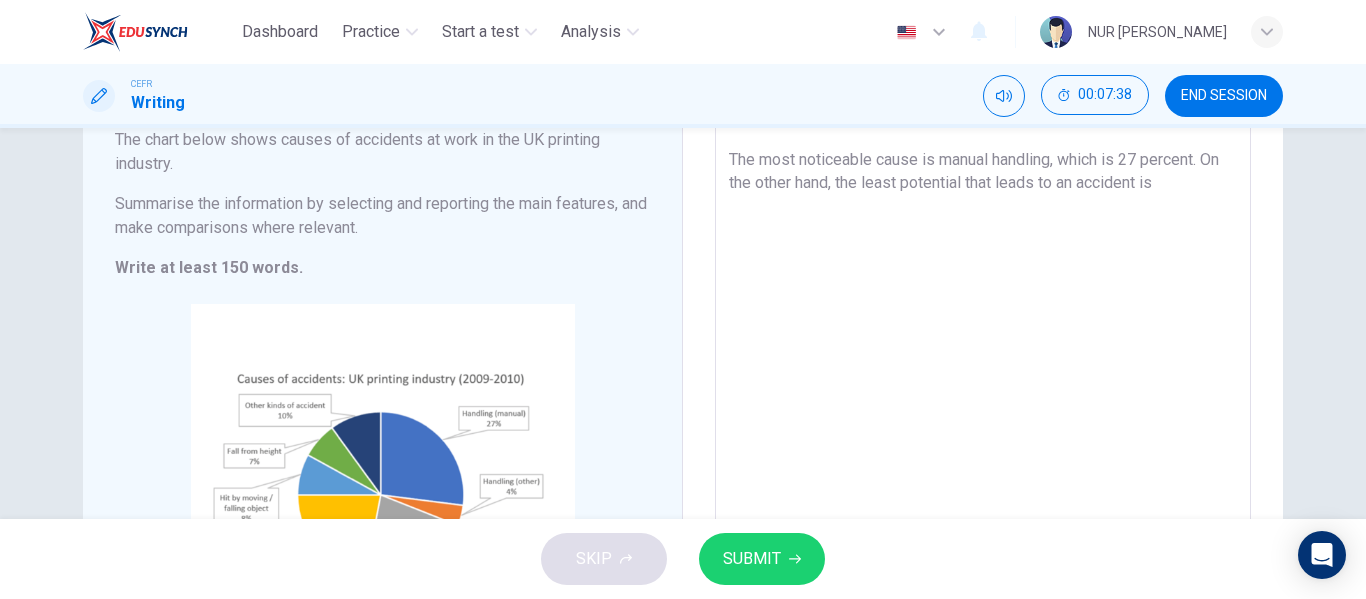 click on "The chart illustrates the factors contributing to work-related accidents in the UK printing industry.
The most noticeable cause is manual handling, which is 27 percent. On the other hand, the least potential that leads to an accident is" at bounding box center (983, 358) 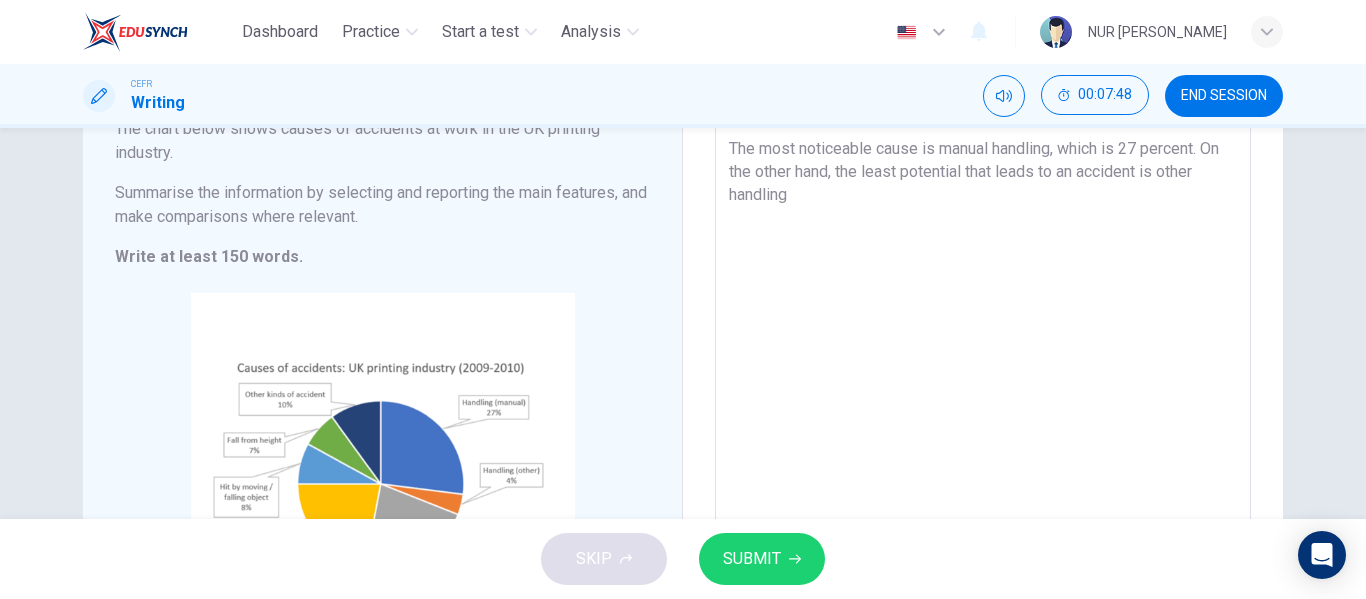 scroll, scrollTop: 190, scrollLeft: 0, axis: vertical 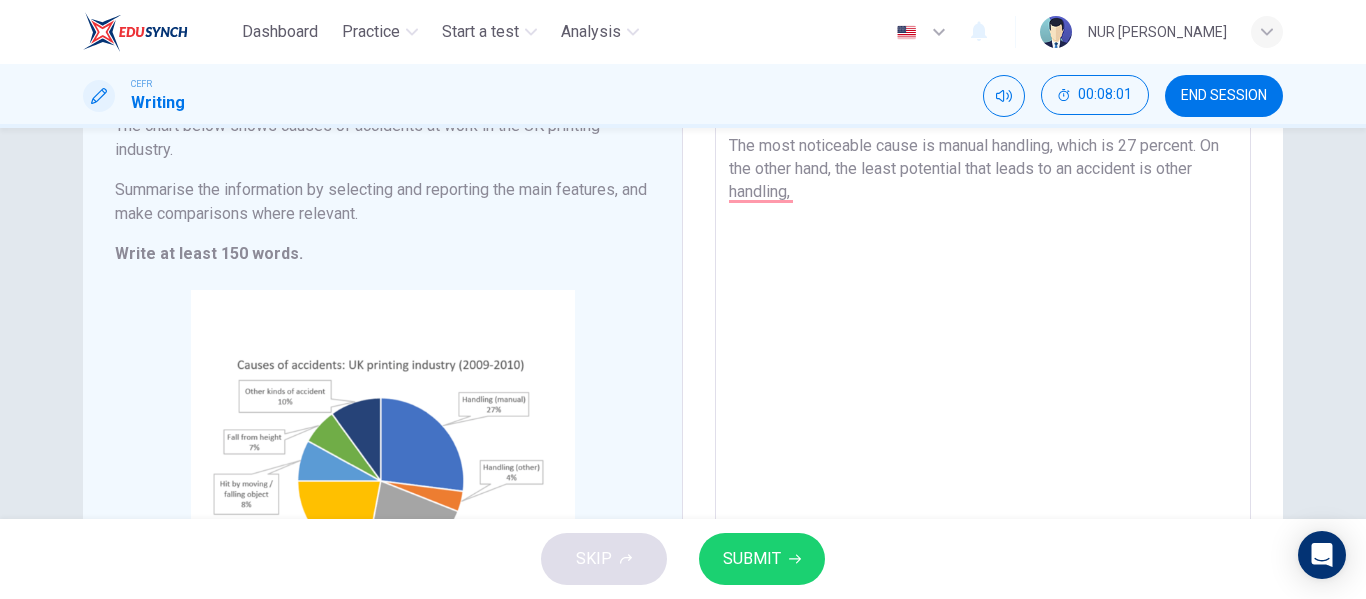 click on "The chart illustrates the factors contributing to work-related accidents in the UK printing industry.
The most noticeable cause is manual handling, which is 27 percent. On the other hand, the least potential that leads to an accident is other handling," at bounding box center [983, 344] 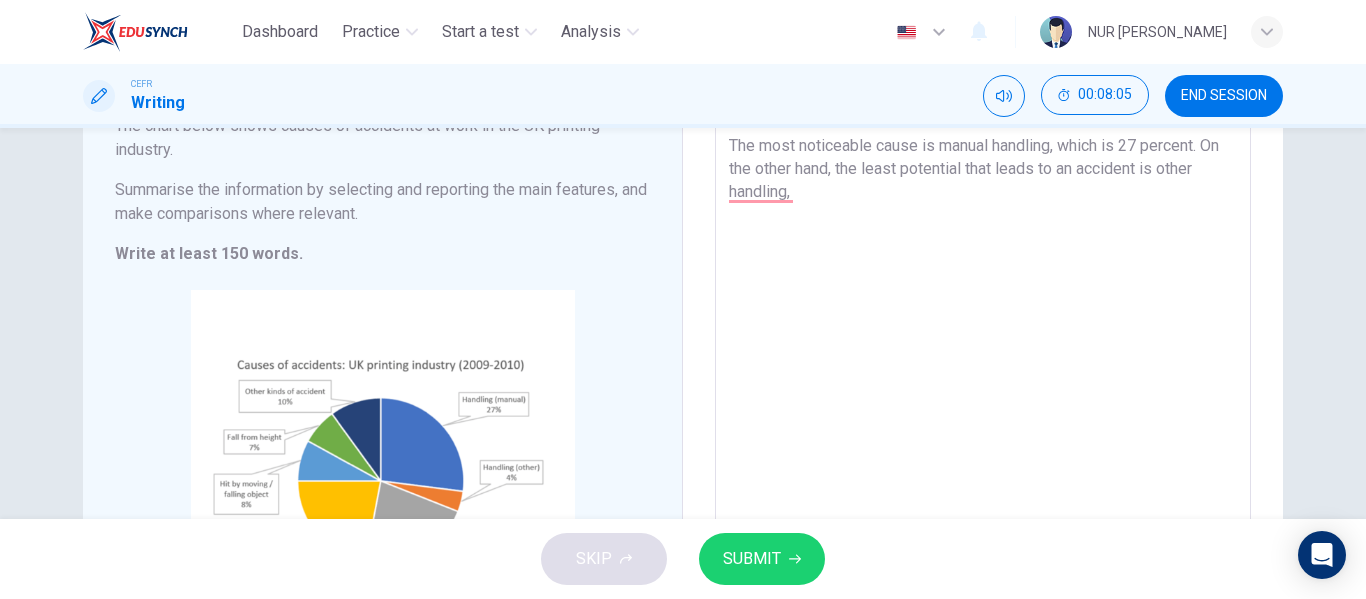 drag, startPoint x: 855, startPoint y: 167, endPoint x: 876, endPoint y: 198, distance: 37.44329 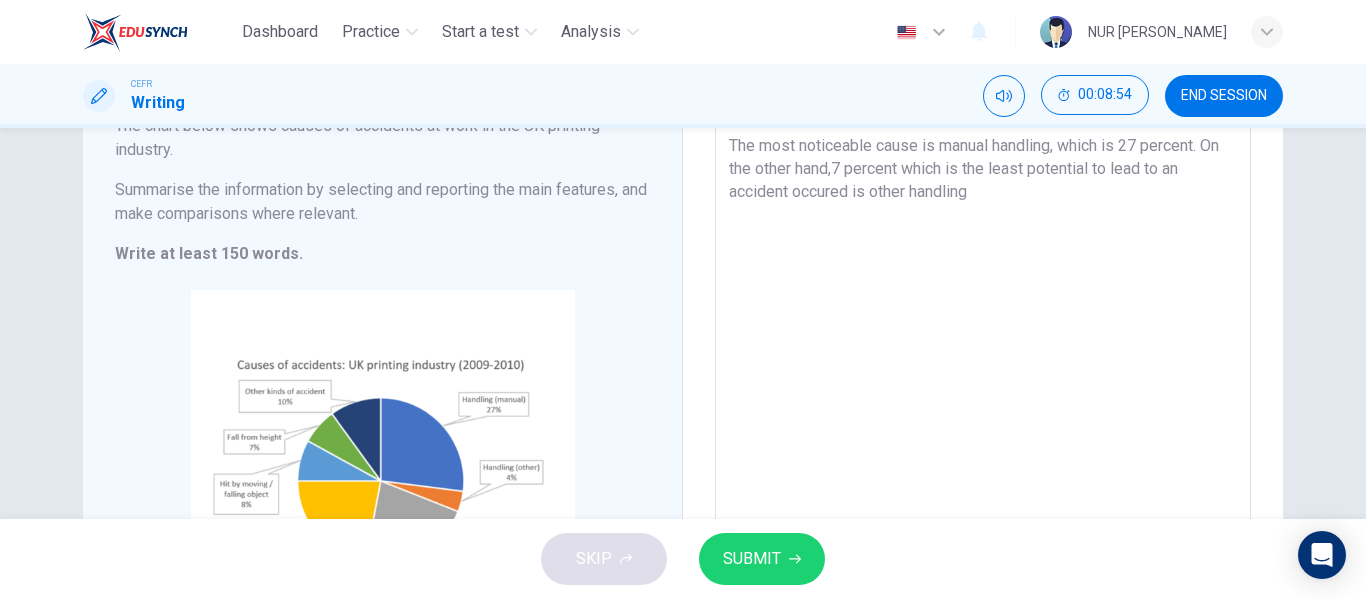 drag, startPoint x: 987, startPoint y: 169, endPoint x: 858, endPoint y: 163, distance: 129.13947 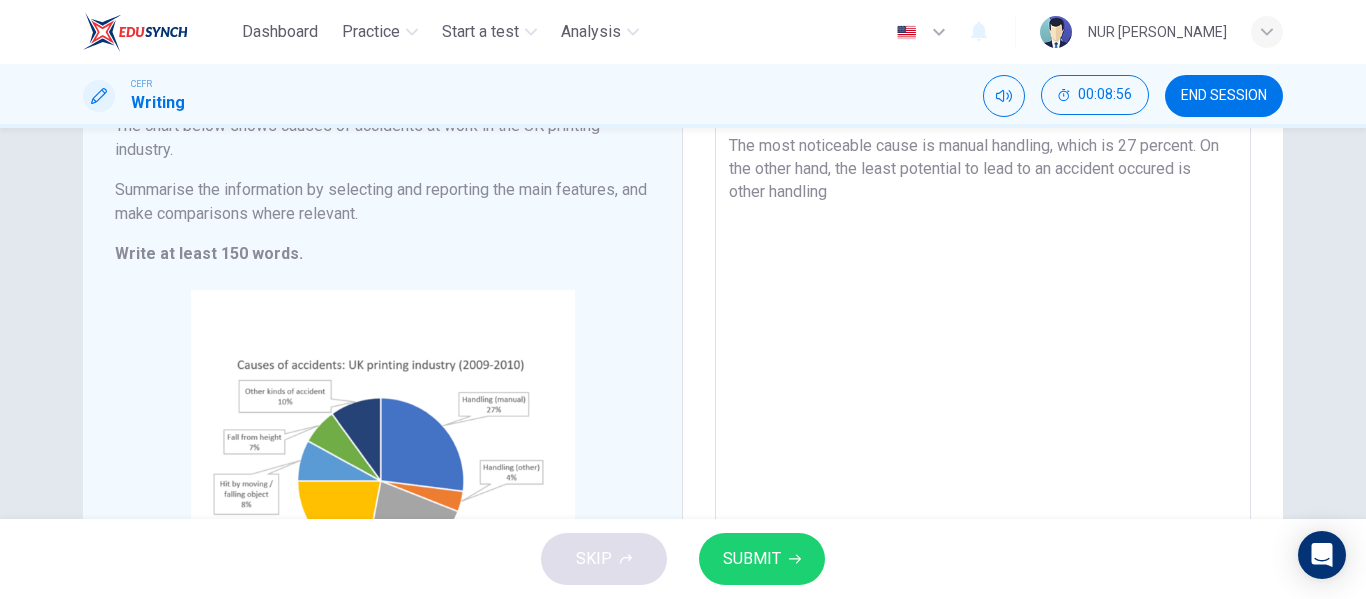 click on "The chart illustrates the factors contributing to work-related accidents in the UK printing industry.
The most noticeable cause is manual handling, which is 27 percent. On the other hand, the least potential to lead to an accident occured is other handling" at bounding box center (983, 344) 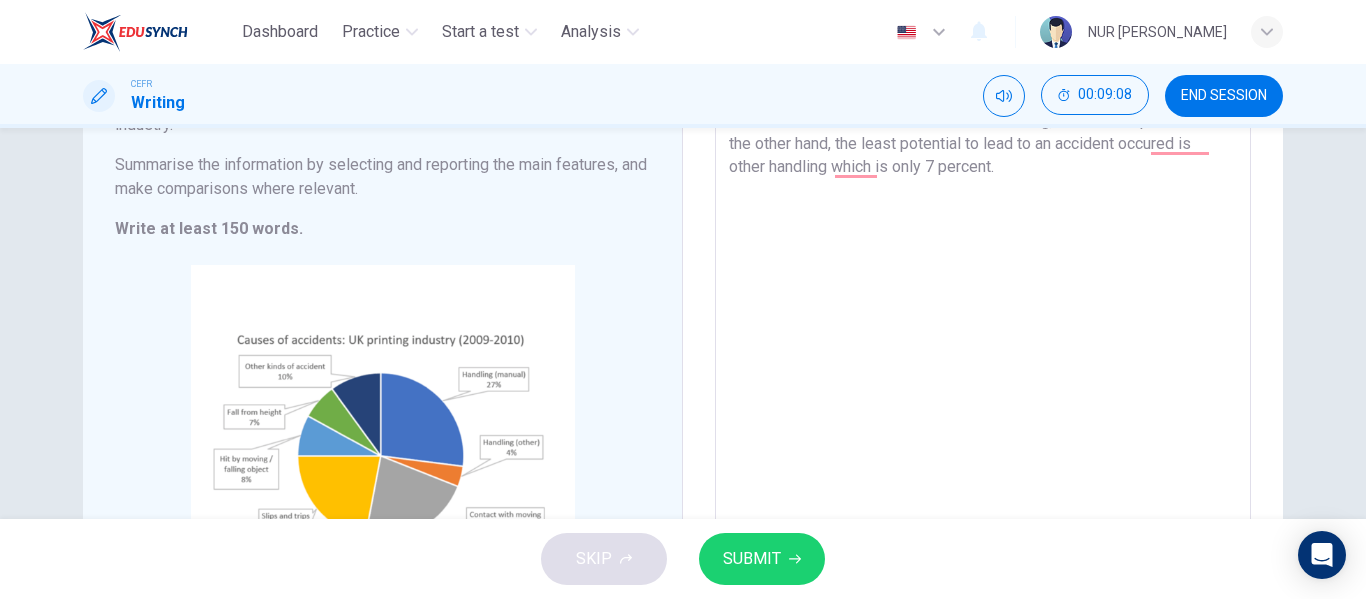 scroll, scrollTop: 213, scrollLeft: 0, axis: vertical 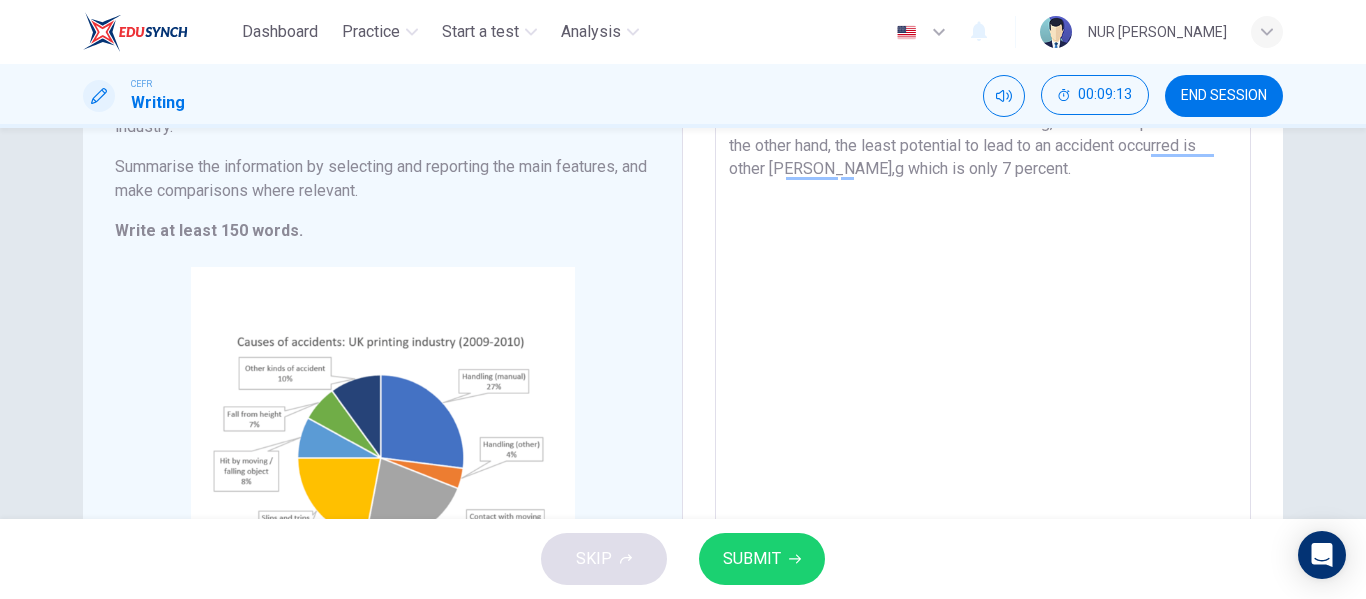 click on "The chart illustrates the factors contributing to work-related accidents in the UK printing industry.
The most noticeable cause is manual handling, which is 27 percent. On the other hand, the least potential to lead to an accident occurred is other handlin,g which is only 7 percent." at bounding box center (983, 321) 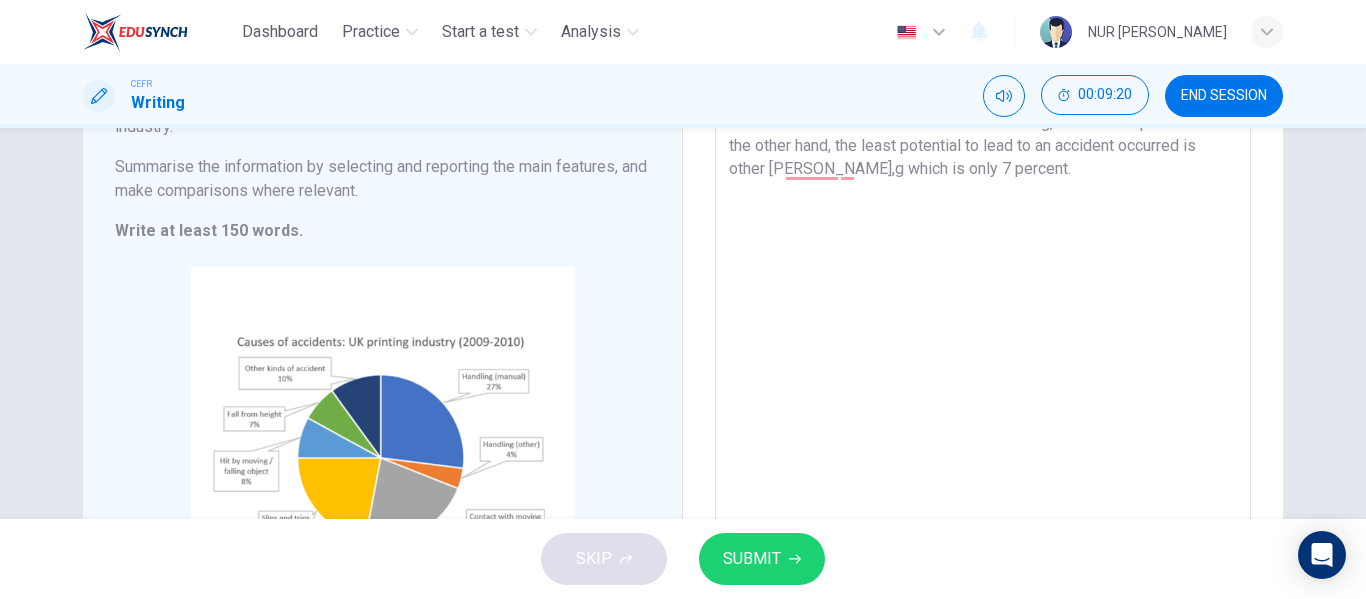 click on "The chart illustrates the factors contributing to work-related accidents in the UK printing industry.
The most noticeable cause is manual handling, which is 27 percent. On the other hand, the least potential to lead to an accident occurred is other handlin,g which is only 7 percent." at bounding box center [983, 321] 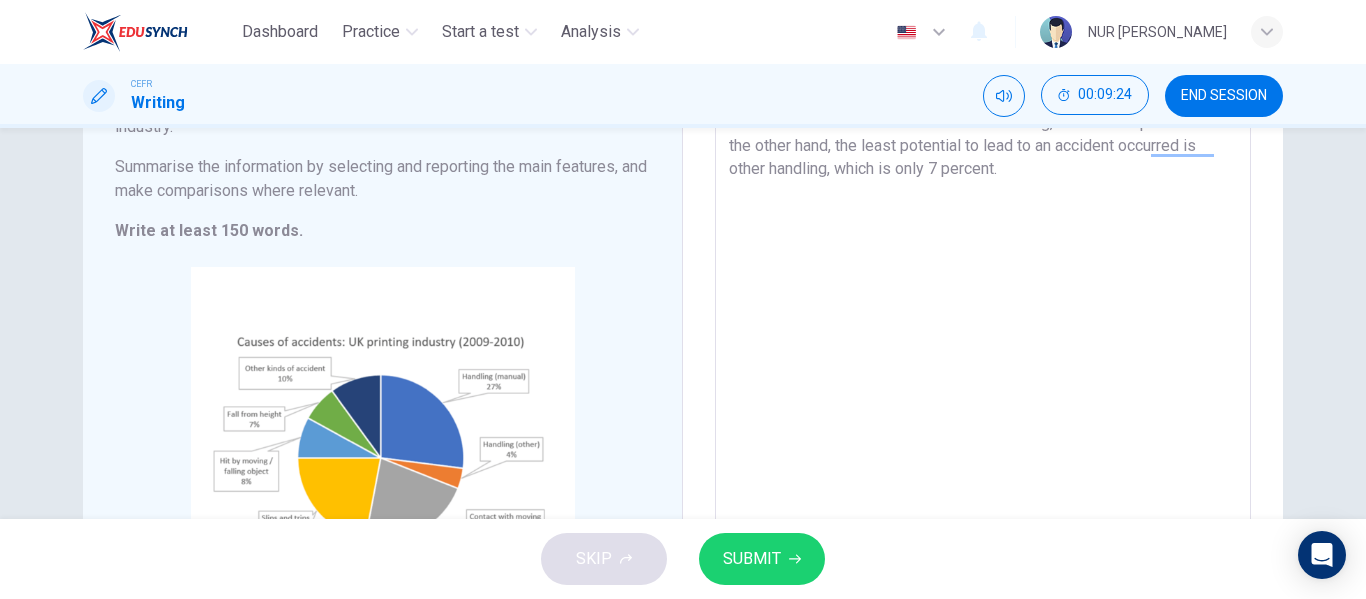 click on "The chart illustrates the factors contributing to work-related accidents in the UK printing industry.
The most noticeable cause is manual handling, which is 27 percent. On the other hand, the least potential to lead to an accident occurred is other handling, which is only 7 percent." at bounding box center [983, 321] 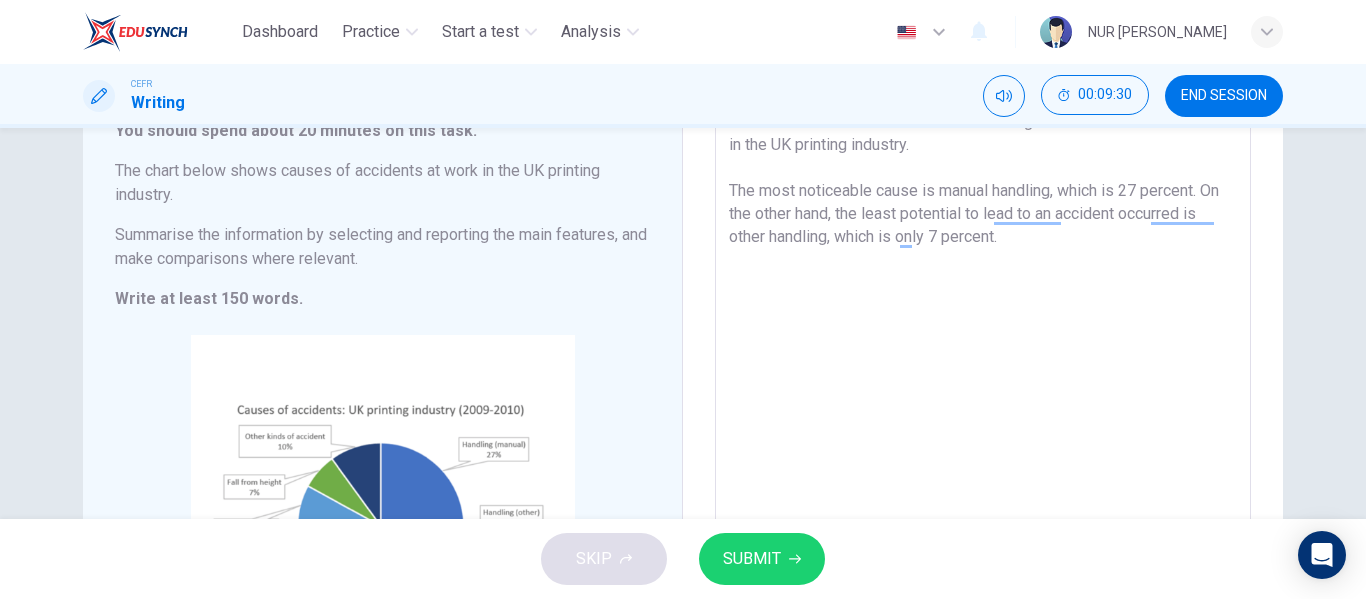 scroll, scrollTop: 142, scrollLeft: 0, axis: vertical 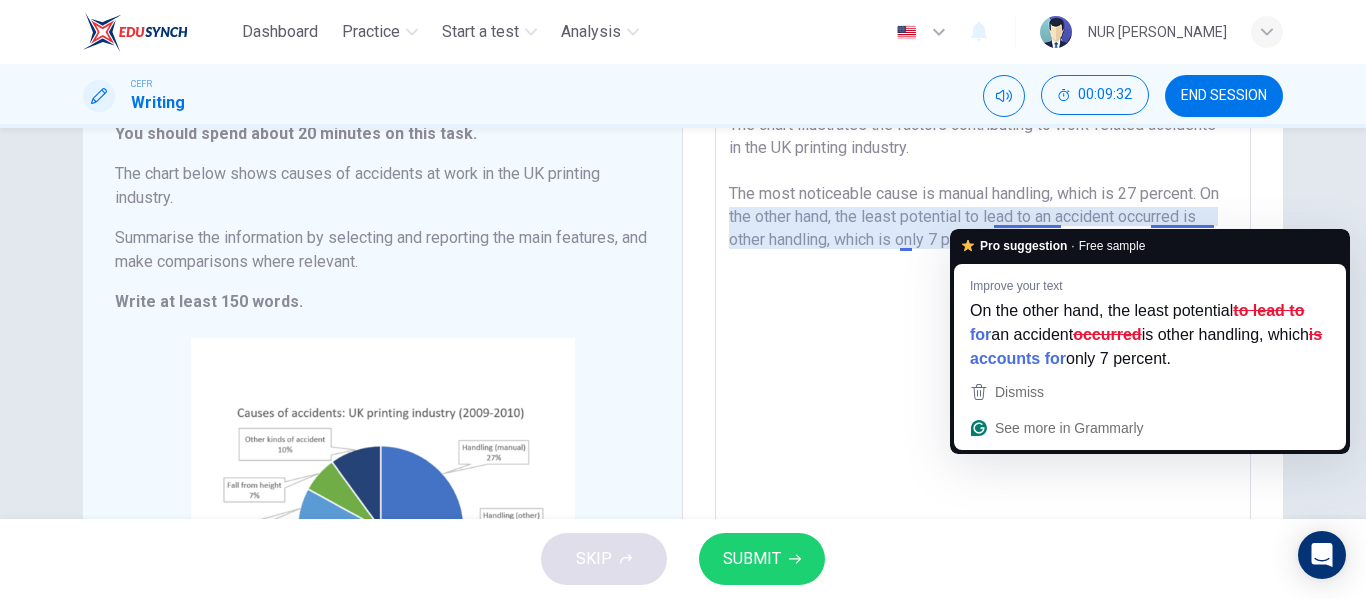 click on "The chart illustrates the factors contributing to work-related accidents in the UK printing industry.
The most noticeable cause is manual handling, which is 27 percent. On the other hand, the least potential to lead to an accident occurred is other handling, which is only 7 percent." at bounding box center (983, 392) 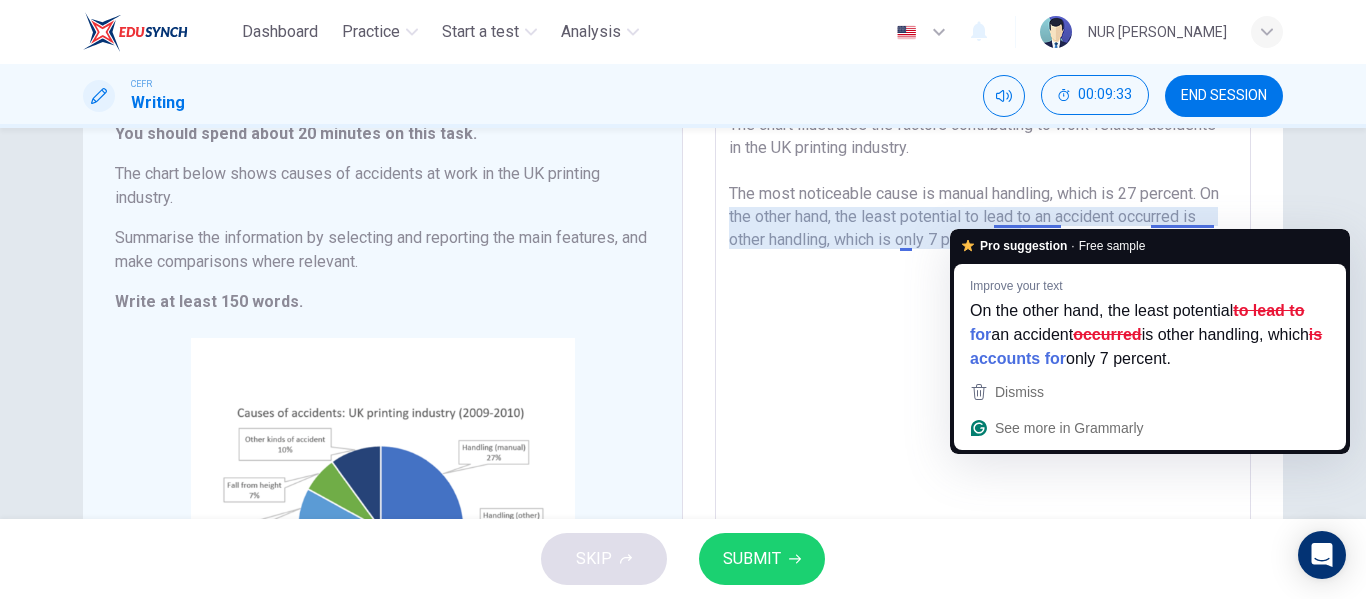 click on "The chart illustrates the factors contributing to work-related accidents in the UK printing industry.
The most noticeable cause is manual handling, which is 27 percent. On the other hand, the least potential to lead to an accident occurred is other handling, which is only 7 percent." at bounding box center (983, 392) 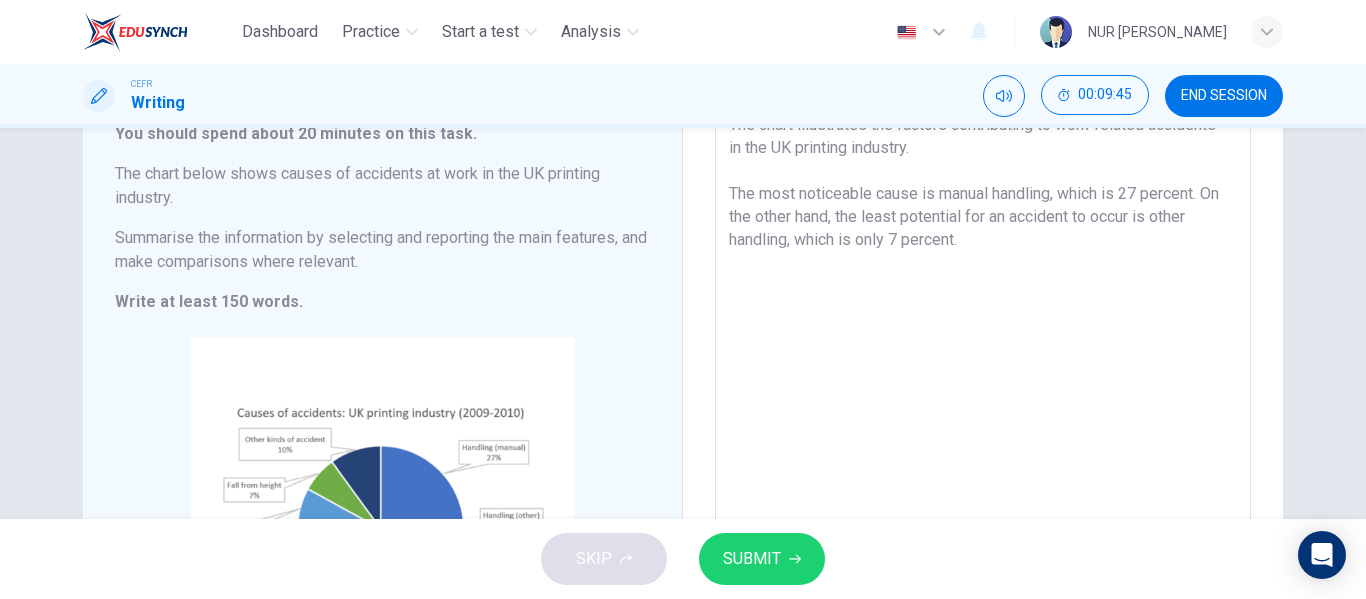 click on "The chart illustrates the factors contributing to work-related accidents in the UK printing industry.
The most noticeable cause is manual handling, which is 27 percent. On the other hand, the least potential for an accident to occur is other handling, which is only 7 percent." at bounding box center (983, 392) 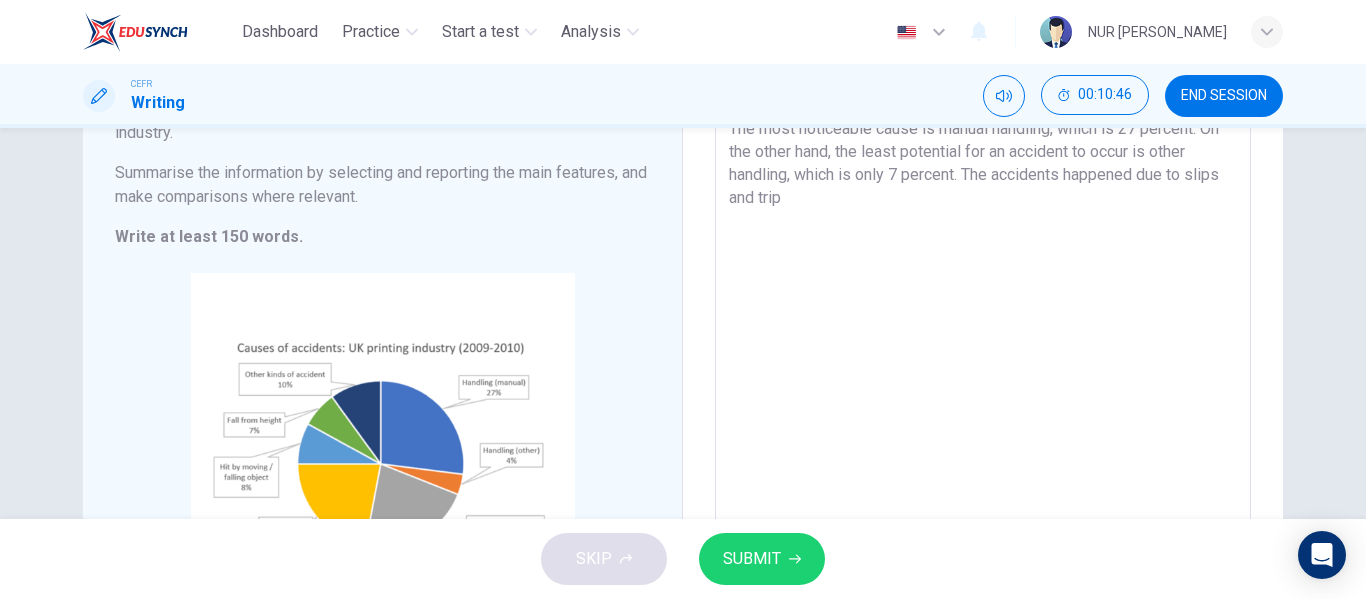 scroll, scrollTop: 206, scrollLeft: 0, axis: vertical 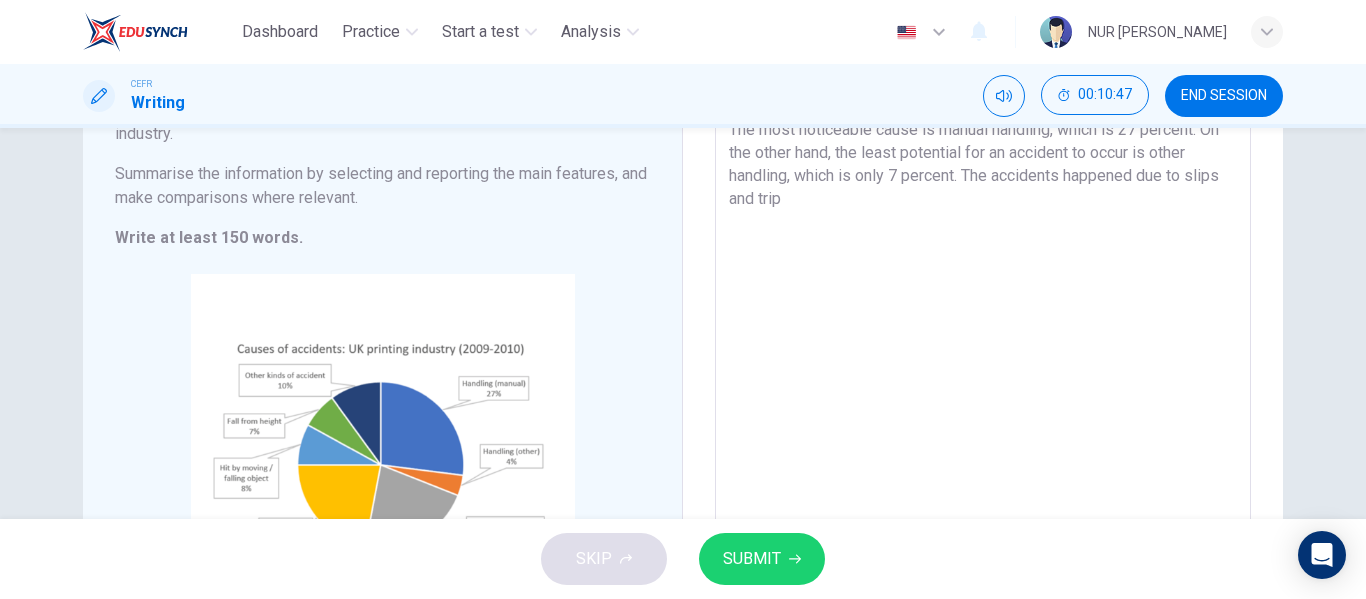 click on "The chart illustrates the factors contributing to work-related accidents in the UK printing industry.
The most noticeable cause is manual handling, which is 27 percent. On the other hand, the least potential for an accident to occur is other handling, which is only 7 percent. The accidents happened due to slips and trip" at bounding box center (983, 328) 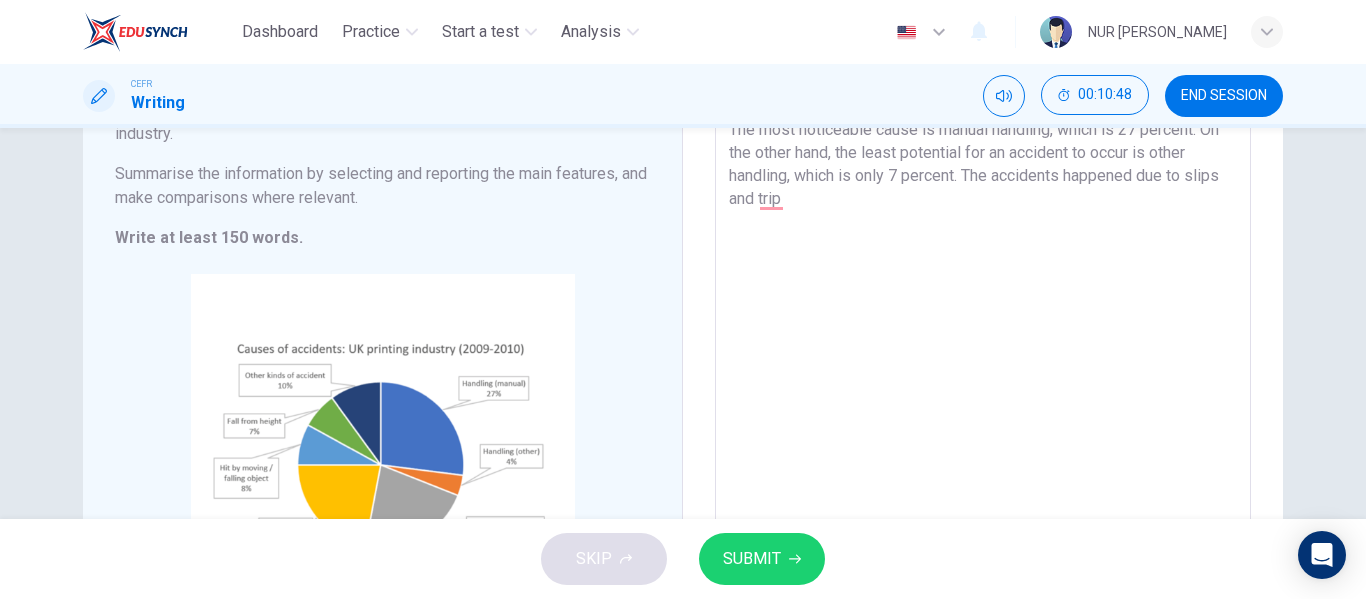 click on "The chart illustrates the factors contributing to work-related accidents in the UK printing industry.
The most noticeable cause is manual handling, which is 27 percent. On the other hand, the least potential for an accident to occur is other handling, which is only 7 percent. The accidents happened due to slips and trip" at bounding box center [983, 328] 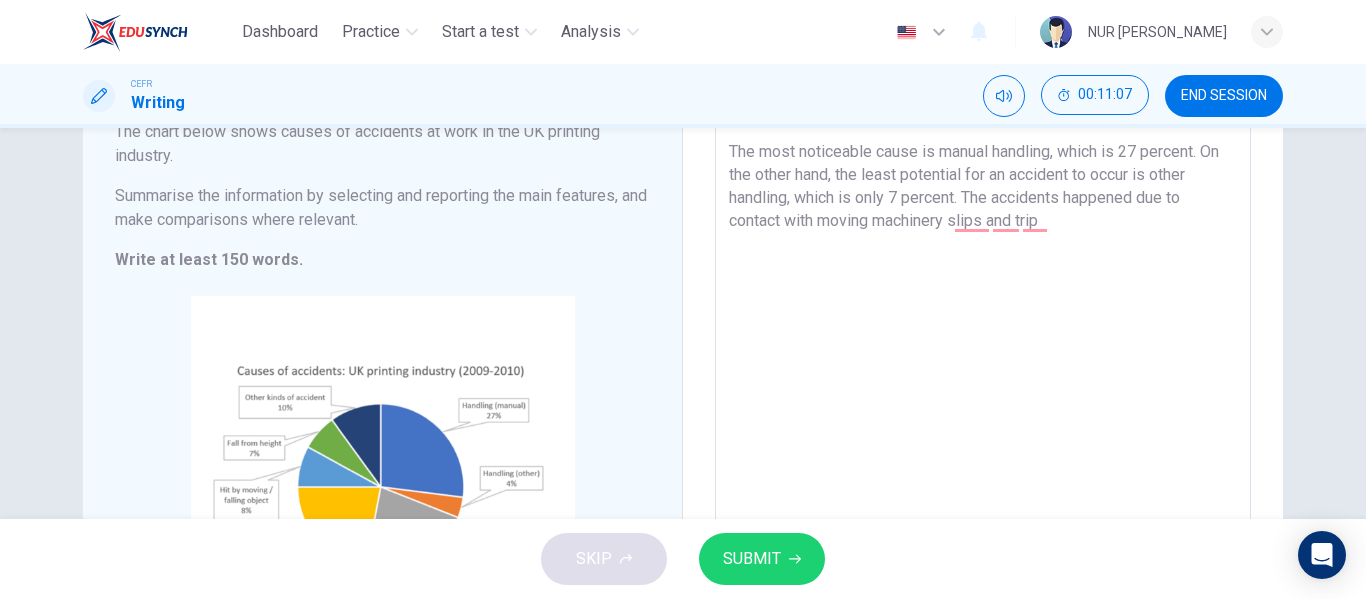 scroll, scrollTop: 184, scrollLeft: 0, axis: vertical 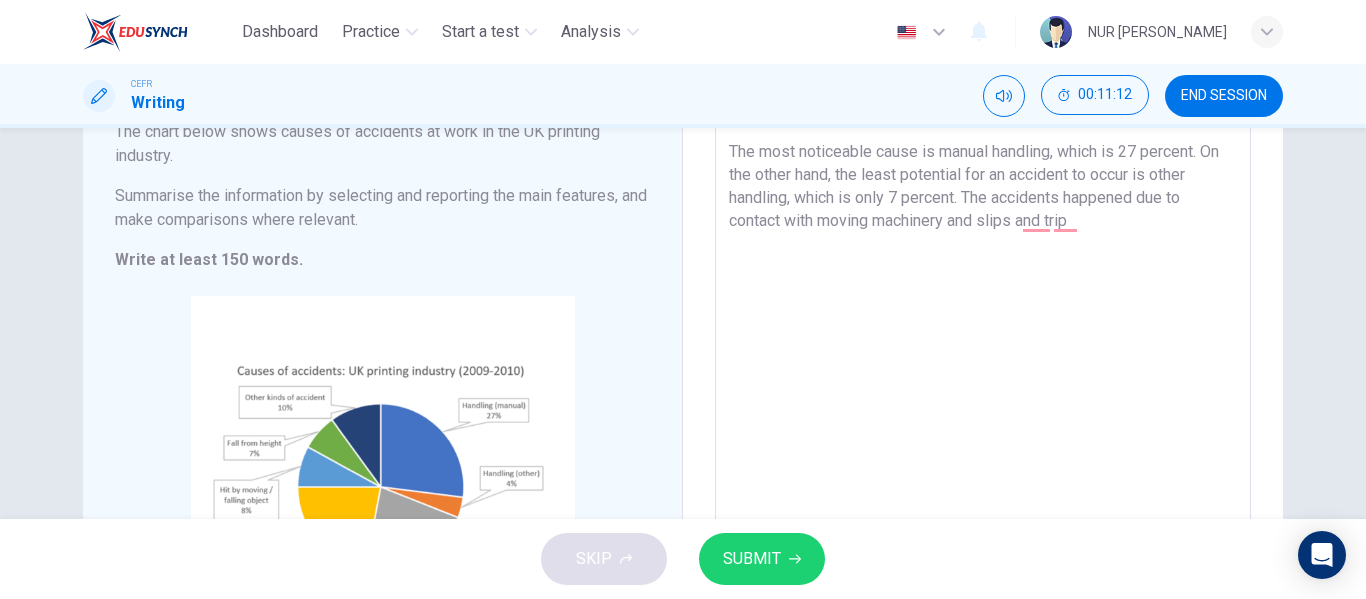 drag, startPoint x: 995, startPoint y: 264, endPoint x: 1105, endPoint y: 247, distance: 111.305885 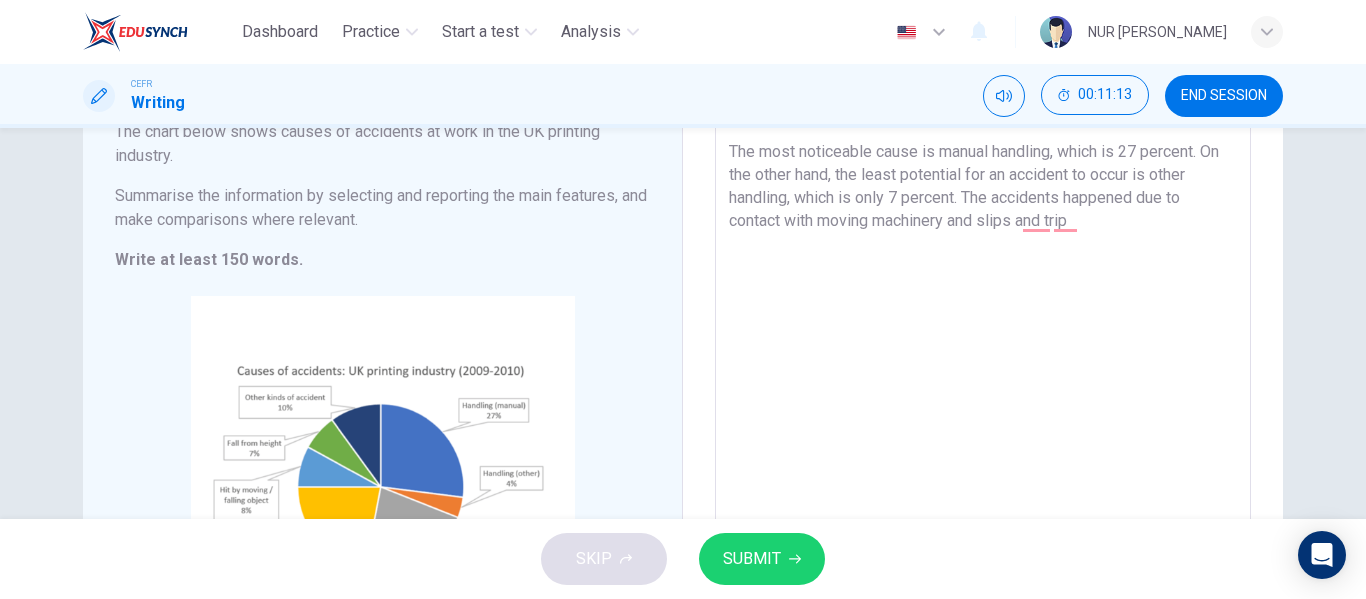 click on "The chart illustrates the factors contributing to work-related accidents in the UK printing industry.
The most noticeable cause is manual handling, which is 27 percent. On the other hand, the least potential for an accident to occur is other handling, which is only 7 percent. The accidents happened due to contact with moving machinery and slips and trip" at bounding box center (983, 350) 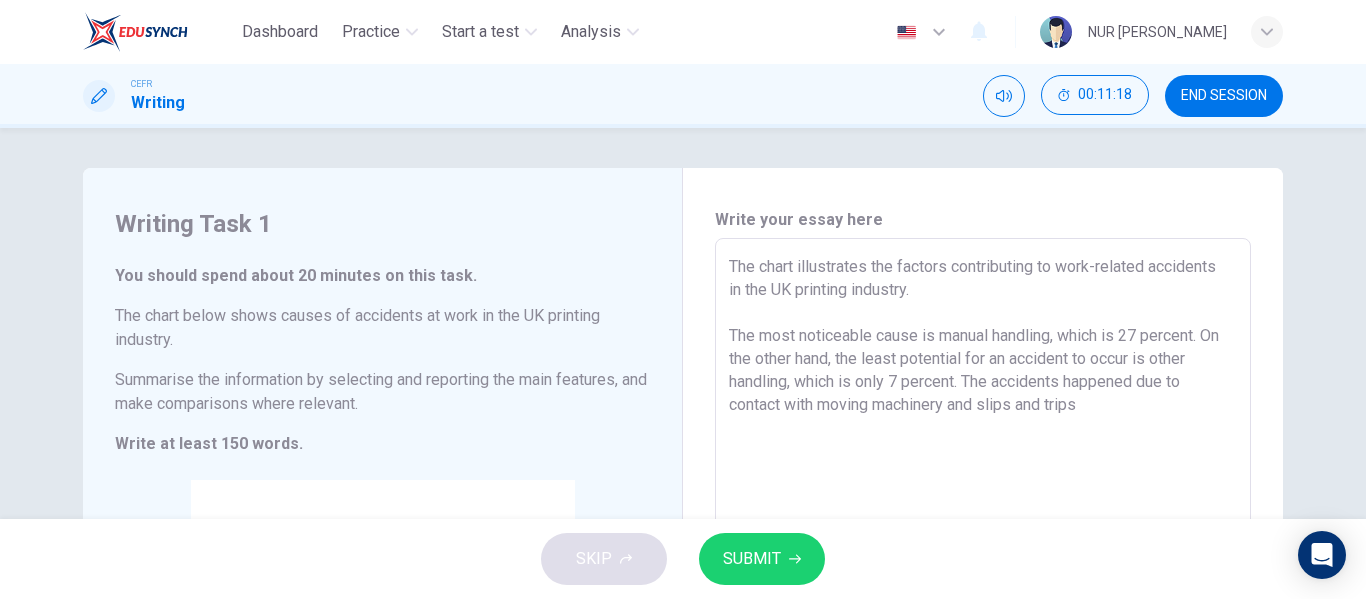 scroll, scrollTop: 0, scrollLeft: 0, axis: both 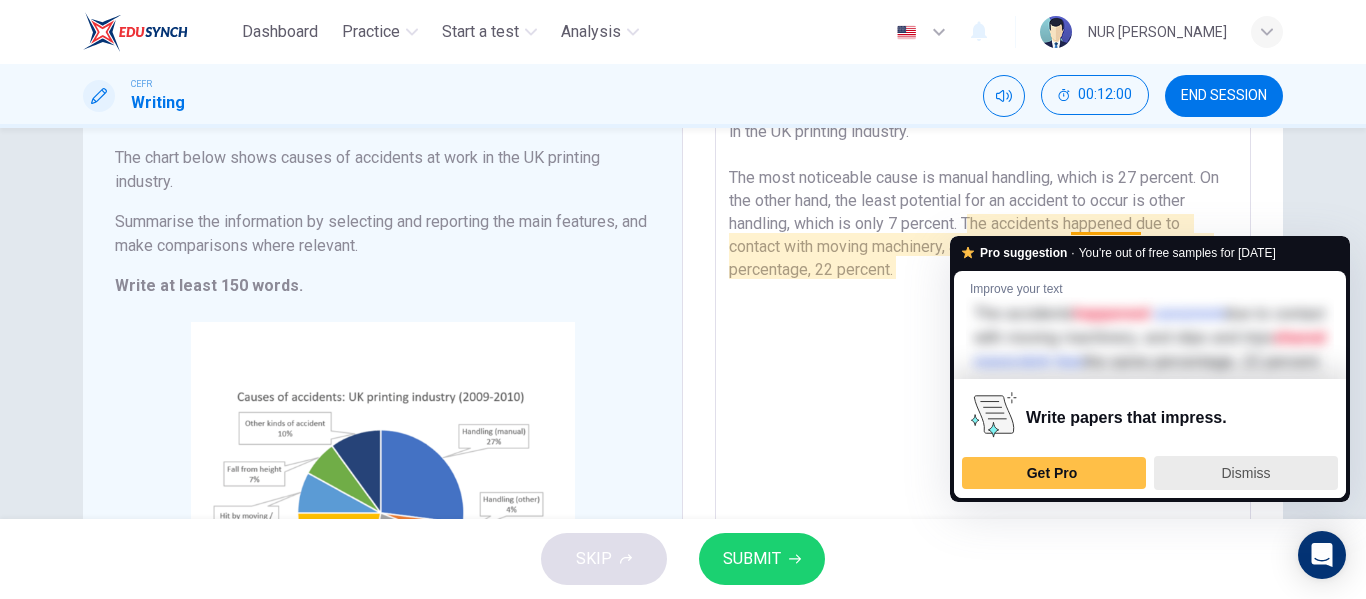 click on "Dismiss" at bounding box center [1246, 473] 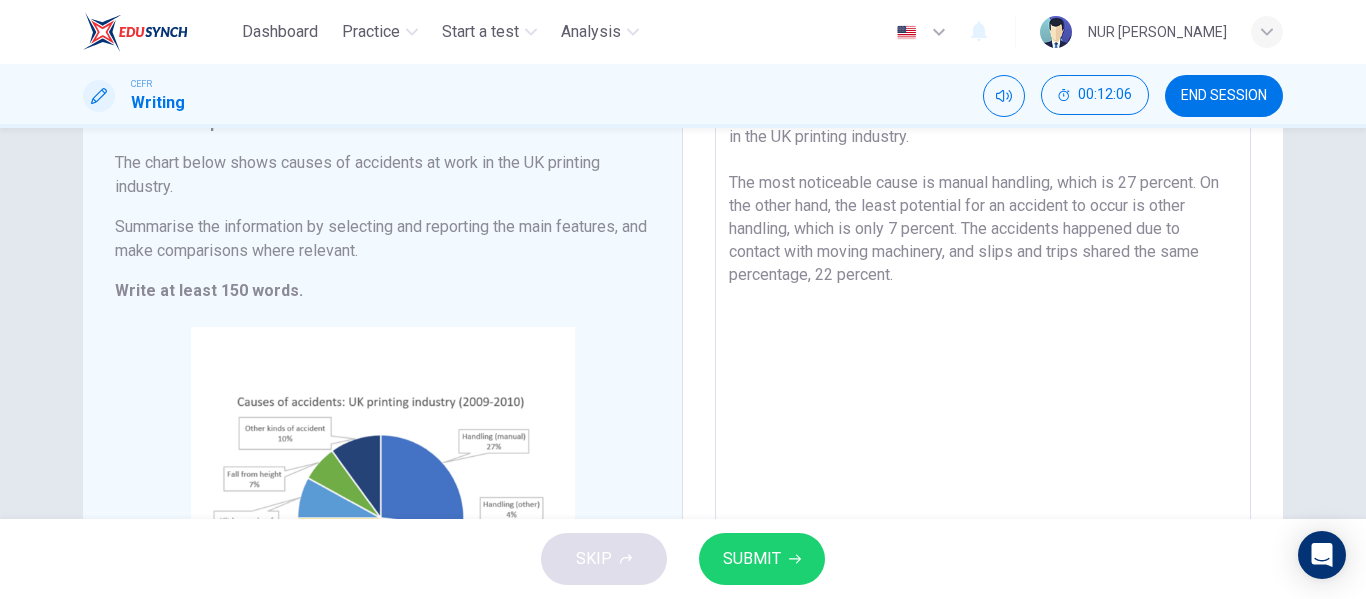 scroll, scrollTop: 152, scrollLeft: 0, axis: vertical 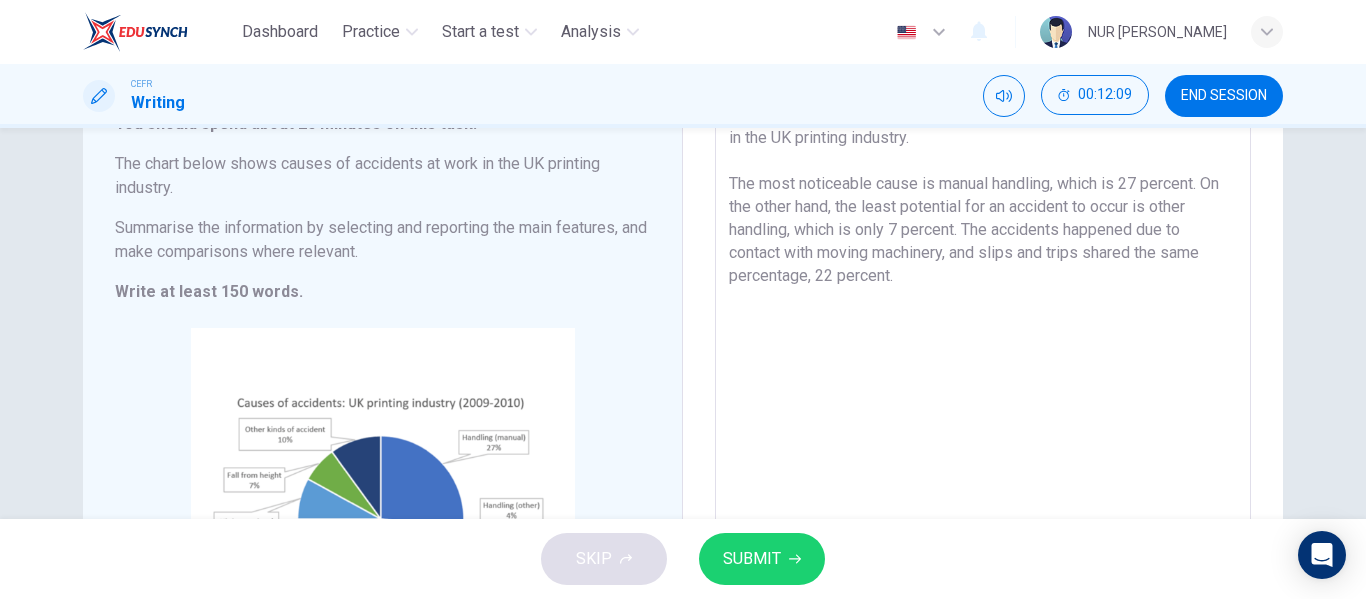 click on "The chart illustrates the factors contributing to work-related accidents in the UK printing industry.
The most noticeable cause is manual handling, which is 27 percent. On the other hand, the least potential for an accident to occur is other handling, which is only 7 percent. The accidents happened due to contact with moving machinery, and slips and trips shared the same percentage, 22 percent." at bounding box center [983, 382] 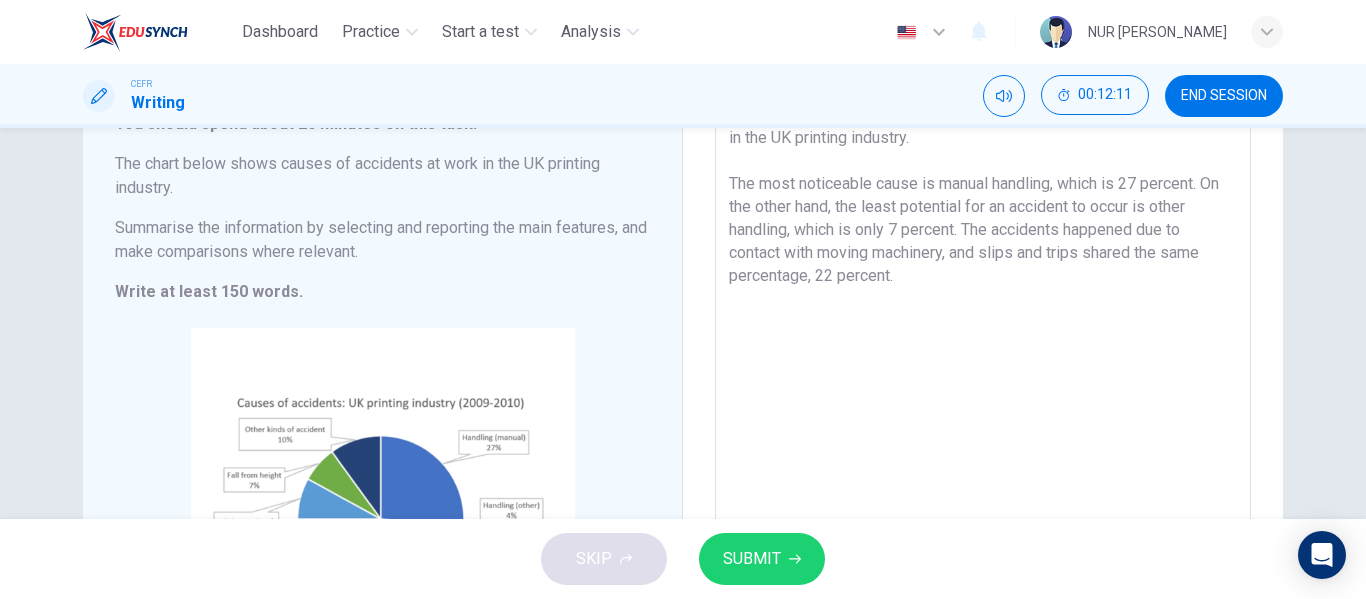 click on "The chart illustrates the factors contributing to work-related accidents in the UK printing industry.
The most noticeable cause is manual handling, which is 27 percent. On the other hand, the least potential for an accident to occur is other handling, which is only 7 percent. The accidents happened due to contact with moving machinery, and slips and trips shared the same percentage, 22 percent." at bounding box center (983, 382) 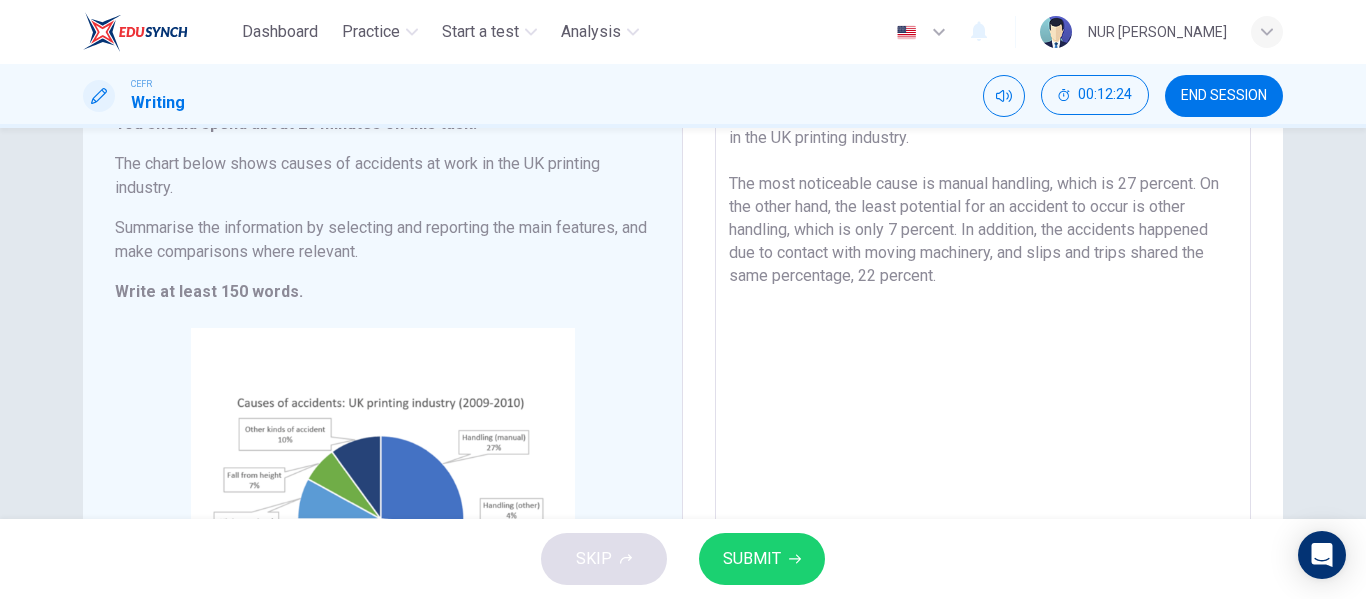 click on "The chart illustrates the factors contributing to work-related accidents in the UK printing industry.
The most noticeable cause is manual handling, which is 27 percent. On the other hand, the least potential for an accident to occur is other handling, which is only 7 percent. In addition, the accidents happened due to contact with moving machinery, and slips and trips shared the same percentage, 22 percent." at bounding box center [983, 382] 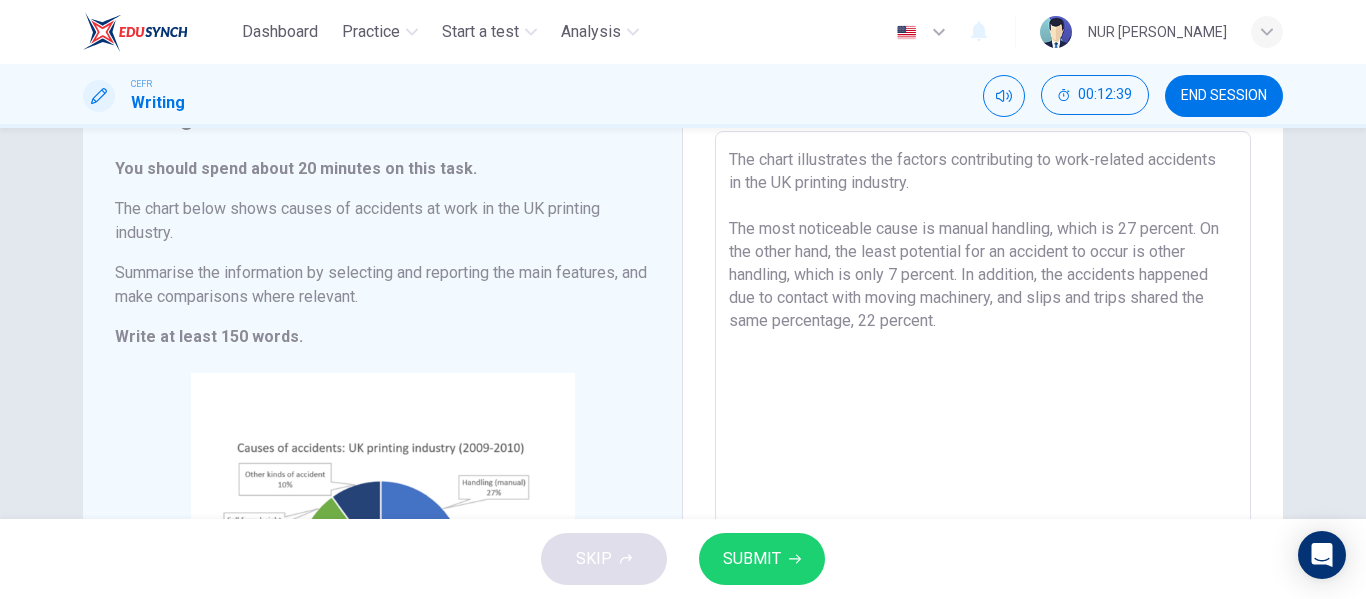 scroll, scrollTop: 109, scrollLeft: 0, axis: vertical 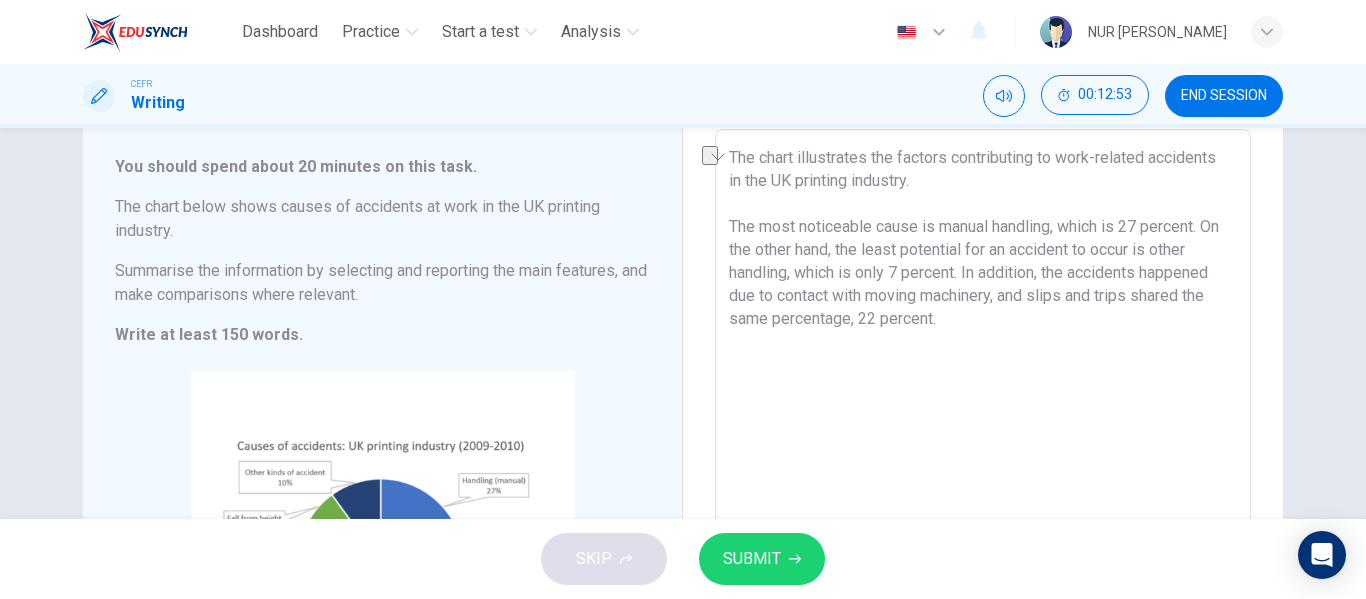 drag, startPoint x: 850, startPoint y: 247, endPoint x: 720, endPoint y: 243, distance: 130.06152 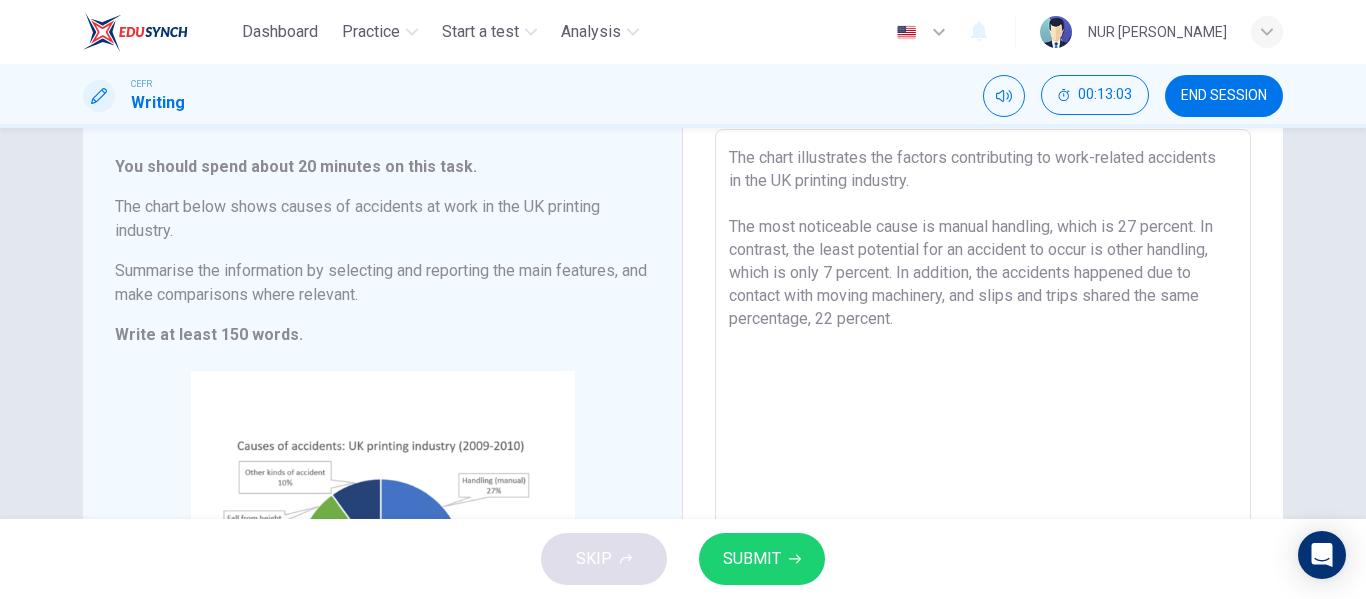 click on "The chart illustrates the factors contributing to work-related accidents in the UK printing industry.
The most noticeable cause is manual handling, which is 27 percent. In contrast, the least potential for an accident to occur is other handling, which is only 7 percent. In addition, the accidents happened due to contact with moving machinery, and slips and trips shared the same percentage, 22 percent." at bounding box center [983, 425] 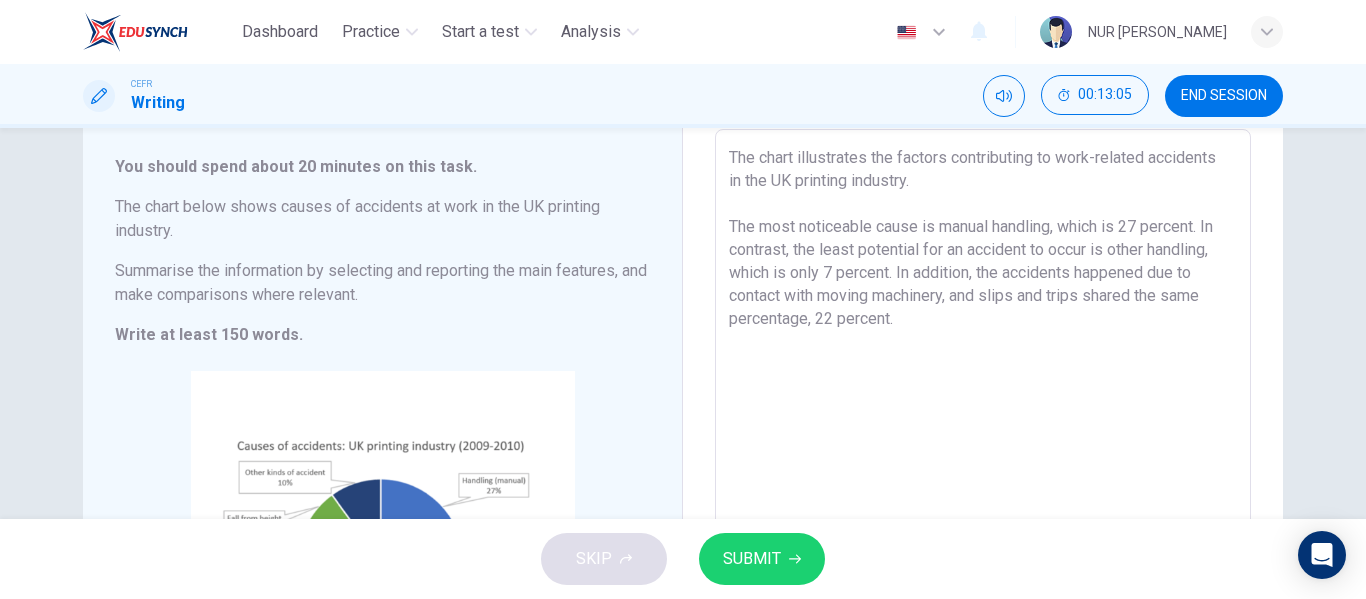 click on "The chart illustrates the factors contributing to work-related accidents in the UK printing industry.
The most noticeable cause is manual handling, which is 27 percent. In contrast, the least potential for an accident to occur is other handling, which is only 7 percent. In addition, the accidents happened due to contact with moving machinery, and slips and trips shared the same percentage, 22 percent." at bounding box center (983, 425) 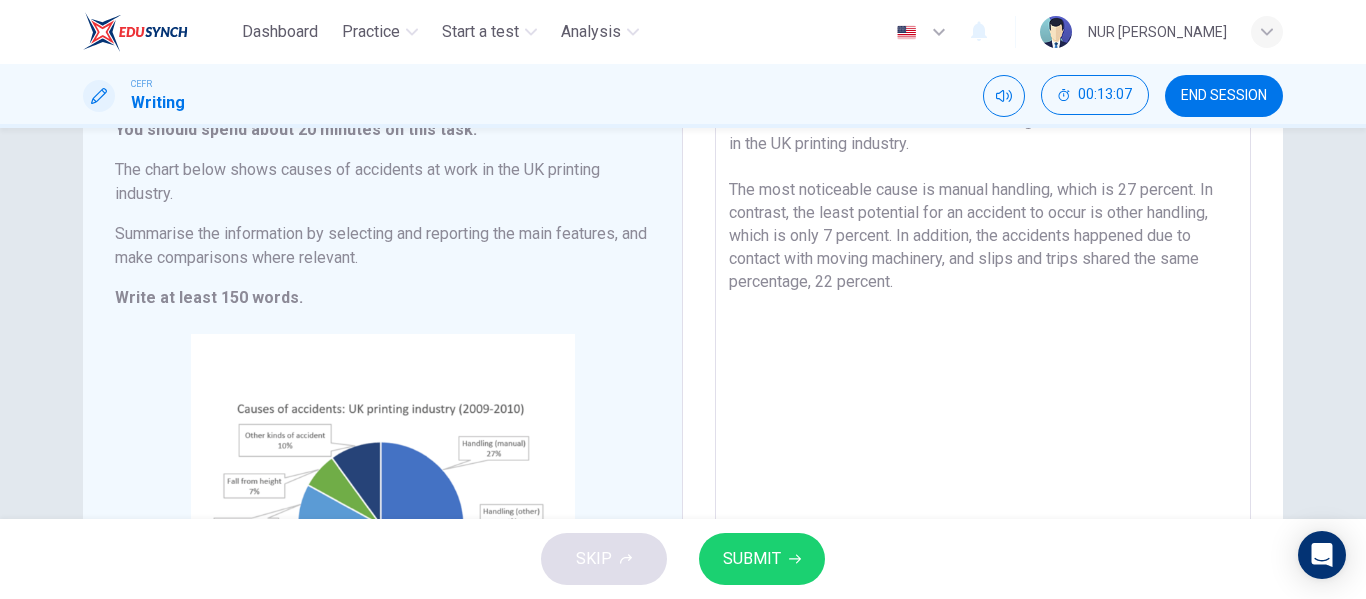 scroll, scrollTop: 147, scrollLeft: 0, axis: vertical 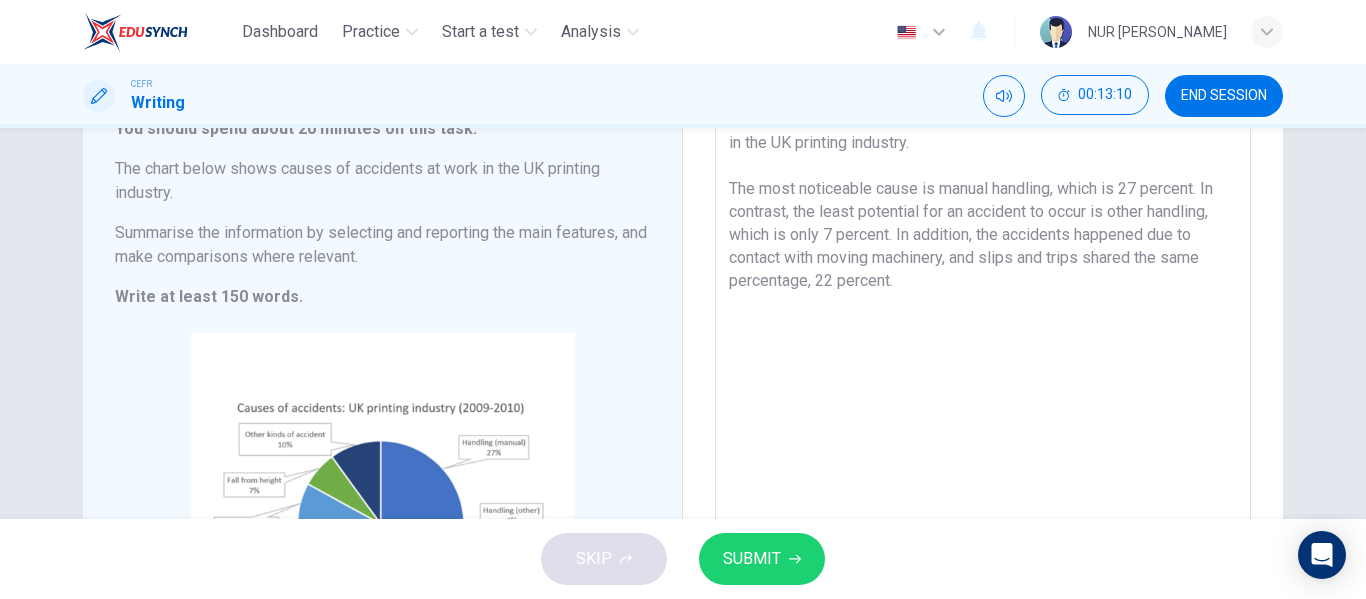 click on "The chart illustrates the factors contributing to work-related accidents in the UK printing industry.
The most noticeable cause is manual handling, which is 27 percent. In contrast, the least potential for an accident to occur is other handling, which is only 7 percent. In addition, the accidents happened due to contact with moving machinery, and slips and trips shared the same percentage, 22 percent." at bounding box center [983, 387] 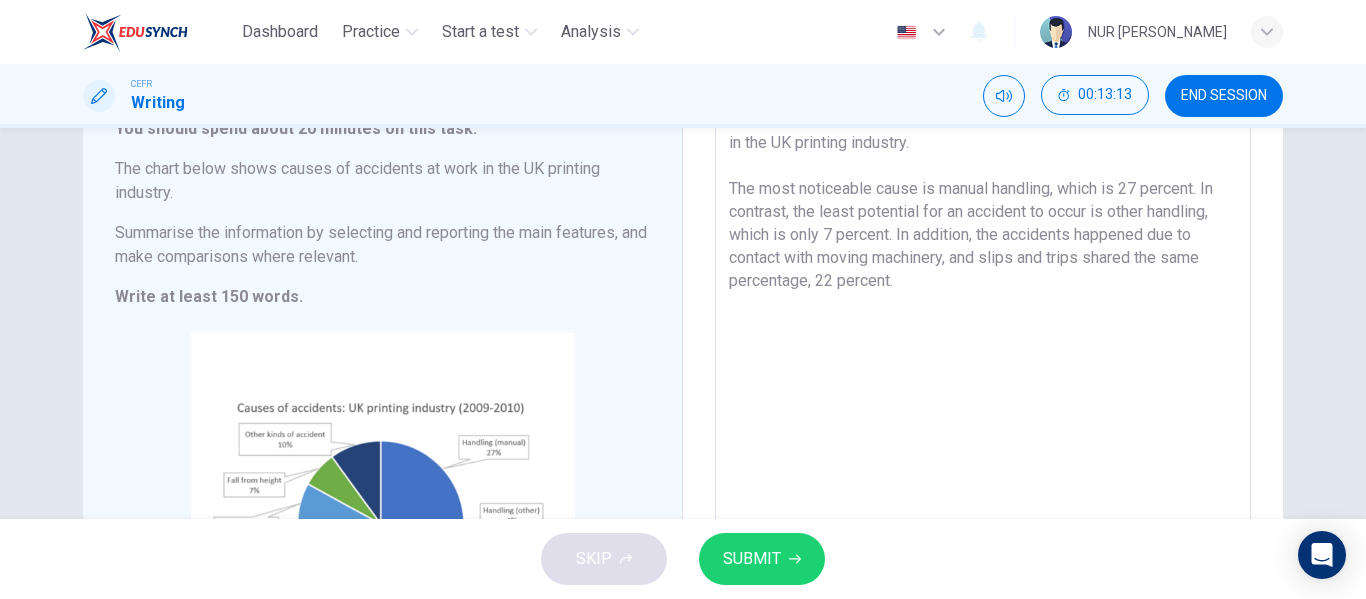 drag, startPoint x: 966, startPoint y: 234, endPoint x: 894, endPoint y: 232, distance: 72.02777 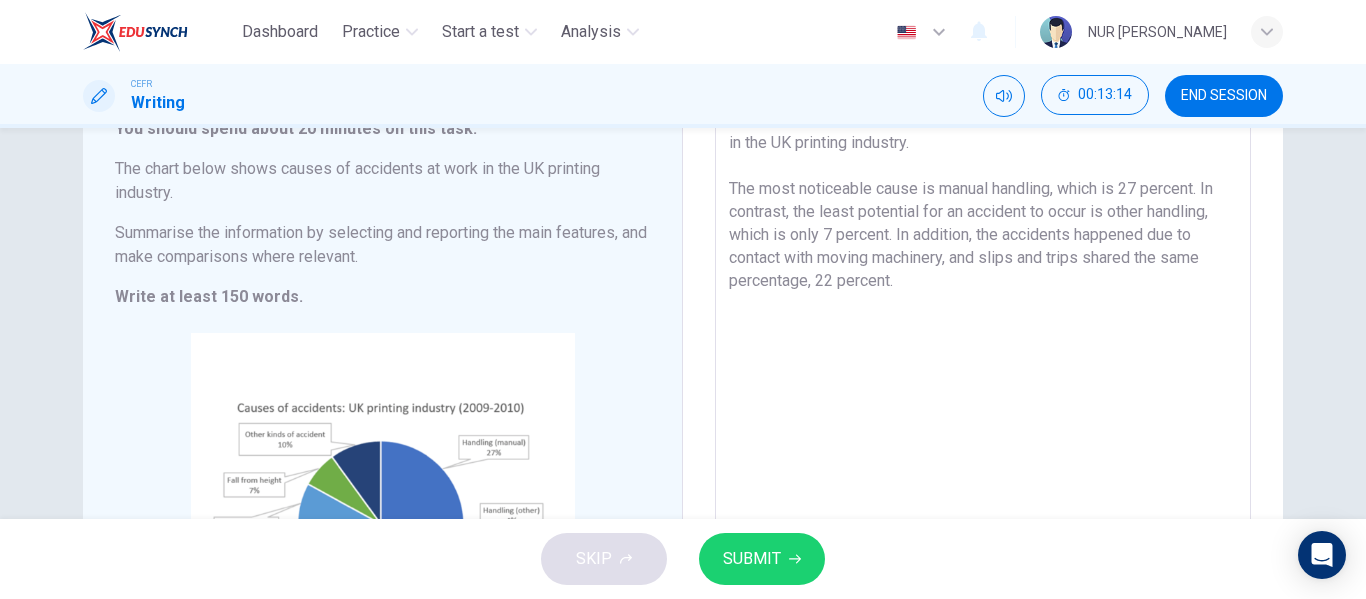 click on "The chart illustrates the factors contributing to work-related accidents in the UK printing industry.
The most noticeable cause is manual handling, which is 27 percent. In contrast, the least potential for an accident to occur is other handling, which is only 7 percent. In addition, the accidents happened due to contact with moving machinery, and slips and trips shared the same percentage, 22 percent." at bounding box center (983, 387) 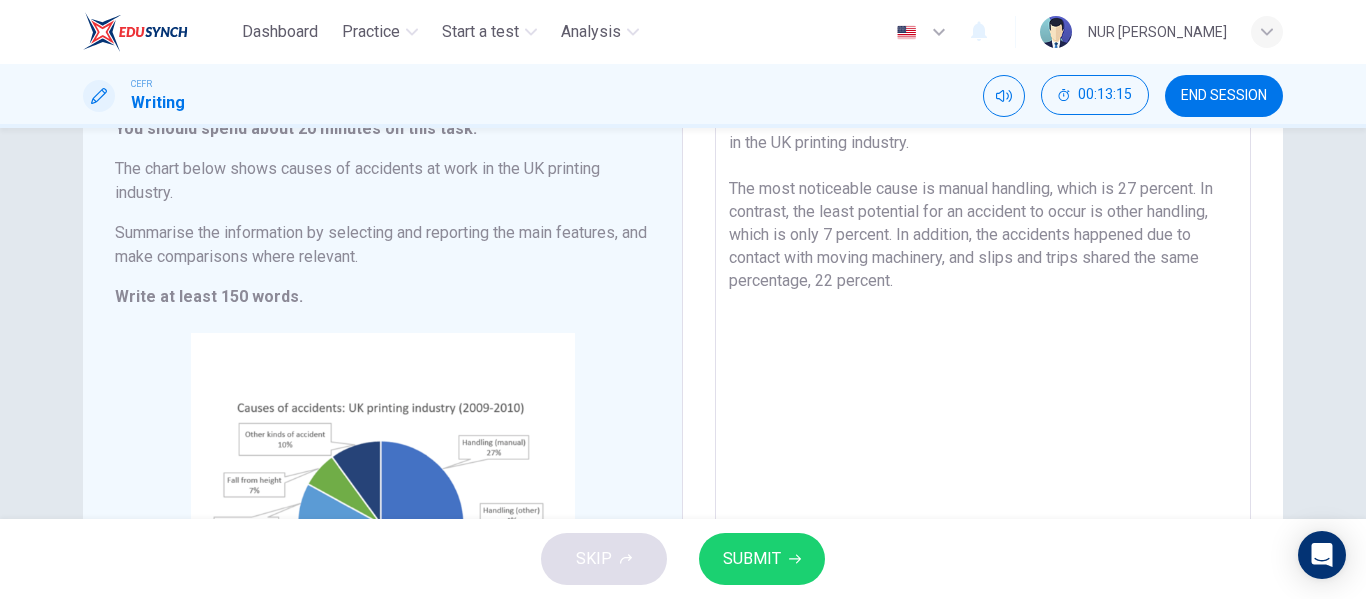 click on "The chart illustrates the factors contributing to work-related accidents in the UK printing industry.
The most noticeable cause is manual handling, which is 27 percent. In contrast, the least potential for an accident to occur is other handling, which is only 7 percent. In addition, the accidents happened due to contact with moving machinery, and slips and trips shared the same percentage, 22 percent." at bounding box center (983, 387) 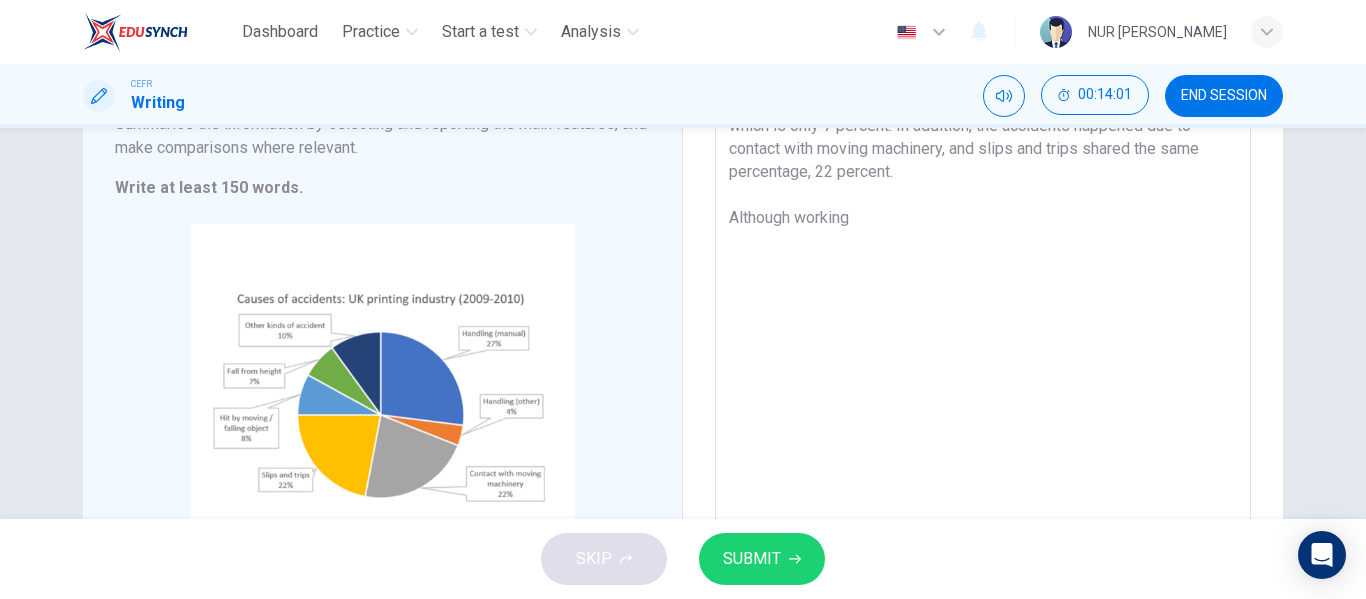 scroll, scrollTop: 256, scrollLeft: 0, axis: vertical 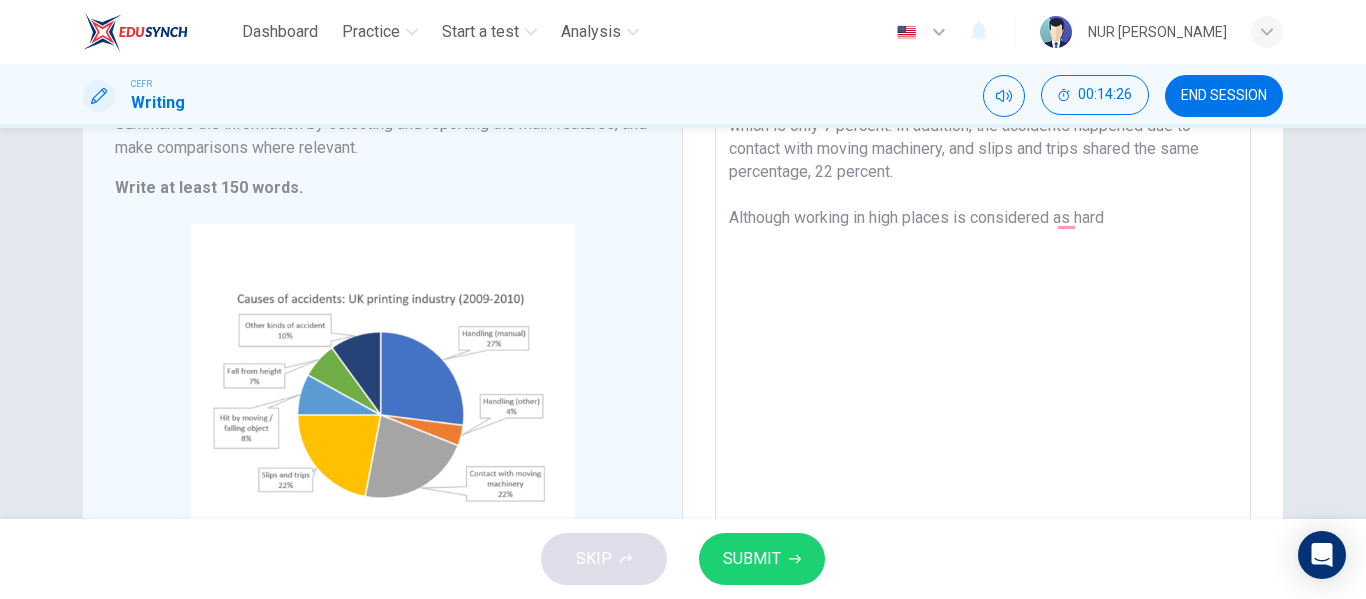 click on "The chart illustrates the factors contributing to work-related accidents in the UK printing industry.
The most noticeable cause is manual handling, which is 27 percent. In contrast, the least potential for an accident to occur is other handling, which is only 7 percent. In addition, the accidents happened due to contact with moving machinery, and slips and trips shared the same percentage, 22 percent.
Although working in high places is considered as hard" at bounding box center (983, 278) 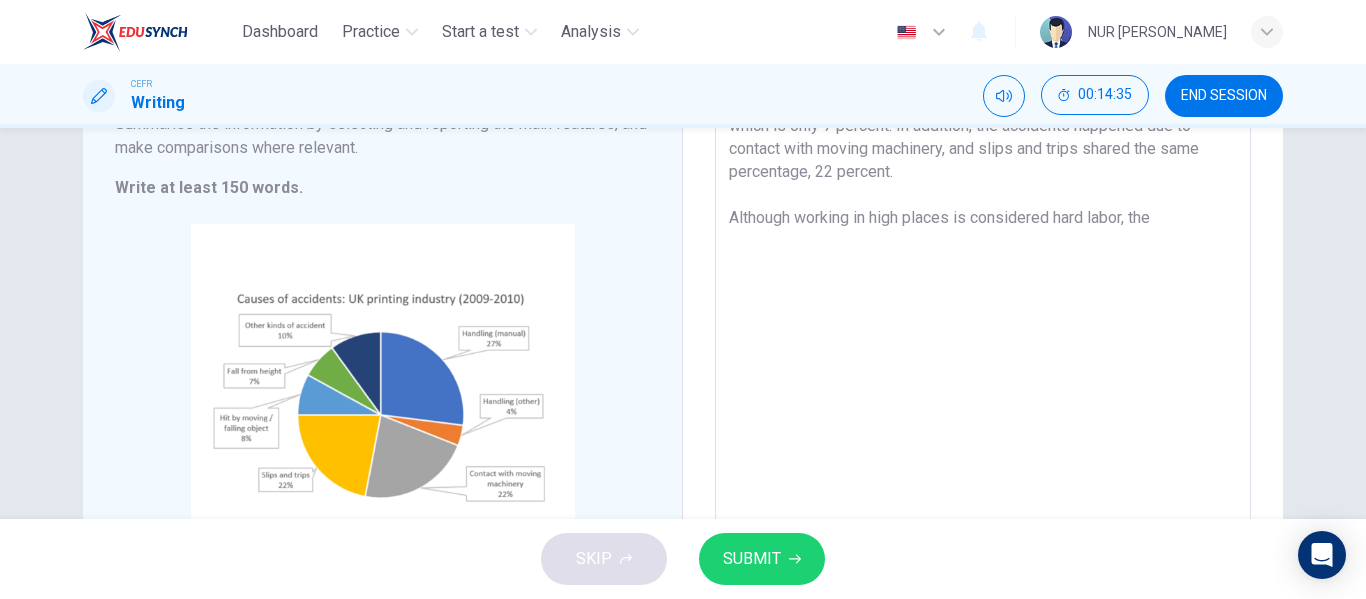 click on "The chart illustrates the factors contributing to work-related accidents in the UK printing industry.
The most noticeable cause is manual handling, which is 27 percent. In contrast, the least potential for an accident to occur is other handling, which is only 7 percent. In addition, the accidents happened due to contact with moving machinery, and slips and trips shared the same percentage, 22 percent.
Although working in high places is considered hard labor, the" at bounding box center [983, 278] 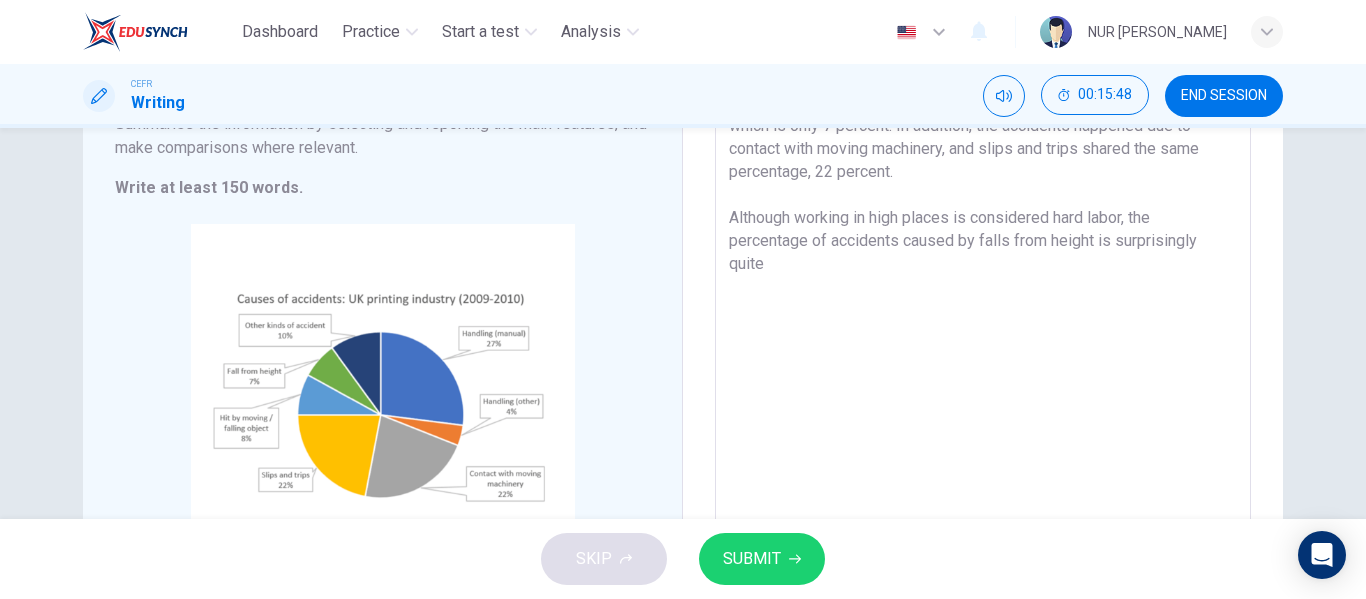 click on "The chart illustrates the factors contributing to work-related accidents in the UK printing industry.
The most noticeable cause is manual handling, which is 27 percent. In contrast, the least potential for an accident to occur is other handling, which is only 7 percent. In addition, the accidents happened due to contact with moving machinery, and slips and trips shared the same percentage, 22 percent.
Although working in high places is considered hard labor, the percentage of accidents caused by falls from height is surprisingly quite" at bounding box center (983, 278) 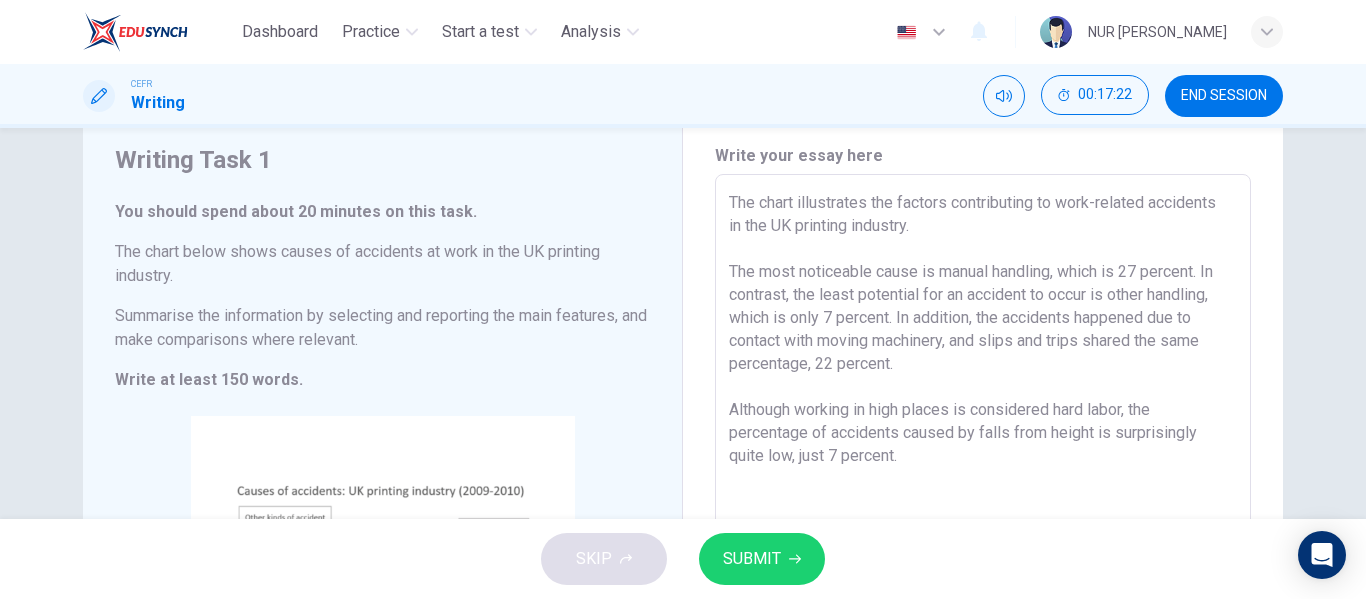 scroll, scrollTop: 62, scrollLeft: 0, axis: vertical 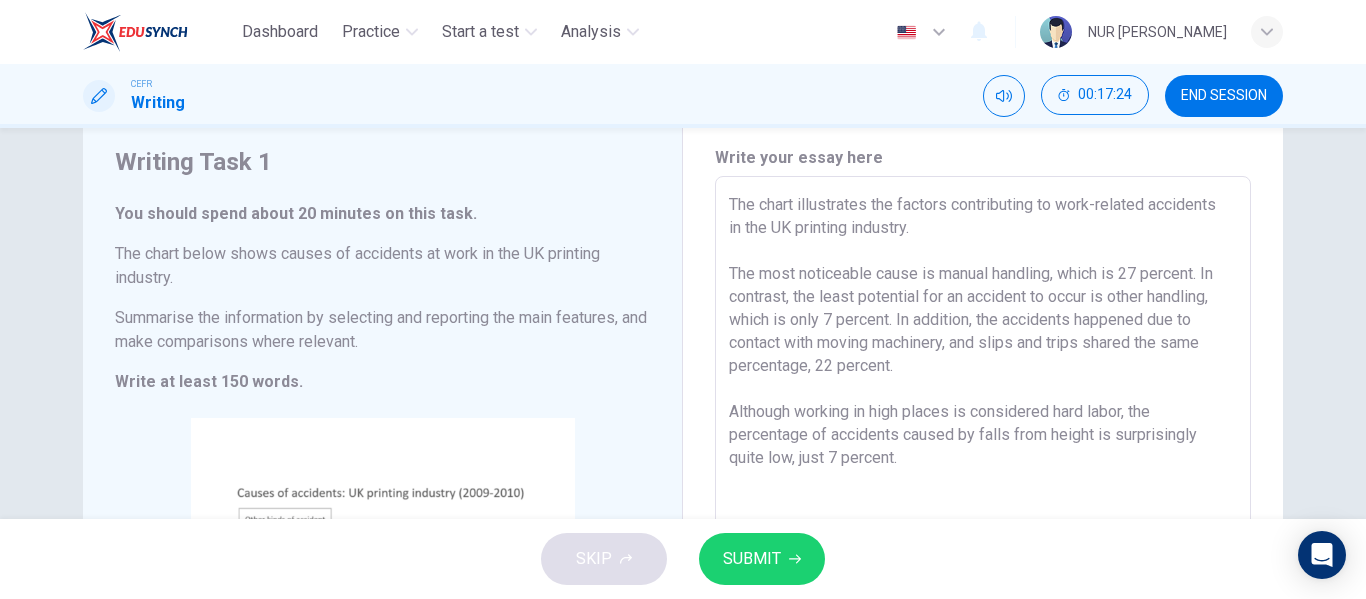 click on "The chart illustrates the factors contributing to work-related accidents in the UK printing industry.
The most noticeable cause is manual handling, which is 27 percent. In contrast, the least potential for an accident to occur is other handling, which is only 7 percent. In addition, the accidents happened due to contact with moving machinery, and slips and trips shared the same percentage, 22 percent.
Although working in high places is considered hard labor, the percentage of accidents caused by falls from height is surprisingly quite low, just 7 percent." at bounding box center (983, 472) 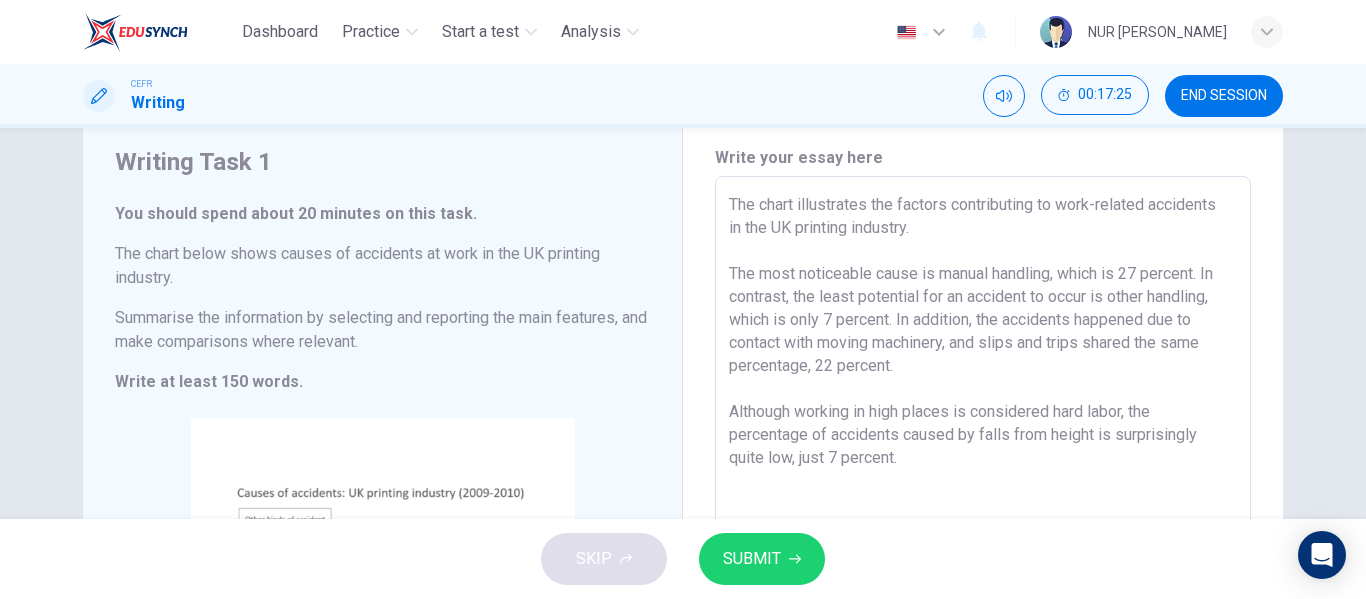 click on "The chart illustrates the factors contributing to work-related accidents in the UK printing industry.
The most noticeable cause is manual handling, which is 27 percent. In contrast, the least potential for an accident to occur is other handling, which is only 7 percent. In addition, the accidents happened due to contact with moving machinery, and slips and trips shared the same percentage, 22 percent.
Although working in high places is considered hard labor, the percentage of accidents caused by falls from height is surprisingly quite low, just 7 percent." at bounding box center [983, 472] 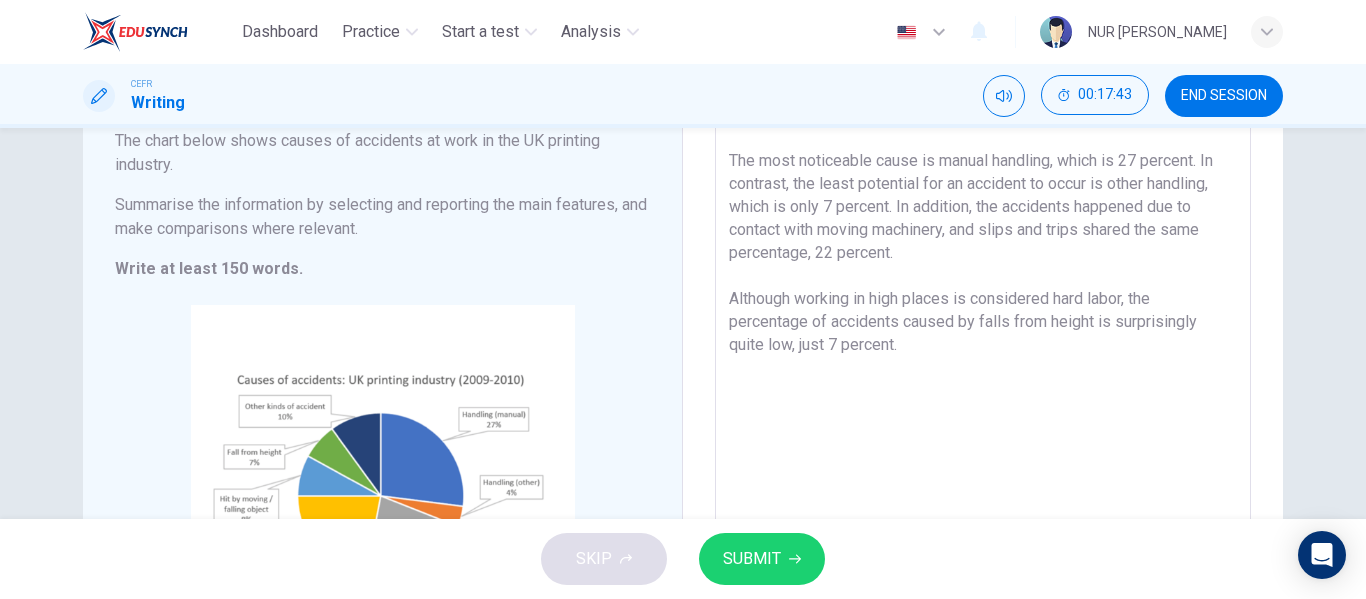 scroll, scrollTop: 176, scrollLeft: 0, axis: vertical 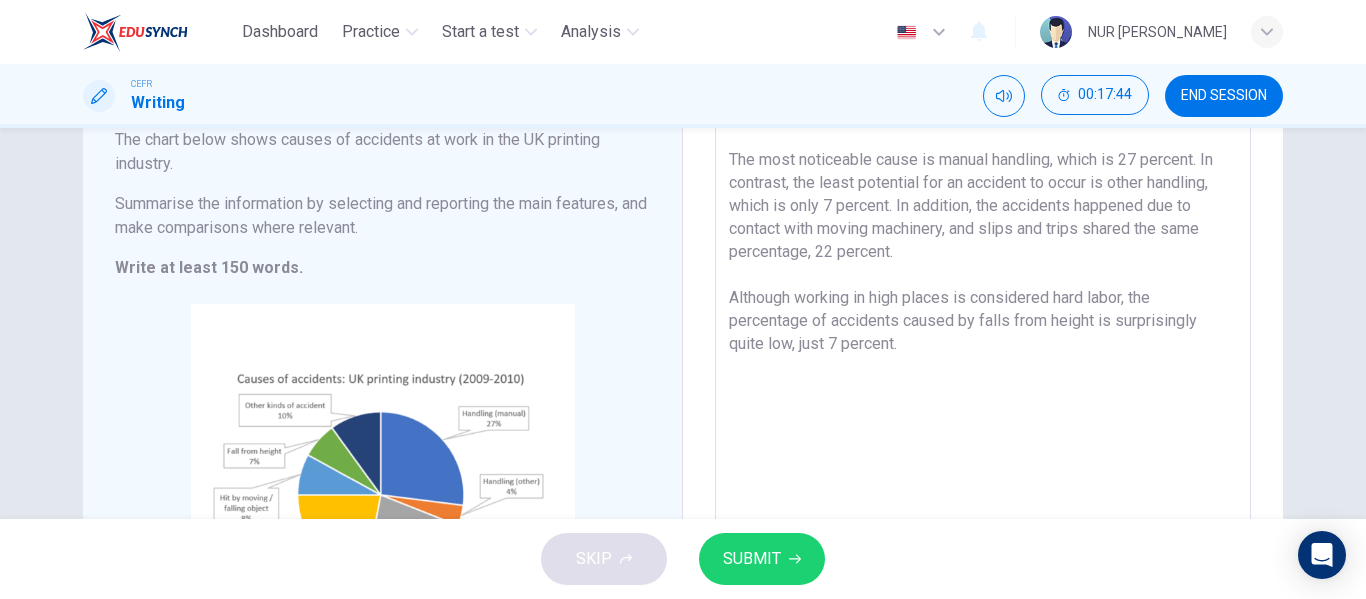click on "The chart illustrates the factors contributing to work-related accidents in the UK printing industry from [DATE] until [DATE].
The most noticeable cause is manual handling, which is 27 percent. In contrast, the least potential for an accident to occur is other handling, which is only 7 percent. In addition, the accidents happened due to contact with moving machinery, and slips and trips shared the same percentage, 22 percent.
Although working in high places is considered hard labor, the percentage of accidents caused by falls from height is surprisingly quite low, just 7 percent." at bounding box center [983, 358] 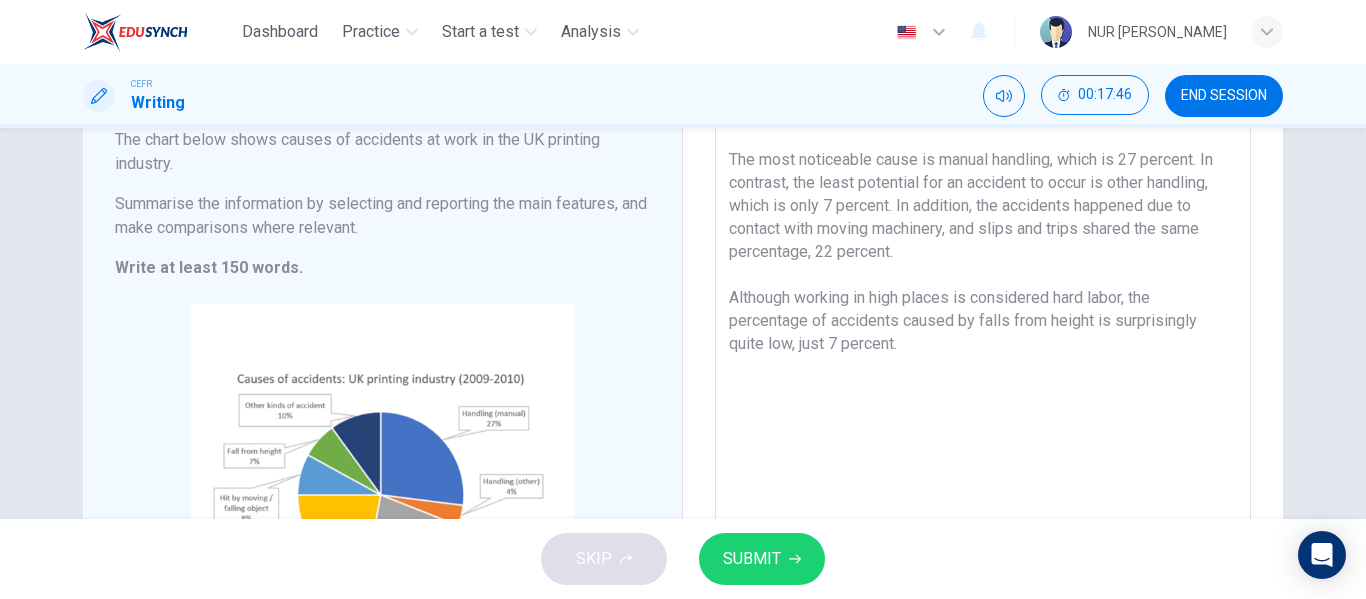 scroll, scrollTop: 172, scrollLeft: 0, axis: vertical 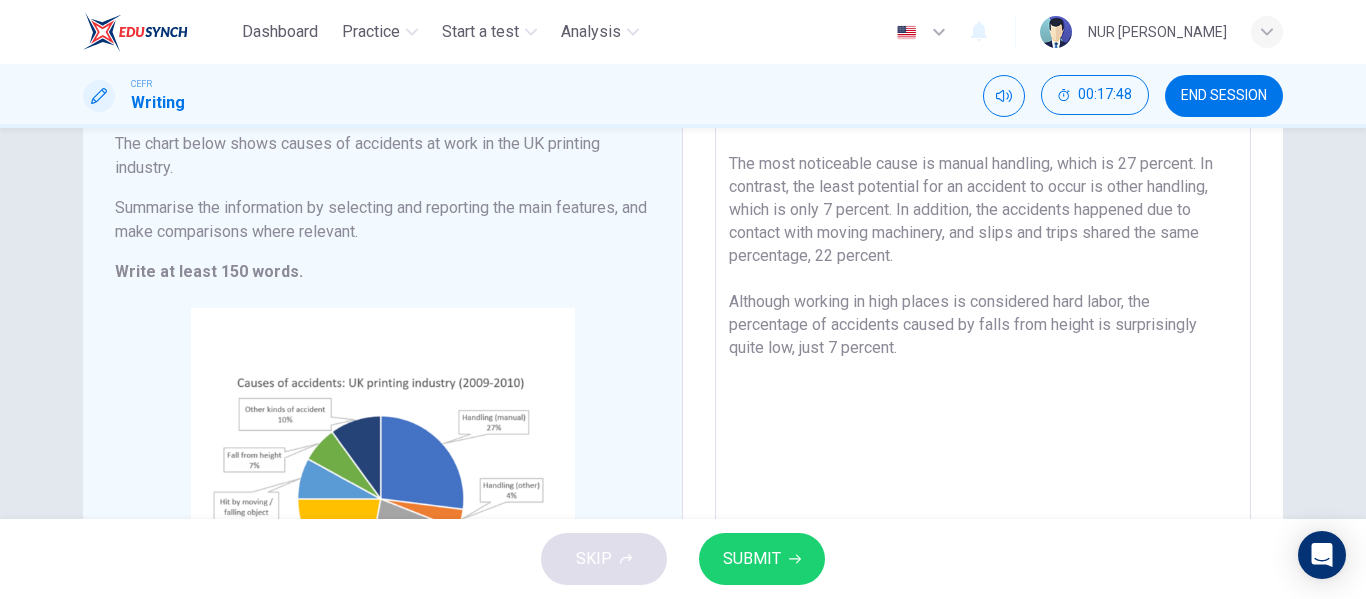 click on "The chart illustrates the factors contributing to work-related accidents in the UK printing industry from [DATE] until [DATE].
The most noticeable cause is manual handling, which is 27 percent. In contrast, the least potential for an accident to occur is other handling, which is only 7 percent. In addition, the accidents happened due to contact with moving machinery, and slips and trips shared the same percentage, 22 percent.
Although working in high places is considered hard labor, the percentage of accidents caused by falls from height is surprisingly quite low, just 7 percent." at bounding box center (983, 362) 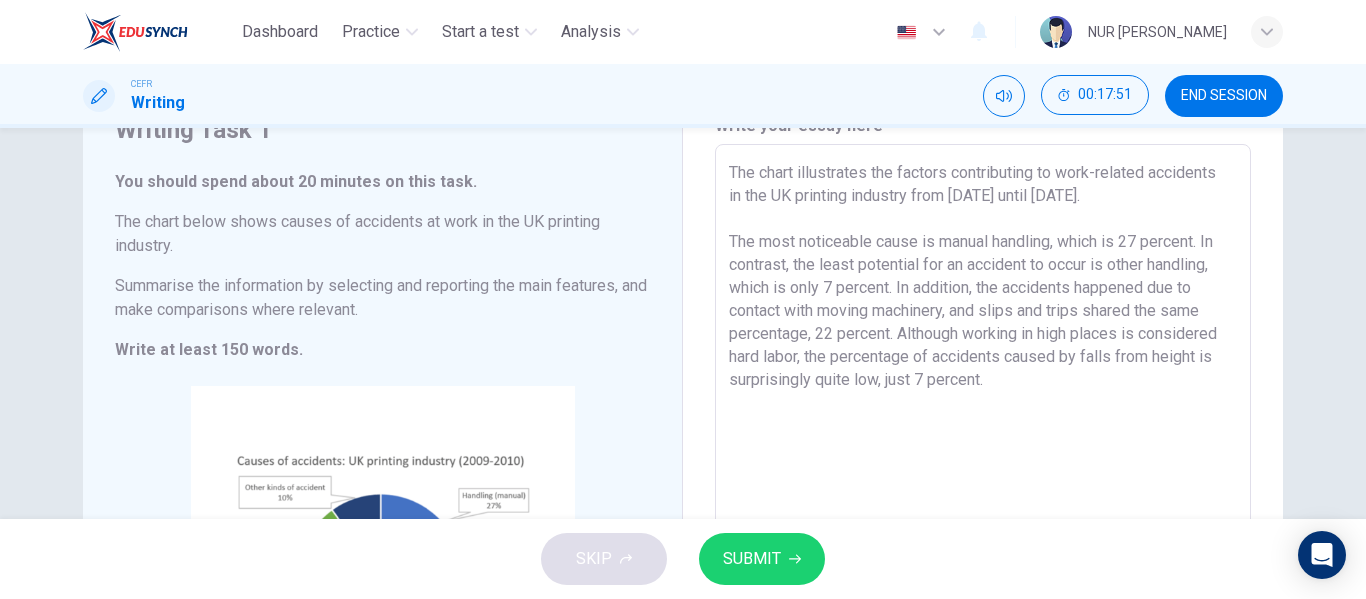 scroll, scrollTop: 93, scrollLeft: 0, axis: vertical 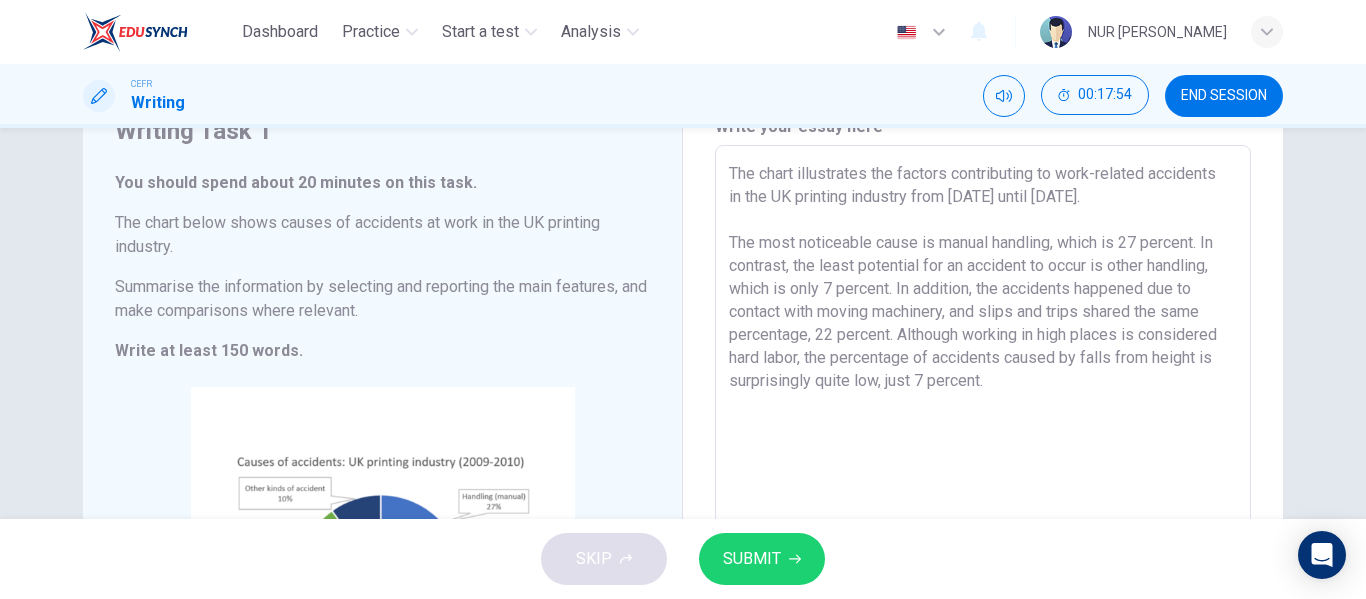 click on "The chart illustrates the factors contributing to work-related accidents in the UK printing industry from [DATE] until [DATE].
The most noticeable cause is manual handling, which is 27 percent. In contrast, the least potential for an accident to occur is other handling, which is only 7 percent. In addition, the accidents happened due to contact with moving machinery, and slips and trips shared the same percentage, 22 percent. Although working in high places is considered hard labor, the percentage of accidents caused by falls from height is surprisingly quite low, just 7 percent." at bounding box center [983, 441] 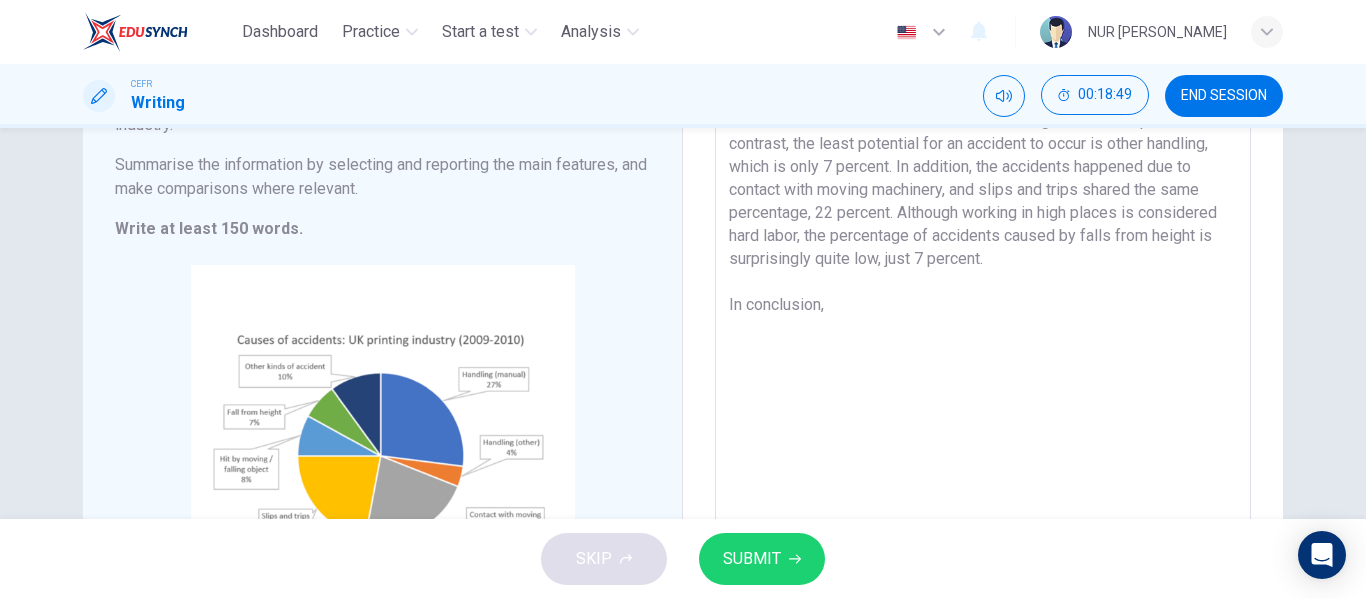 scroll, scrollTop: 216, scrollLeft: 0, axis: vertical 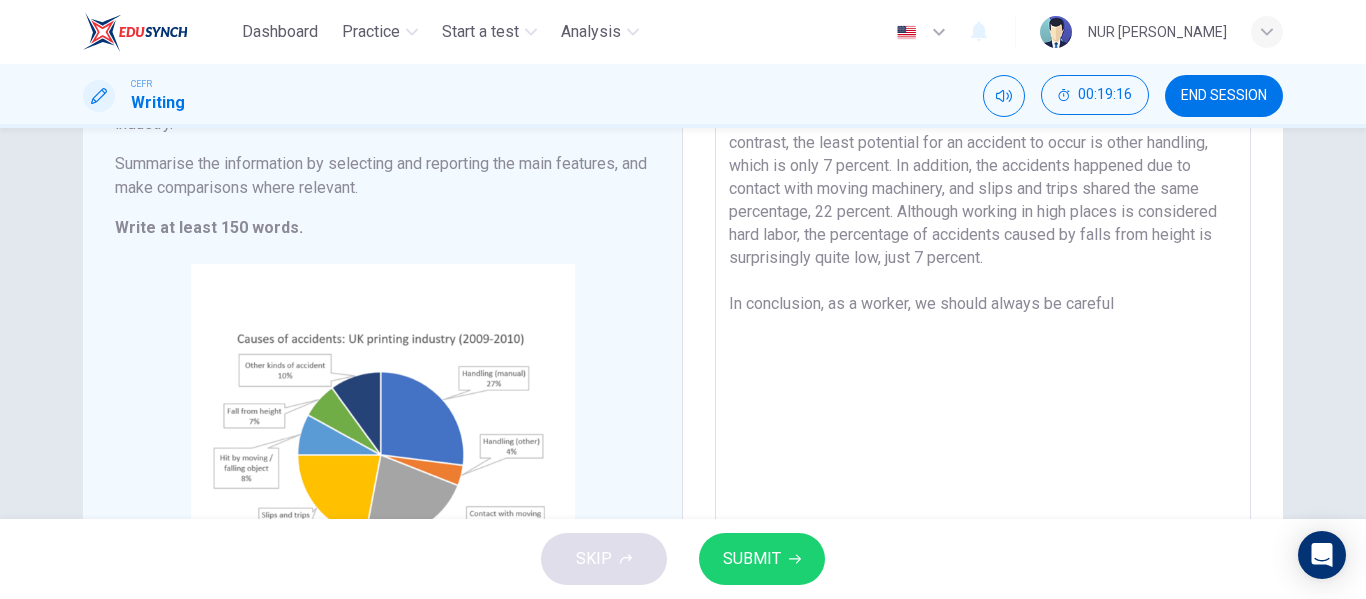 click on "The chart illustrates the factors contributing to work-related accidents in the UK printing industry from [DATE] until [DATE].
The most noticeable cause is manual handling, which is 27 percent. In contrast, the least potential for an accident to occur is other handling, which is only 7 percent. In addition, the accidents happened due to contact with moving machinery, and slips and trips shared the same percentage, 22 percent. Although working in high places is considered hard labor, the percentage of accidents caused by falls from height is surprisingly quite low, just 7 percent.
In conclusion, as a worker, we should always be careful" at bounding box center [983, 318] 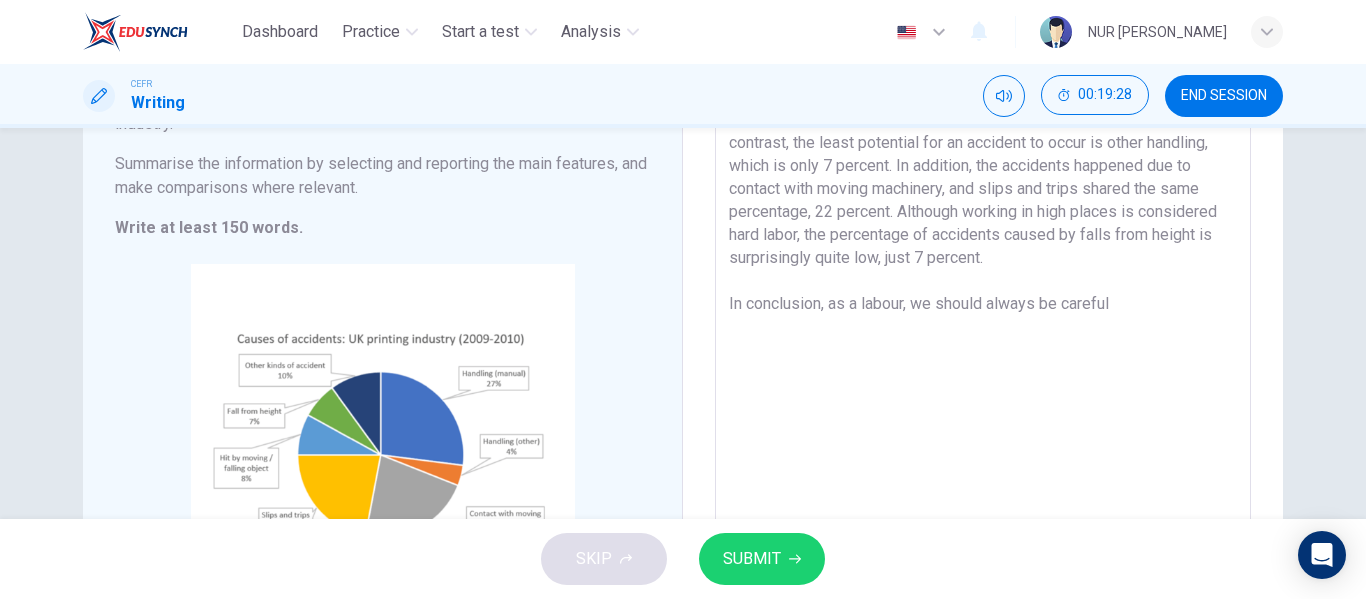 click on "The chart illustrates the factors contributing to work-related accidents in the UK printing industry from [DATE] until [DATE].
The most noticeable cause is manual handling, which is 27 percent. In contrast, the least potential for an accident to occur is other handling, which is only 7 percent. In addition, the accidents happened due to contact with moving machinery, and slips and trips shared the same percentage, 22 percent. Although working in high places is considered hard labor, the percentage of accidents caused by falls from height is surprisingly quite low, just 7 percent.
In conclusion, as a labour, we should always be careful" at bounding box center [983, 318] 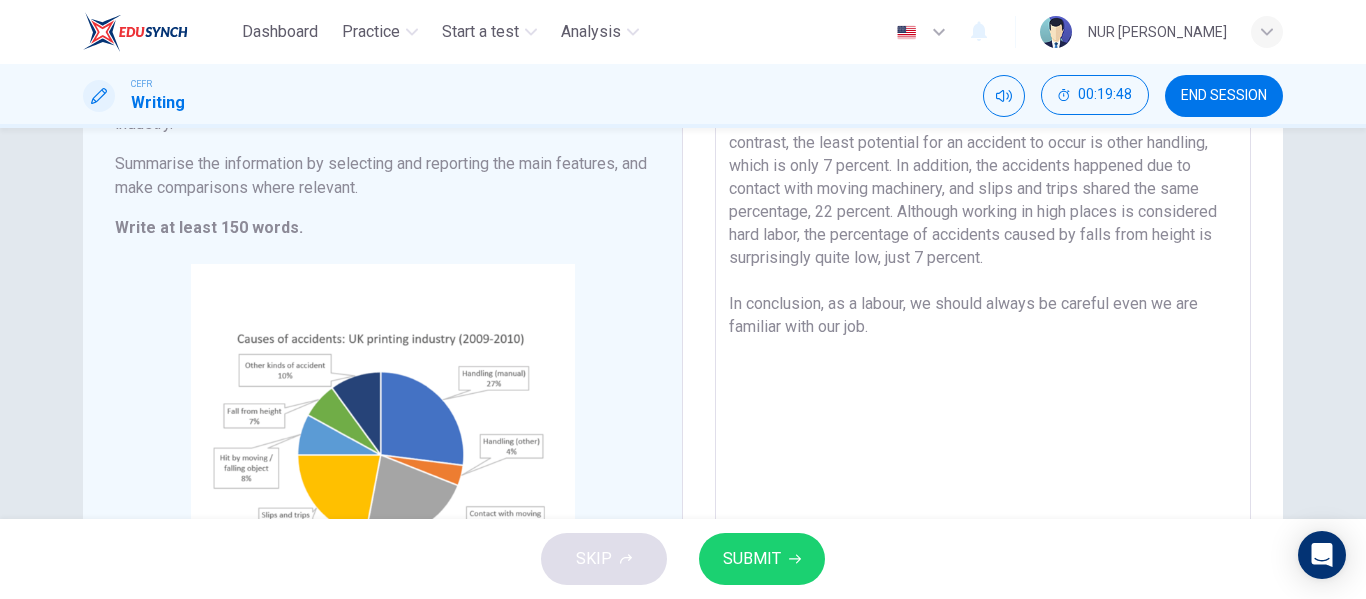 click on "The chart illustrates the factors contributing to work-related accidents in the UK printing industry from [DATE] until [DATE].
The most noticeable cause is manual handling, which is 27 percent. In contrast, the least potential for an accident to occur is other handling, which is only 7 percent. In addition, the accidents happened due to contact with moving machinery, and slips and trips shared the same percentage, 22 percent. Although working in high places is considered hard labor, the percentage of accidents caused by falls from height is surprisingly quite low, just 7 percent.
In conclusion, as a labour, we should always be careful even we are familiar with our job." at bounding box center (983, 318) 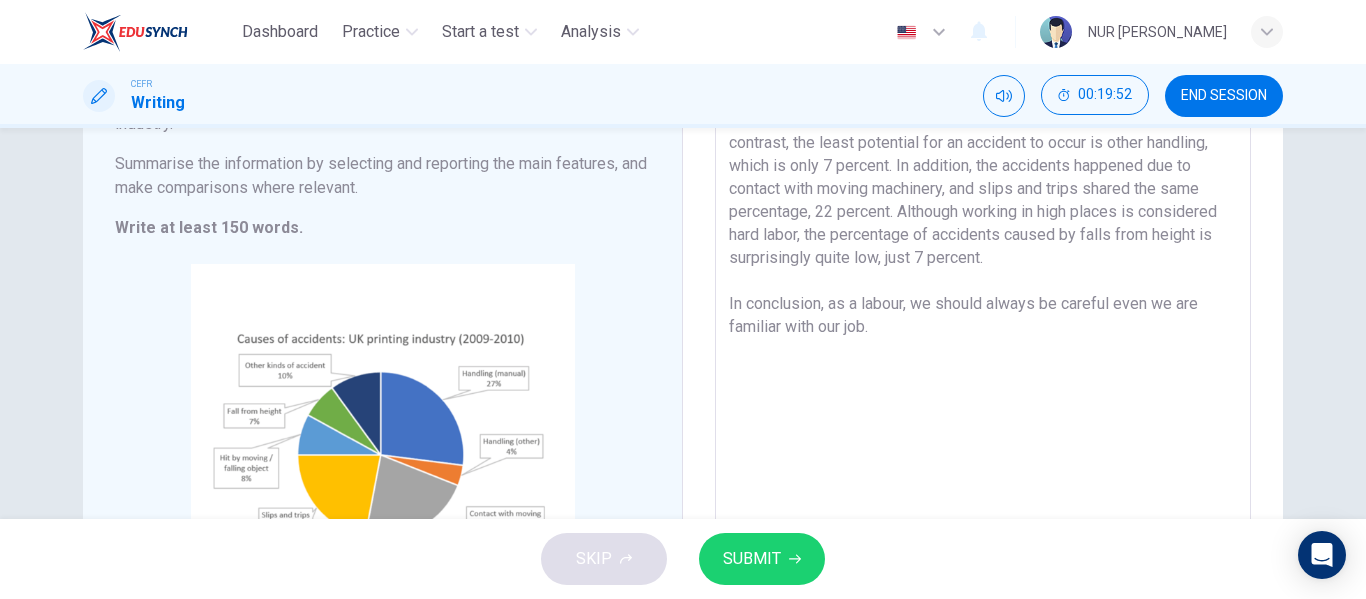 click on "The chart illustrates the factors contributing to work-related accidents in the UK printing industry from [DATE] until [DATE].
The most noticeable cause is manual handling, which is 27 percent. In contrast, the least potential for an accident to occur is other handling, which is only 7 percent. In addition, the accidents happened due to contact with moving machinery, and slips and trips shared the same percentage, 22 percent. Although working in high places is considered hard labor, the percentage of accidents caused by falls from height is surprisingly quite low, just 7 percent.
In conclusion, as a labour, we should always be careful even we are familiar with our job." at bounding box center [983, 318] 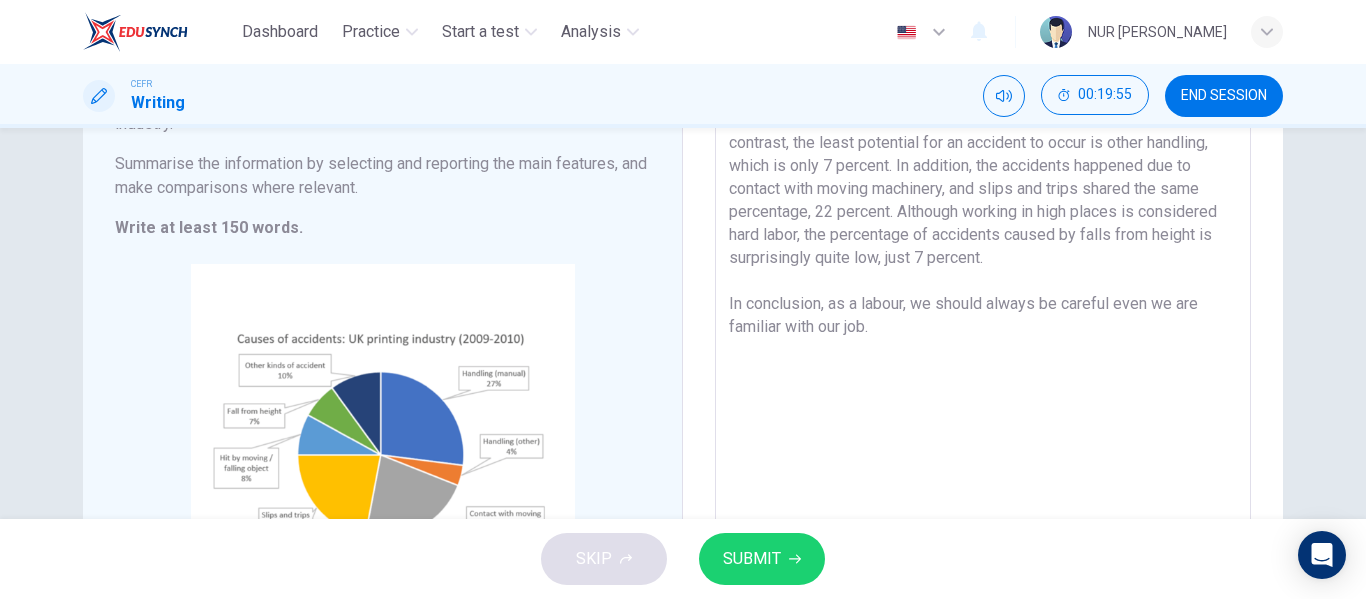 click on "The chart illustrates the factors contributing to work-related accidents in the UK printing industry from [DATE] until [DATE].
The most noticeable cause is manual handling, which is 27 percent. In contrast, the least potential for an accident to occur is other handling, which is only 7 percent. In addition, the accidents happened due to contact with moving machinery, and slips and trips shared the same percentage, 22 percent. Although working in high places is considered hard labor, the percentage of accidents caused by falls from height is surprisingly quite low, just 7 percent.
In conclusion, as a labour, we should always be careful even we are familiar with our job." at bounding box center (983, 318) 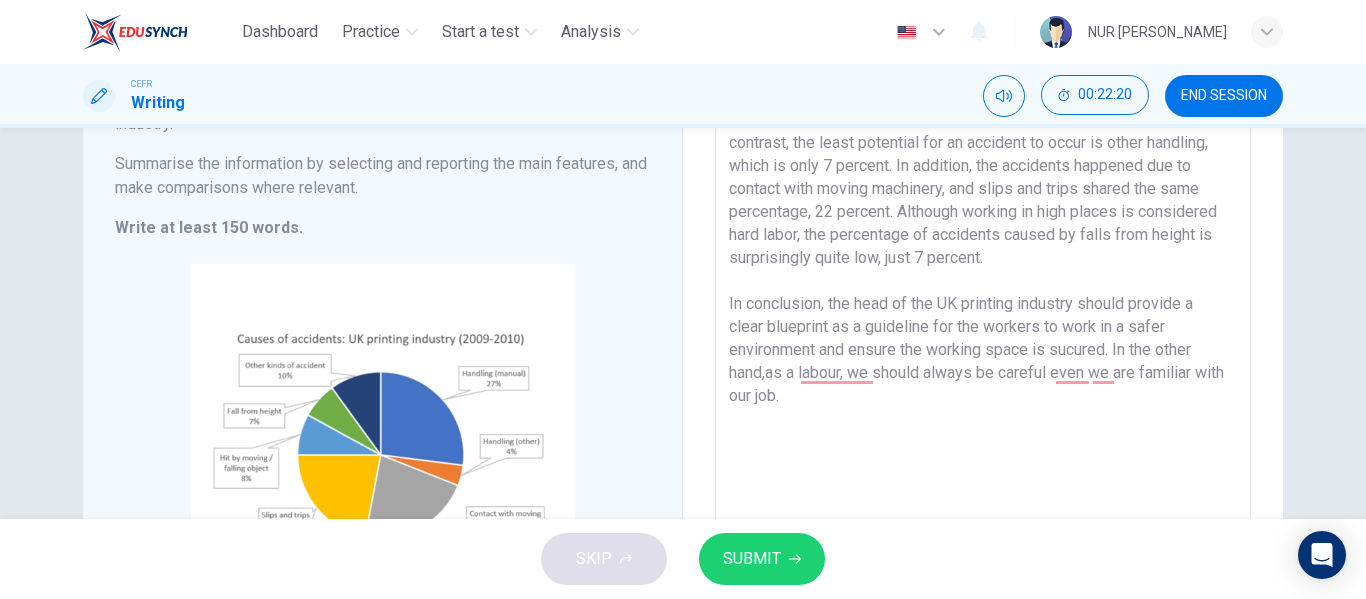 type on "The chart illustrates the factors contributing to work-related accidents in the UK printing industry from [DATE] until [DATE].
The most noticeable cause is manual handling, which is 27 percent. In contrast, the least potential for an accident to occur is other handling, which is only 7 percent. In addition, the accidents happened due to contact with moving machinery, and slips and trips shared the same percentage, 22 percent. Although working in high places is considered hard labor, the percentage of accidents caused by falls from height is surprisingly quite low, just 7 percent.
In conclusion, the head of the UK printing industry should provide a clear blueprint as a guideline for the workers to work in a safer environment and ensure the working space is sucured. In the other hand, as a labour, we should always be careful even we are familiar with our job." 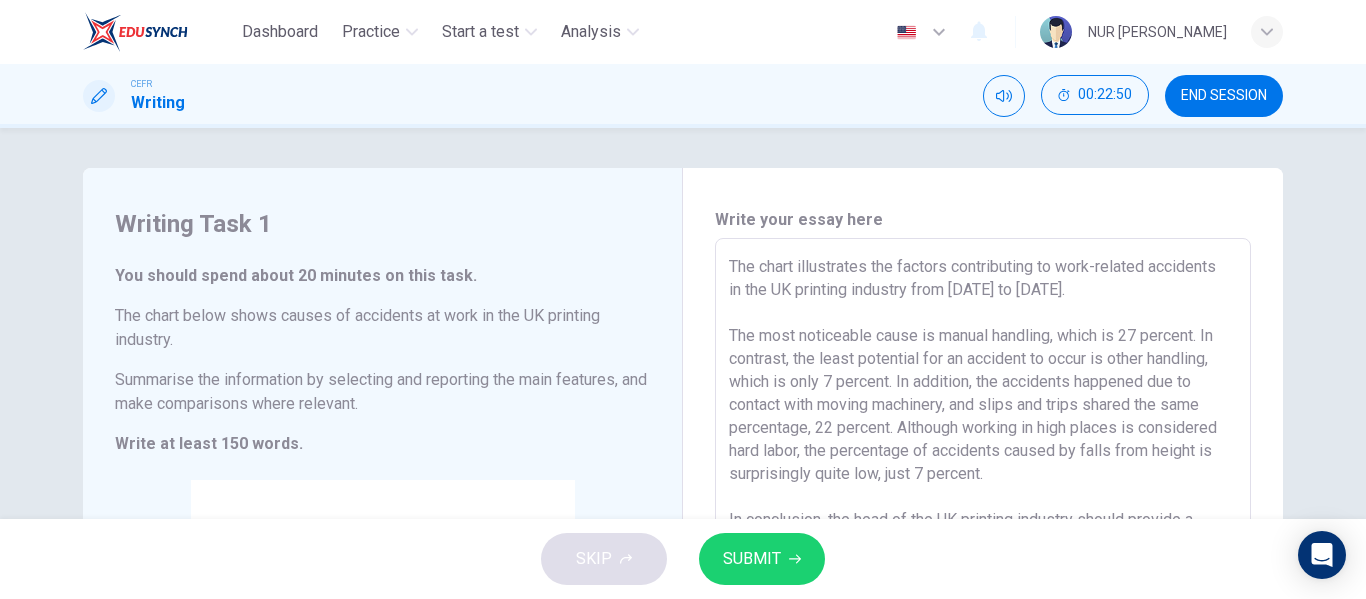 scroll, scrollTop: 0, scrollLeft: 0, axis: both 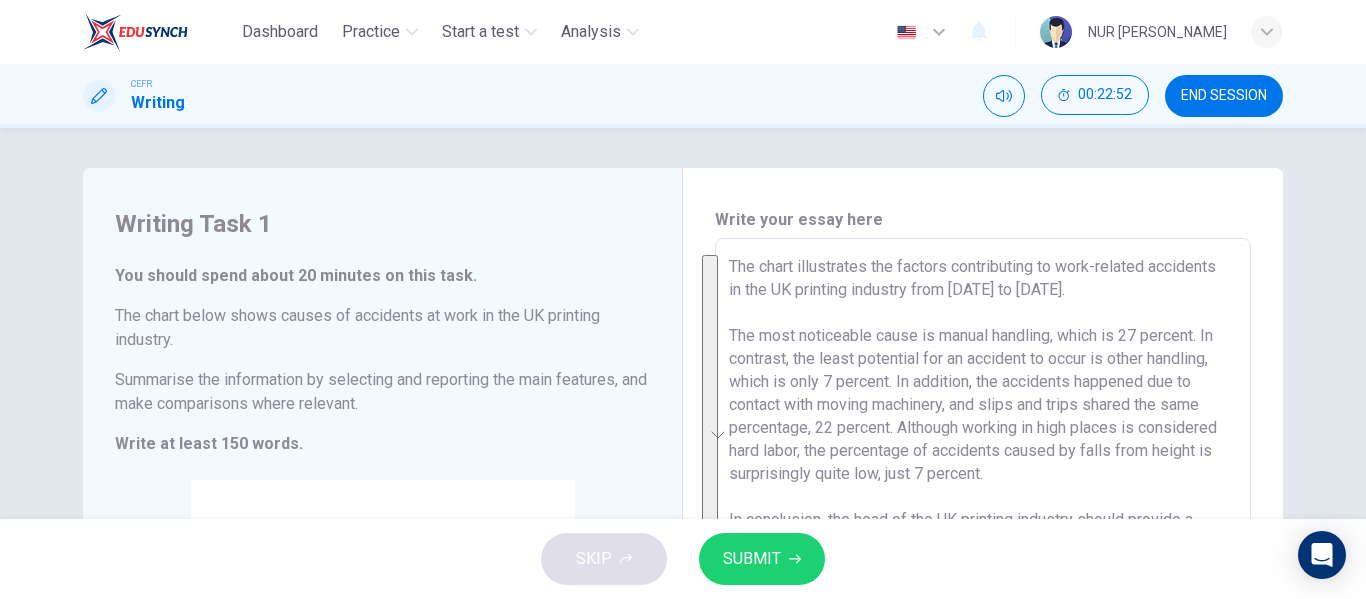drag, startPoint x: 835, startPoint y: 387, endPoint x: 719, endPoint y: 264, distance: 169.07098 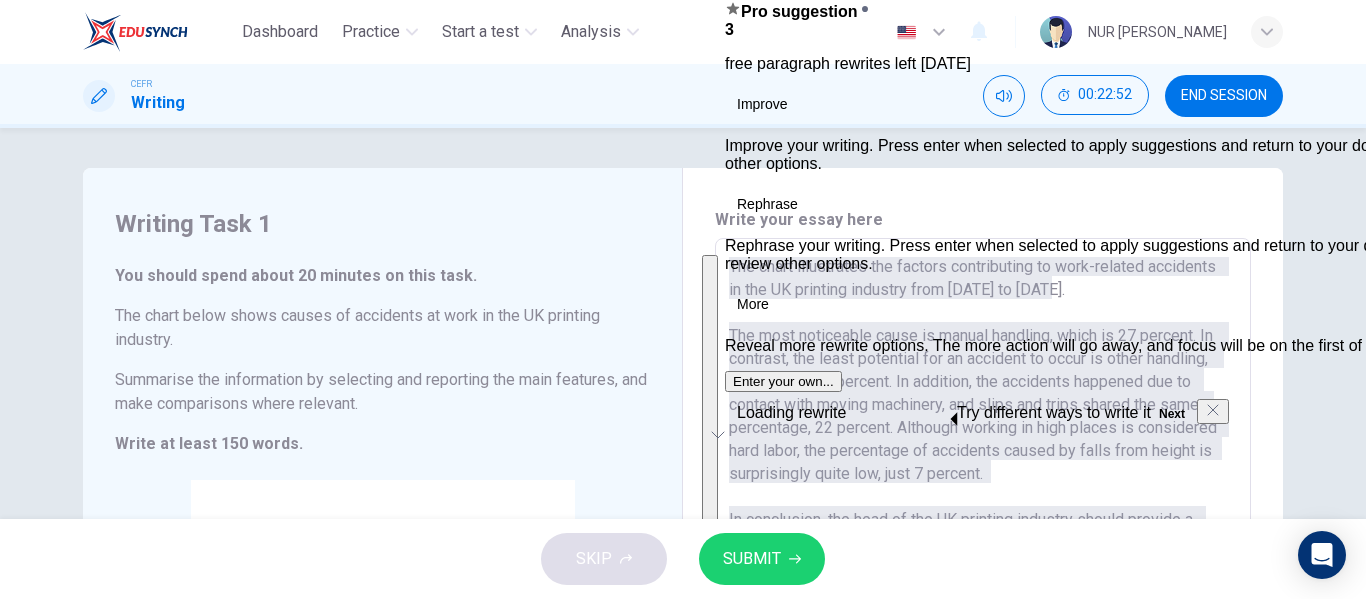 type 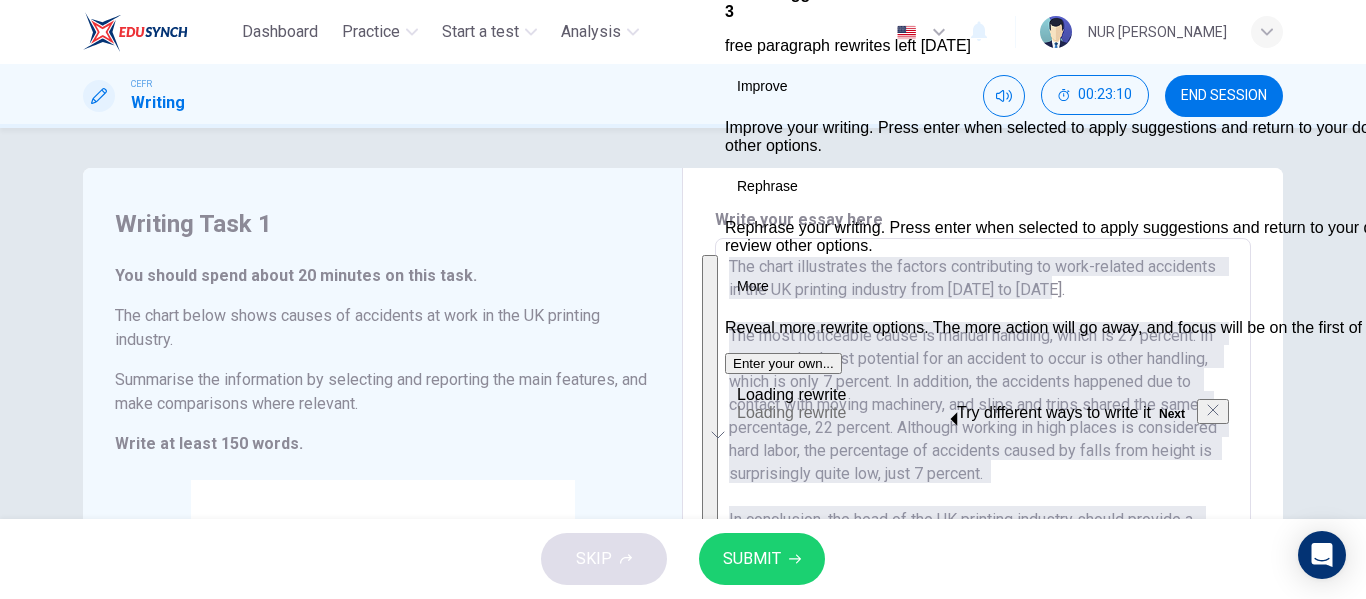 click on "Write your essay here The chart illustrates the factors contributing to work-related accidents in the UK printing industry from 2009 to 2010.
The most noticeable cause is manual handling, which is 27 percent. In contrast, the least potential for an accident to occur is other handling, which is only 7 percent. In addition, the accidents happened due to contact with moving machinery, and slips and trips shared the same percentage, 22 percent. Although working in high places is considered hard labor, the percentage of accidents caused by falls from height is surprisingly quite low, just 7 percent.
In conclusion, the head of the UK printing industry should provide a clear blueprint as a guideline for the workers to work in a safer environment and ensure the working space is secured. In the other hand, as labourers, we should always be careful even if we are familiar with our job.  x ​ Word count :  145" at bounding box center (983, 534) 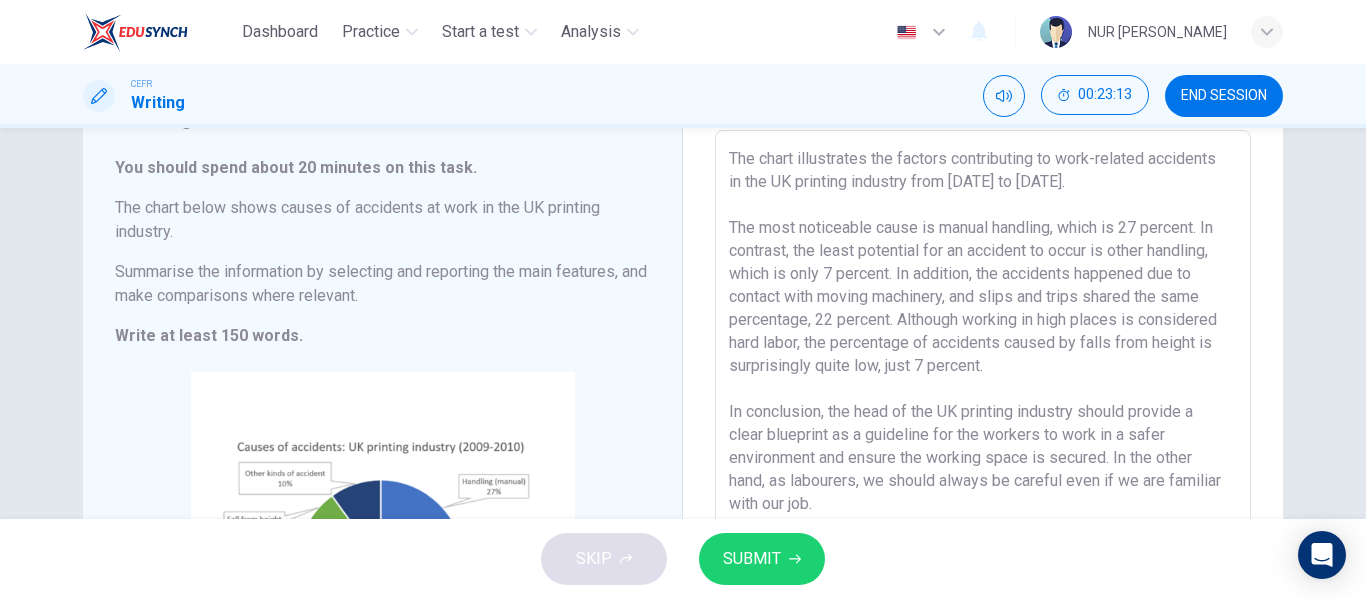 scroll, scrollTop: 111, scrollLeft: 0, axis: vertical 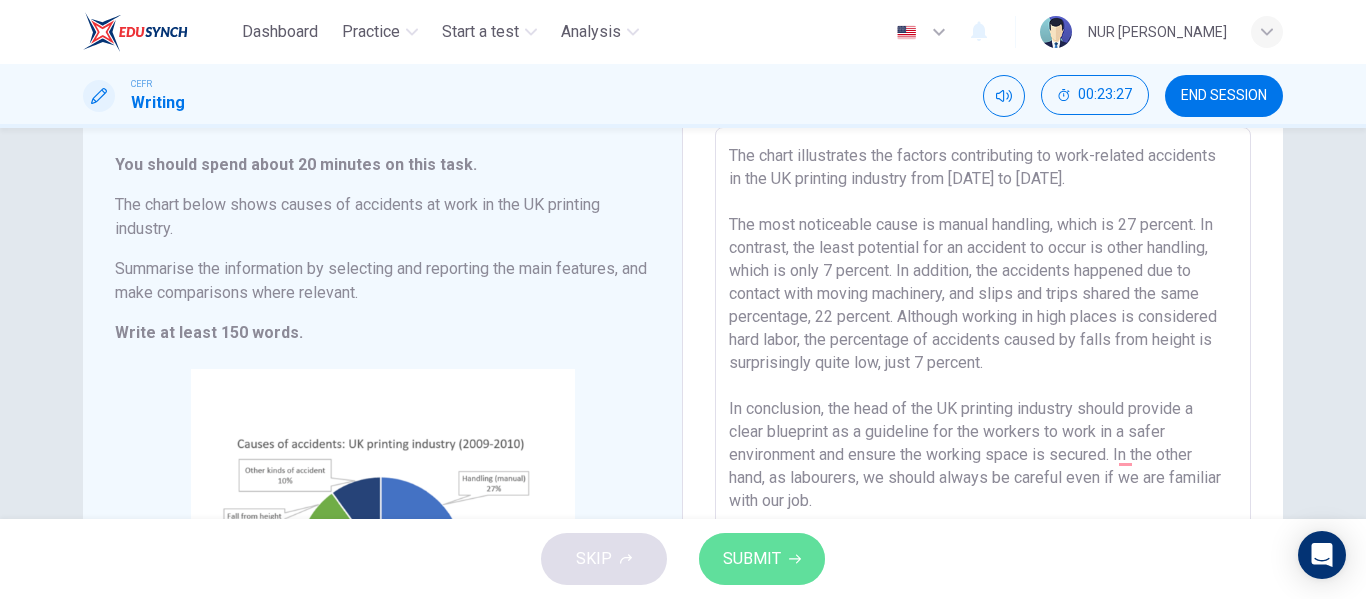 click on "SUBMIT" at bounding box center (752, 559) 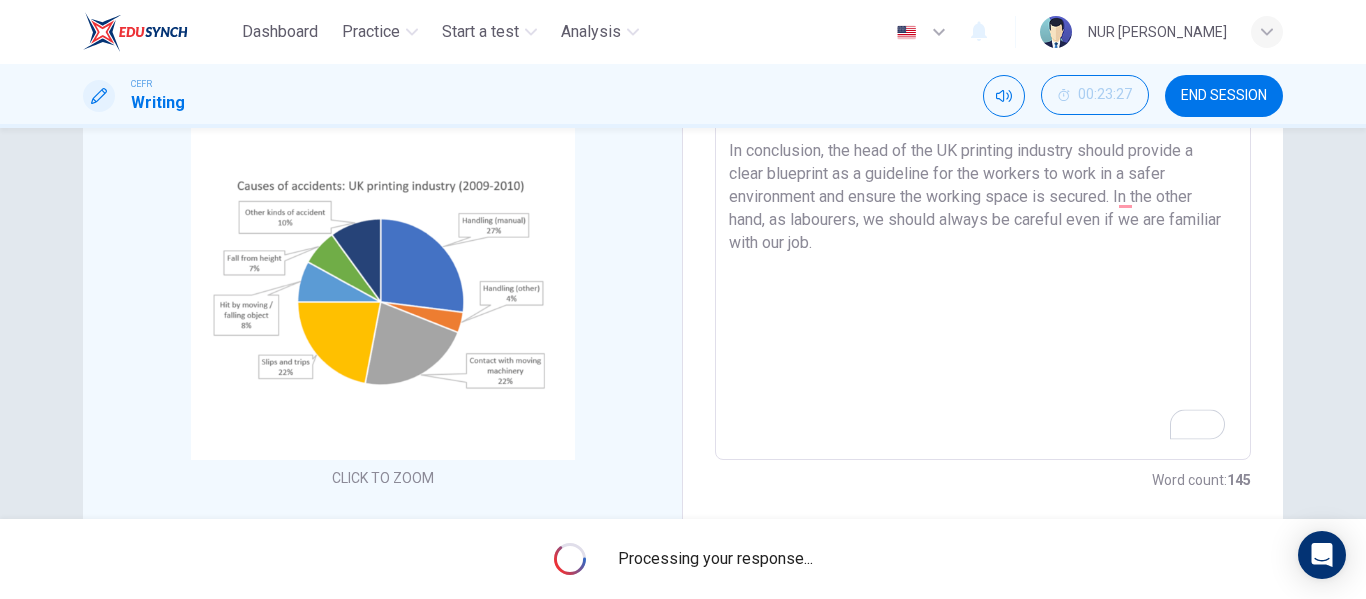 scroll, scrollTop: 422, scrollLeft: 0, axis: vertical 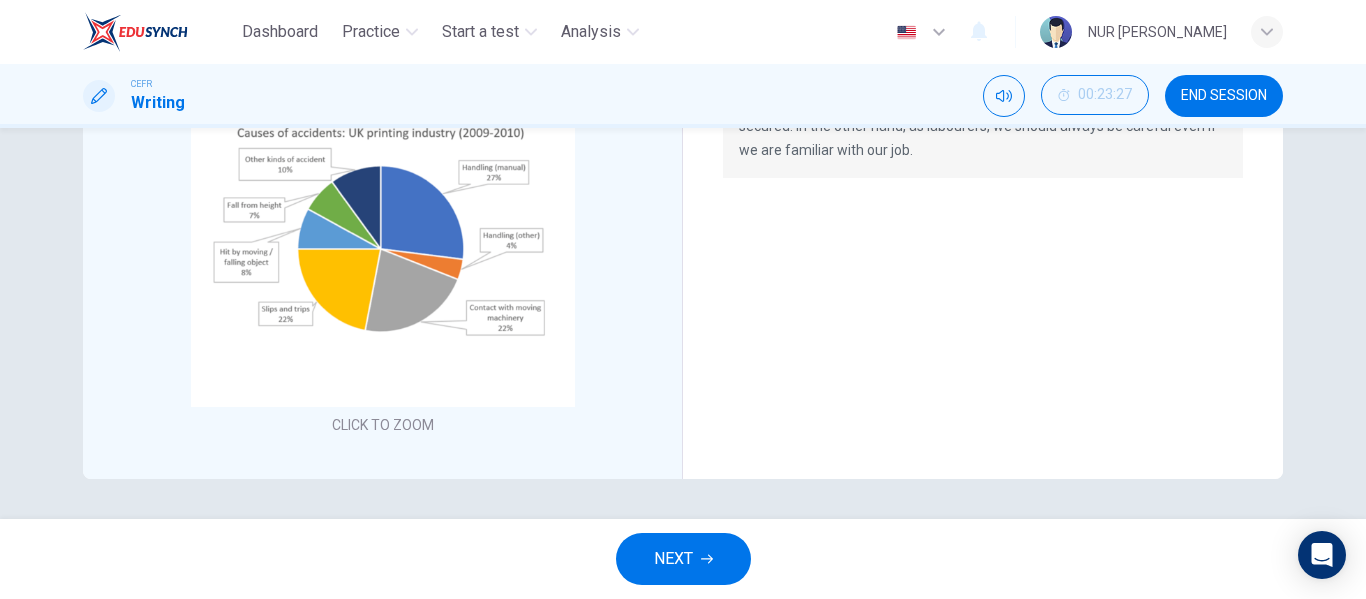 click on "NEXT" at bounding box center [673, 559] 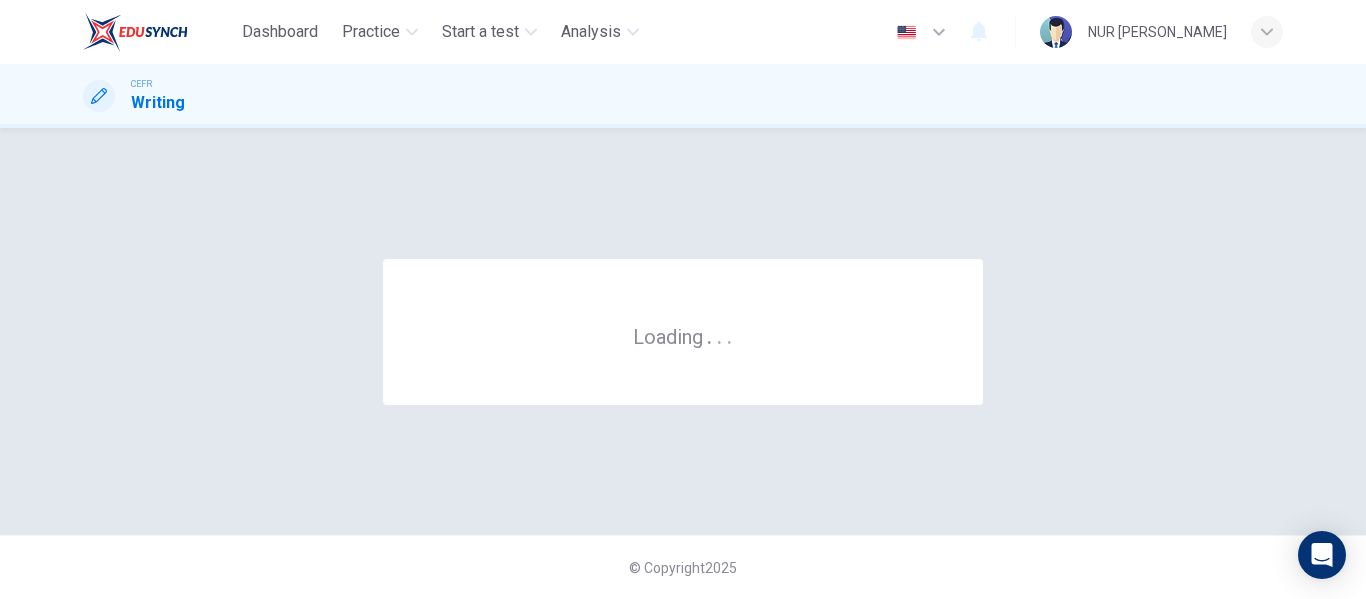 scroll, scrollTop: 0, scrollLeft: 0, axis: both 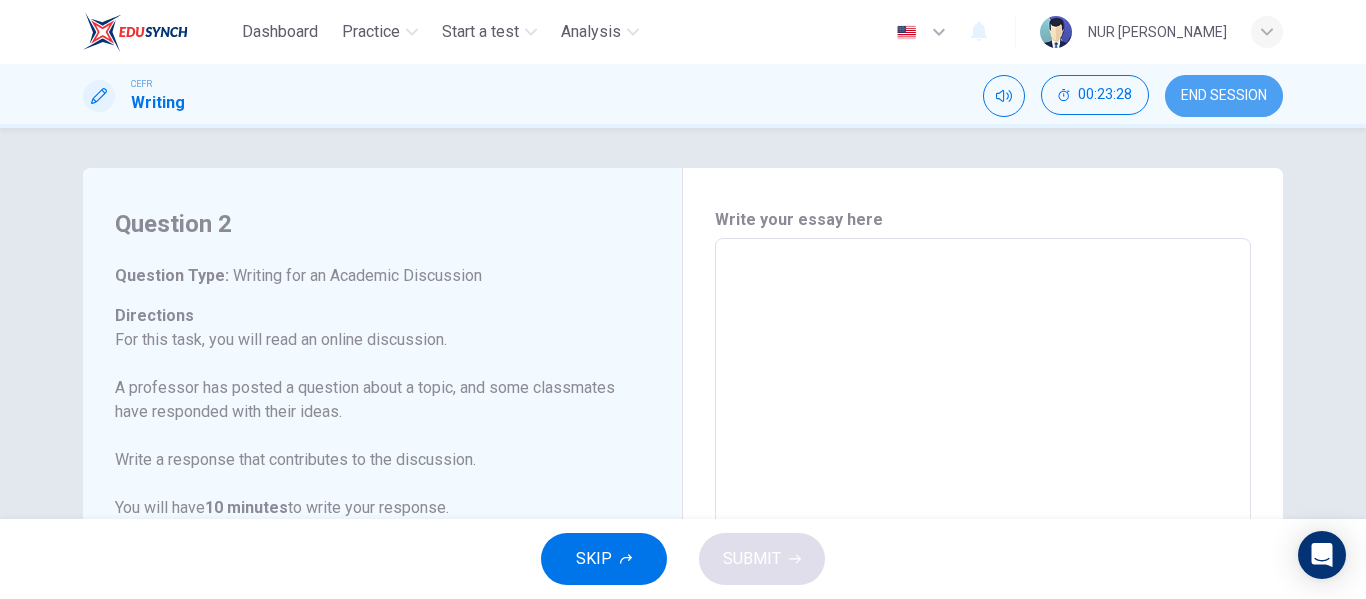 click on "END SESSION" at bounding box center (1224, 96) 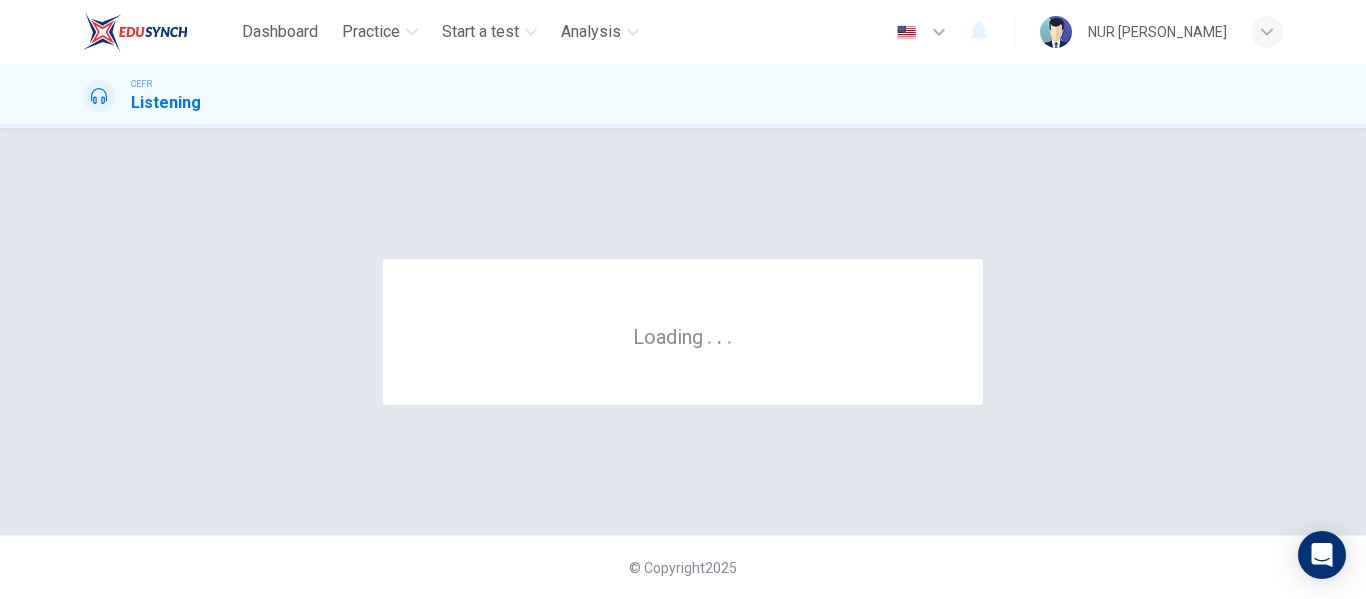 scroll, scrollTop: 0, scrollLeft: 0, axis: both 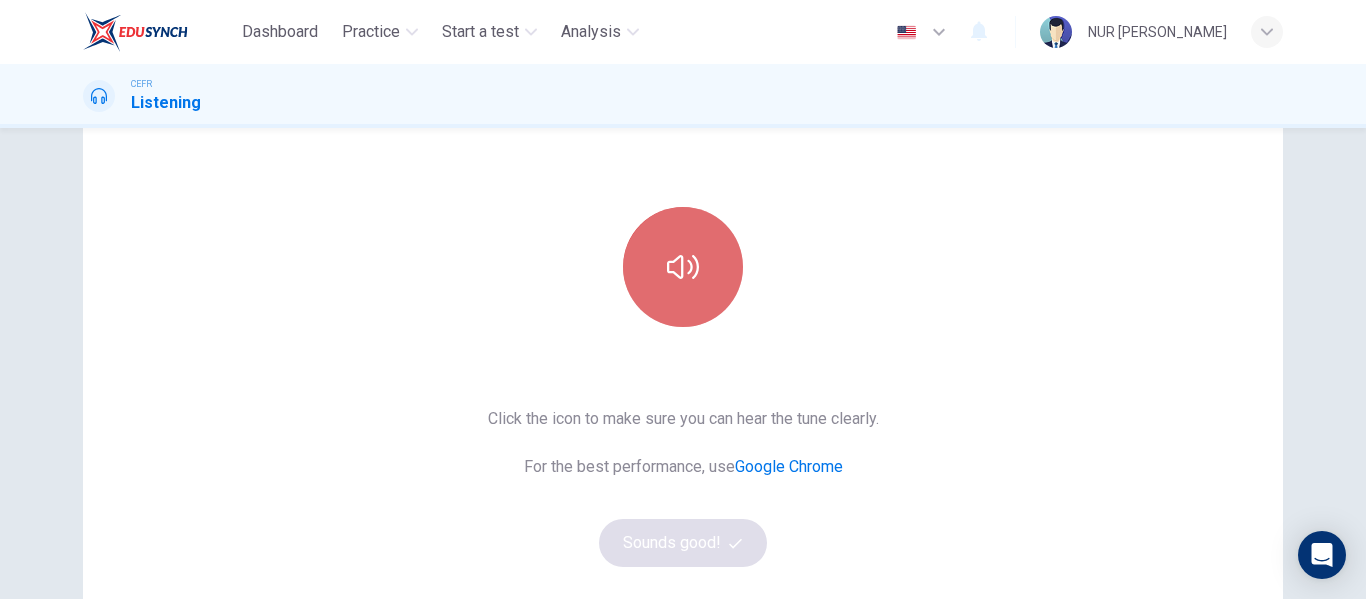 click 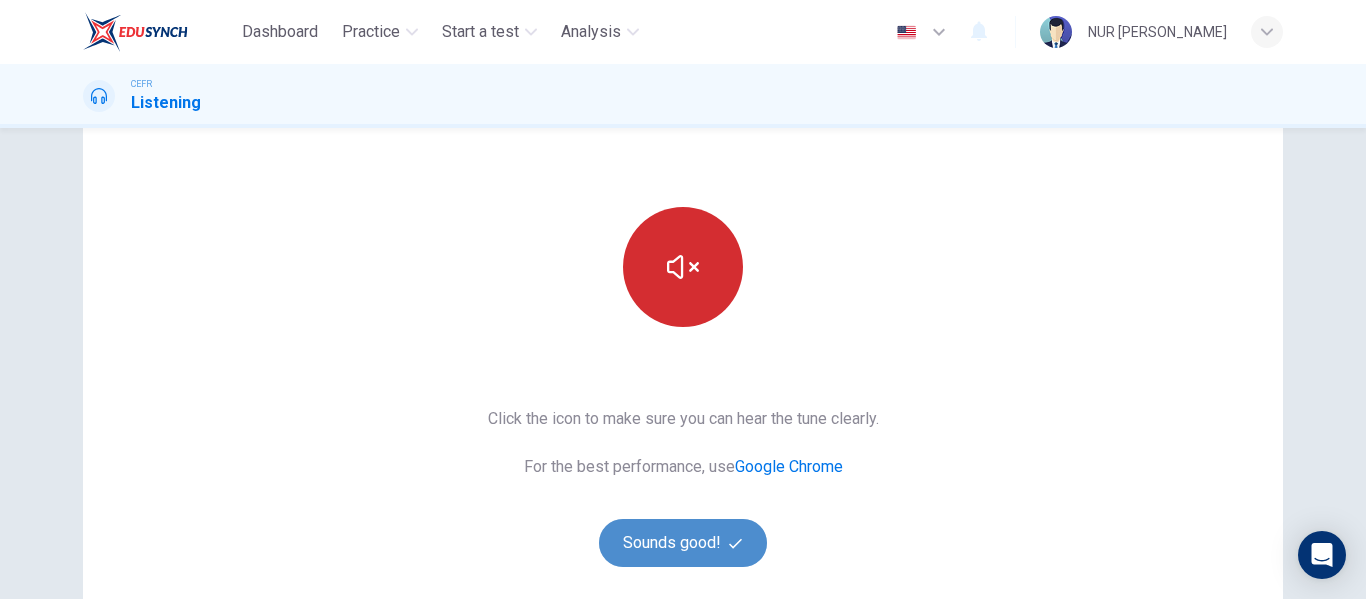 click on "Sounds good!" at bounding box center (683, 543) 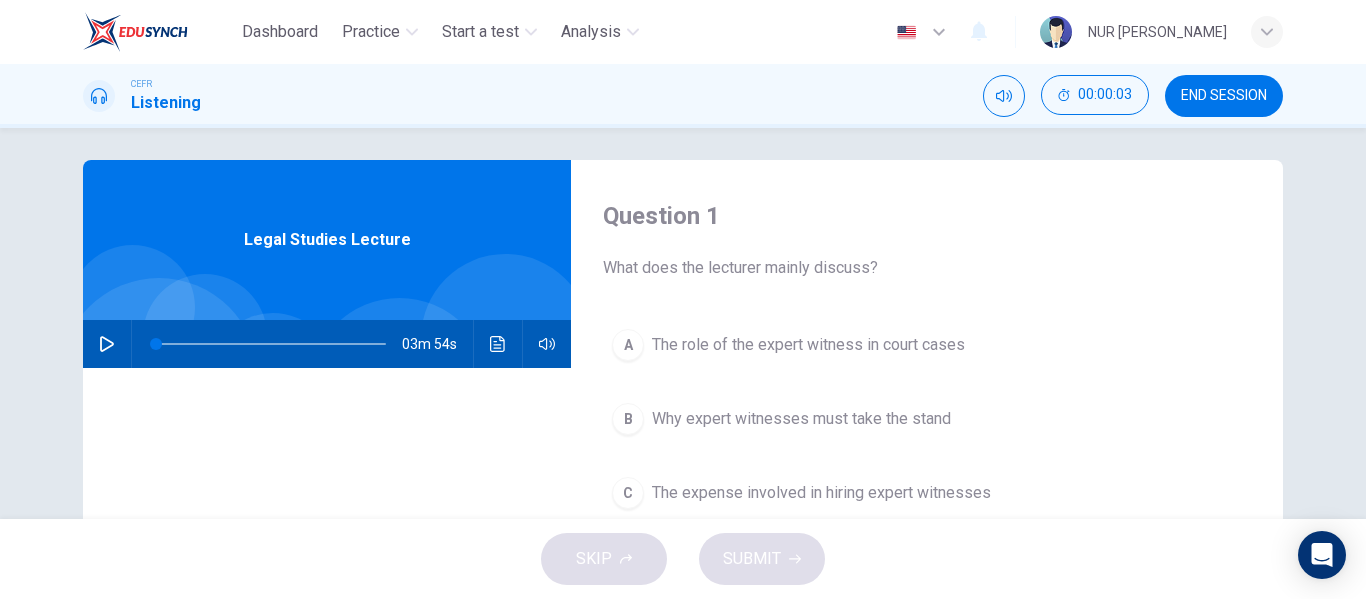 scroll, scrollTop: 7, scrollLeft: 0, axis: vertical 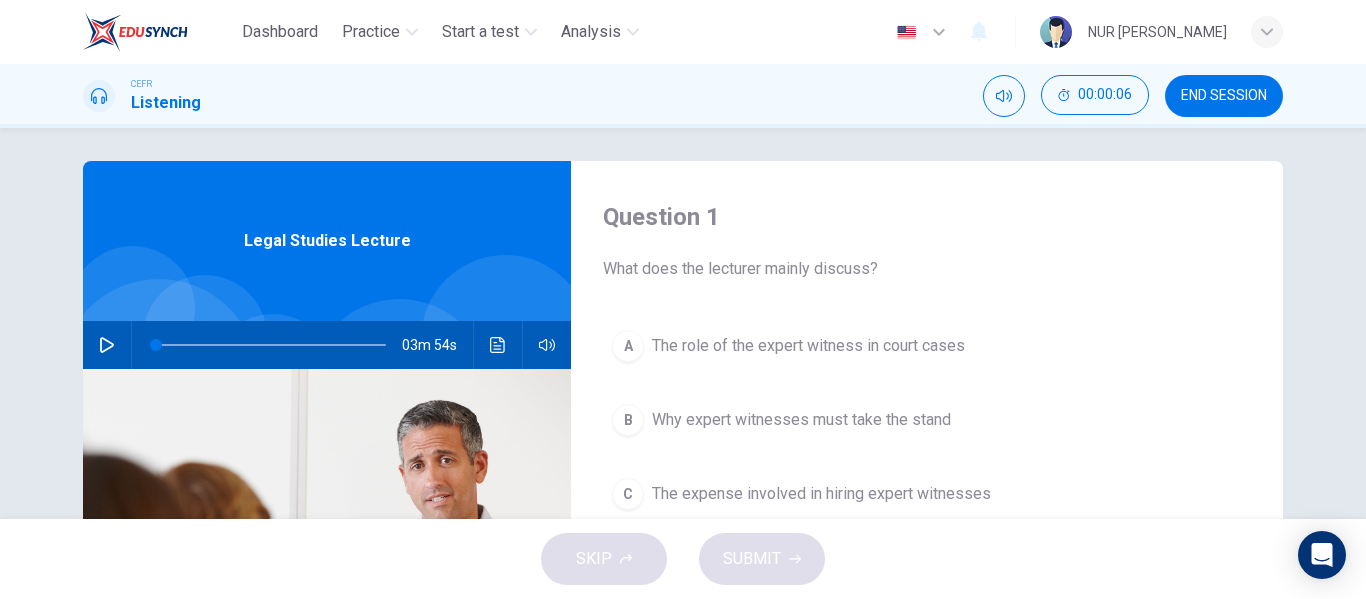 click on "END SESSION" at bounding box center (1224, 96) 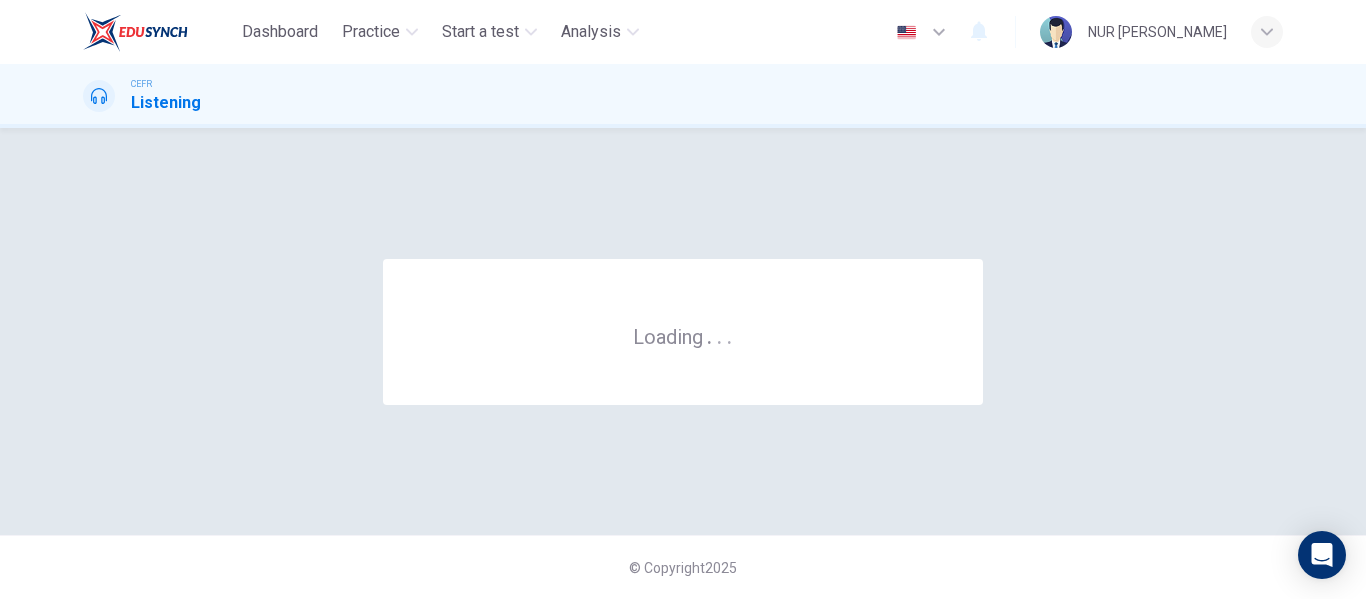 scroll, scrollTop: 0, scrollLeft: 0, axis: both 